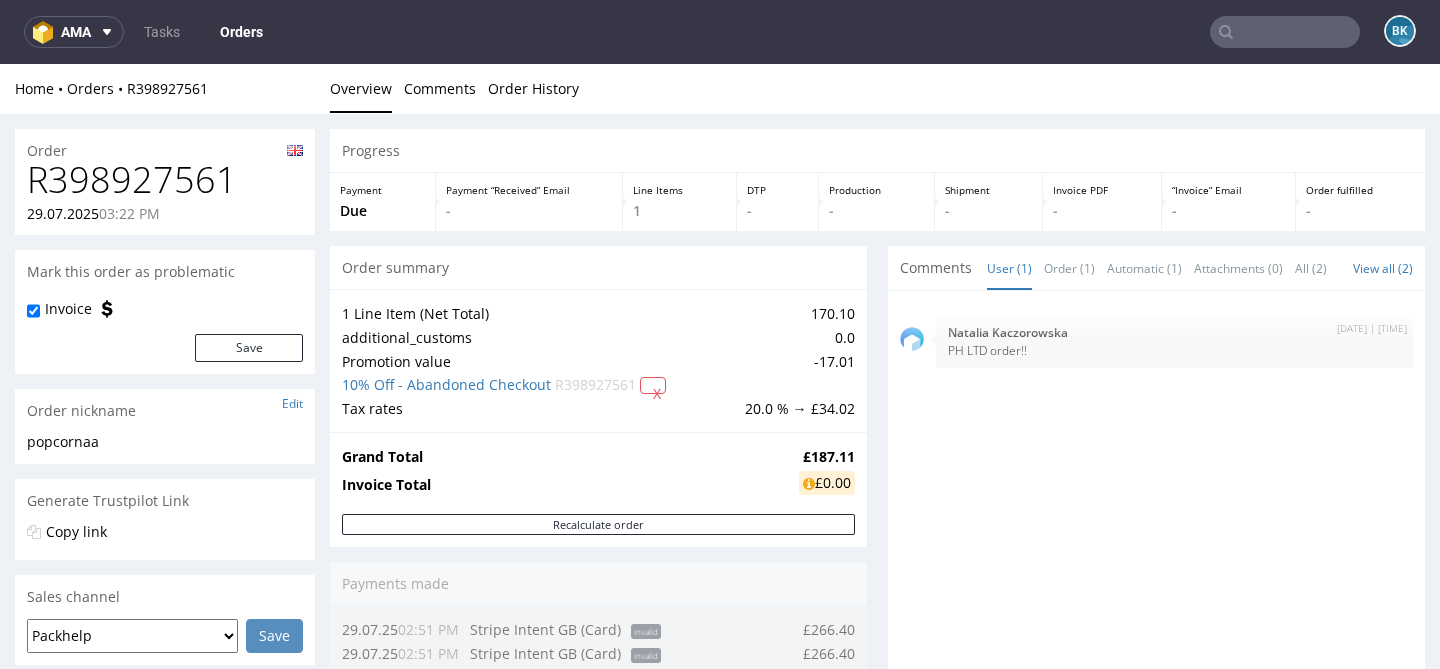 scroll, scrollTop: 0, scrollLeft: 0, axis: both 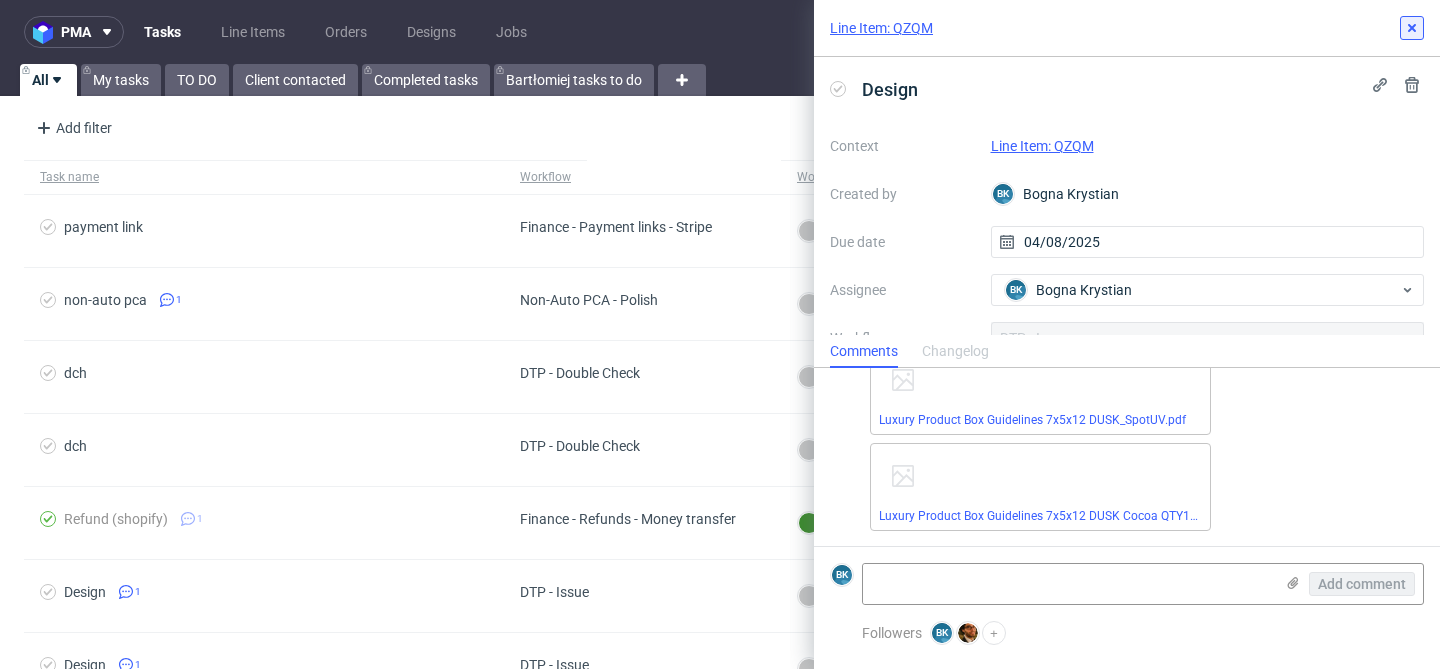 click 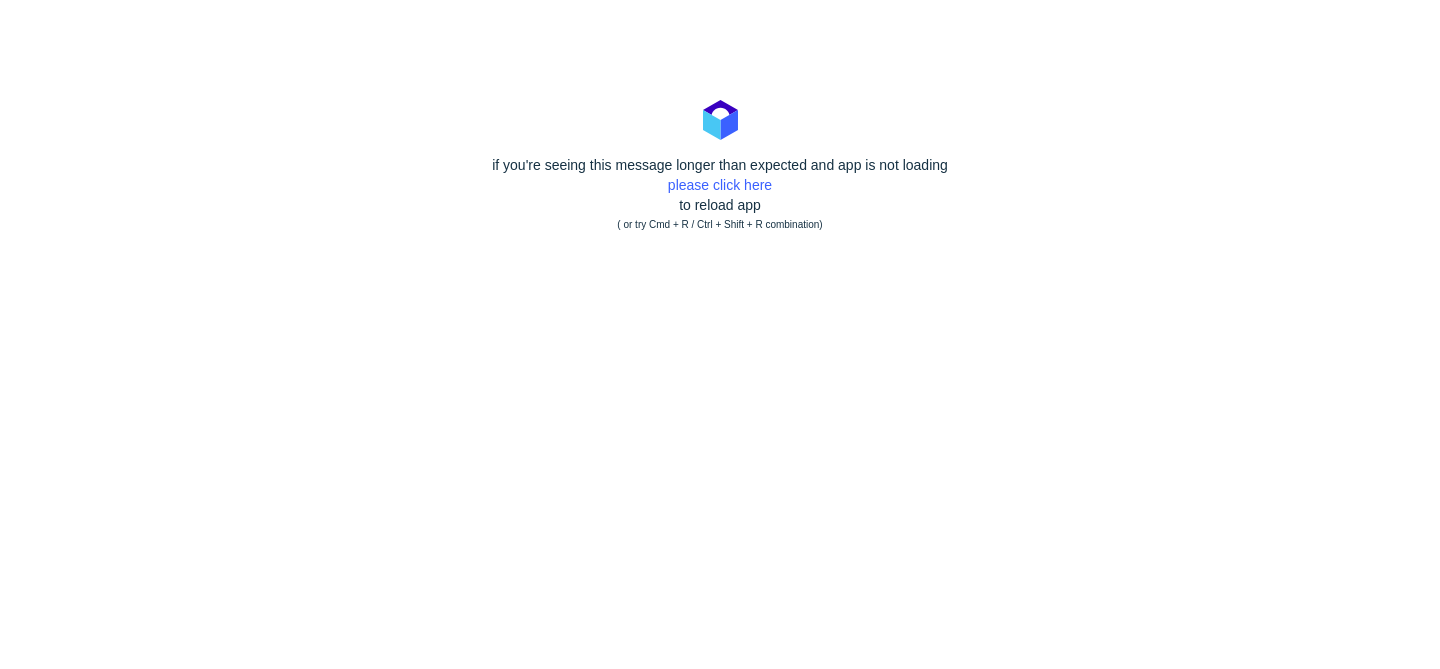 scroll, scrollTop: 0, scrollLeft: 0, axis: both 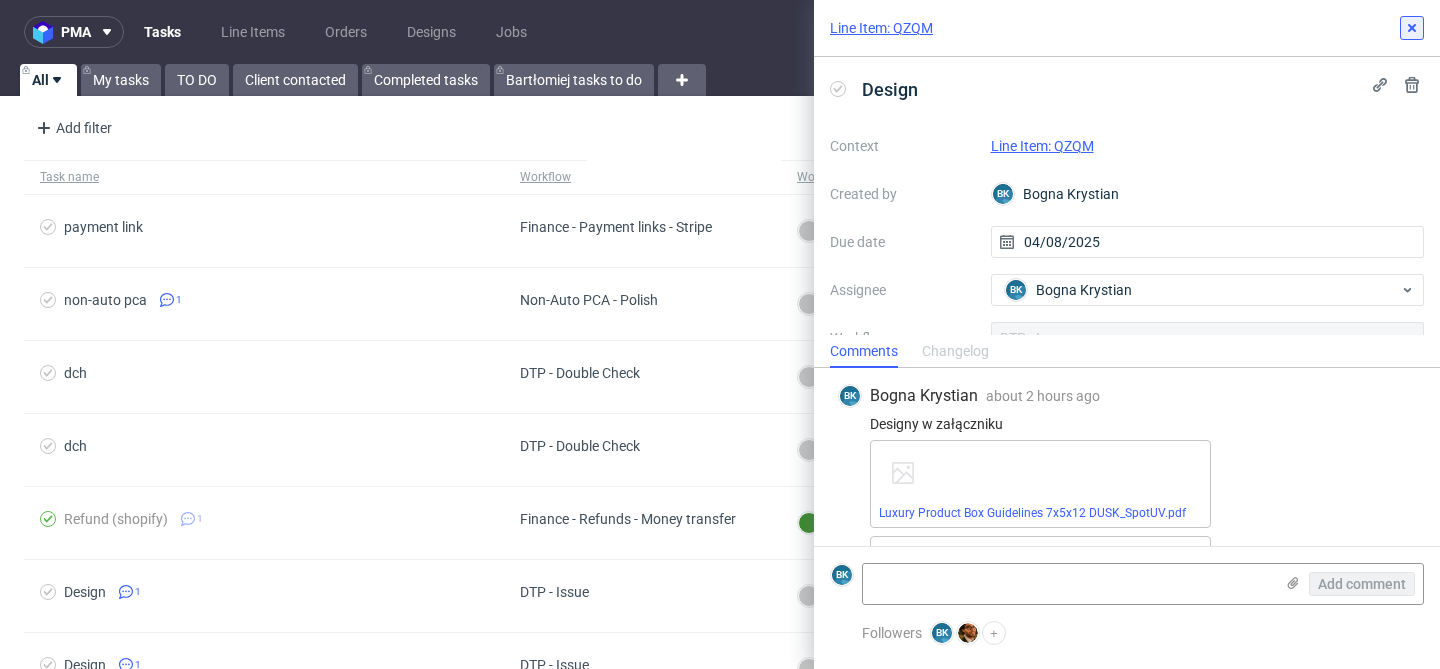 click 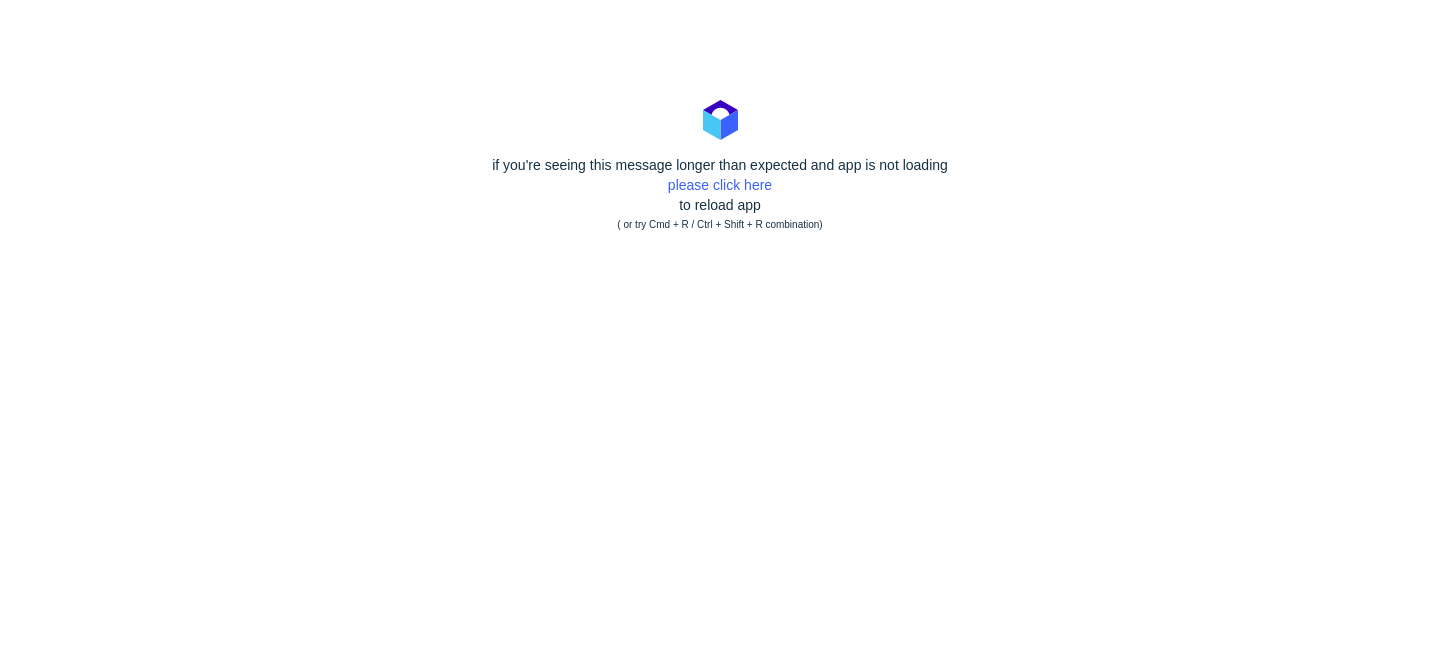 scroll, scrollTop: 0, scrollLeft: 0, axis: both 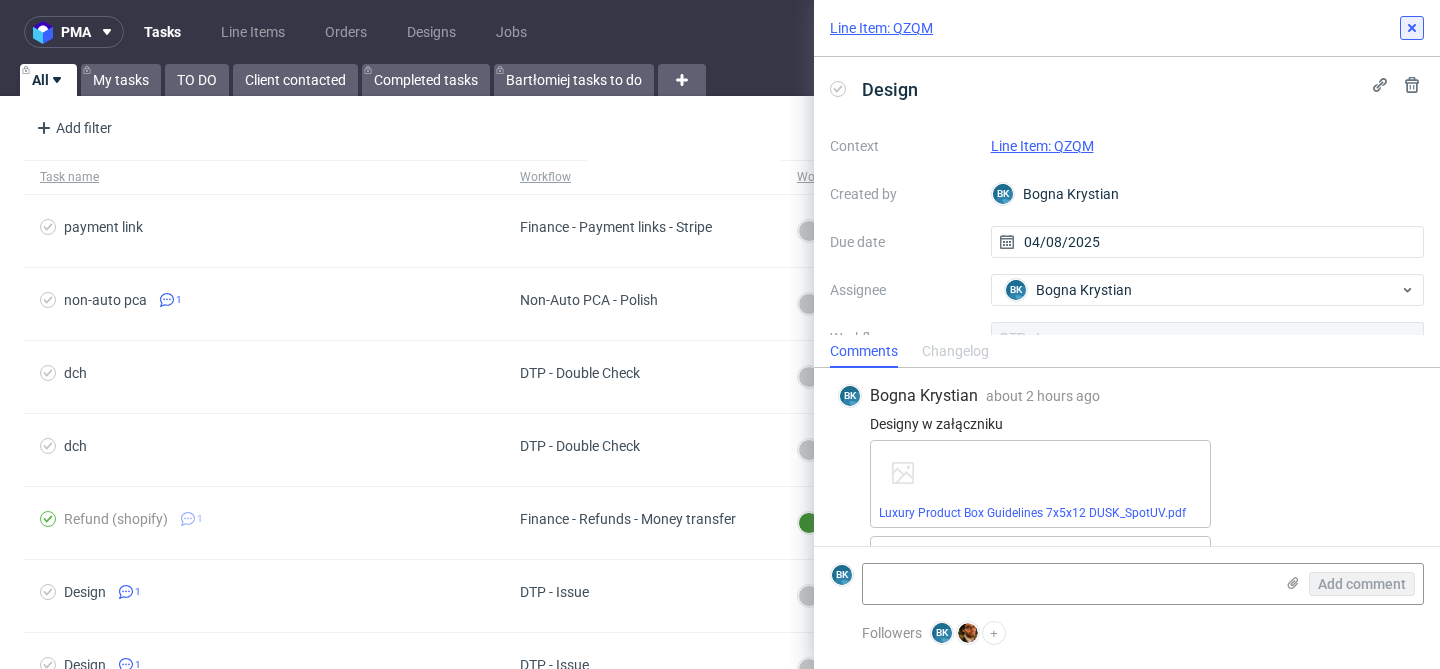 click 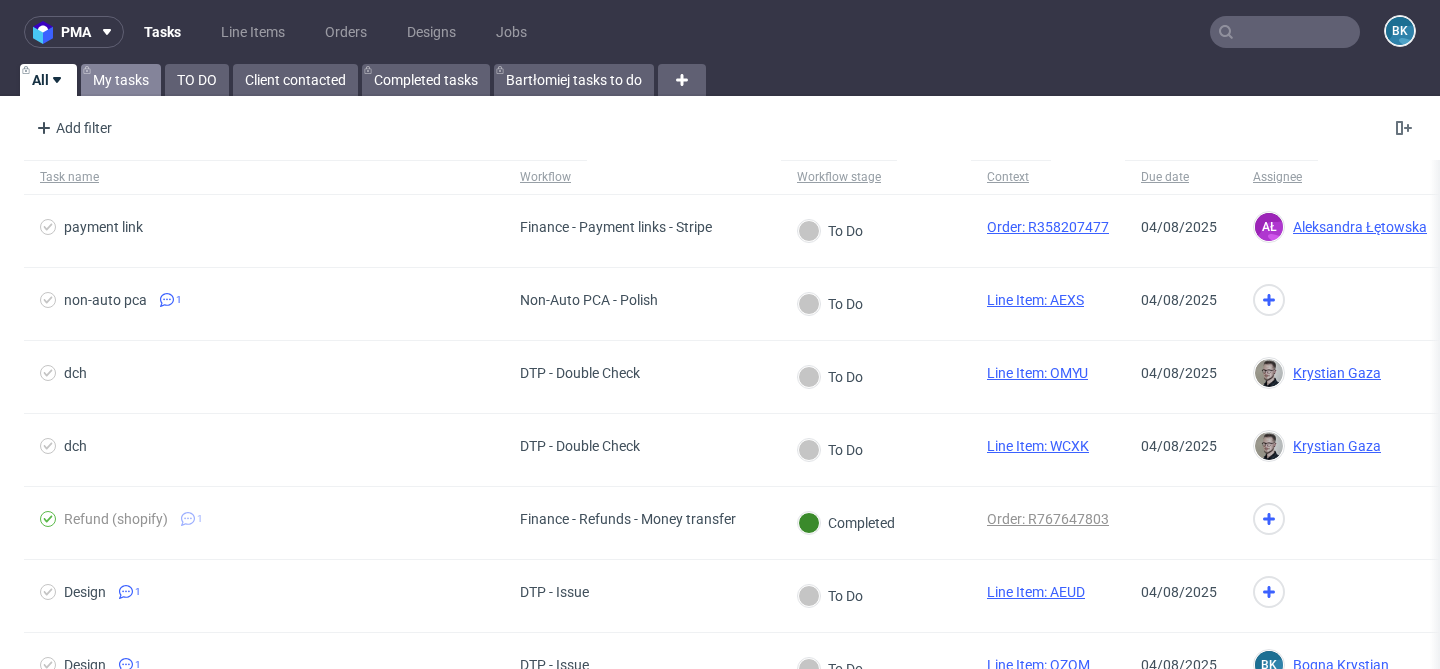 click on "My tasks" at bounding box center (121, 80) 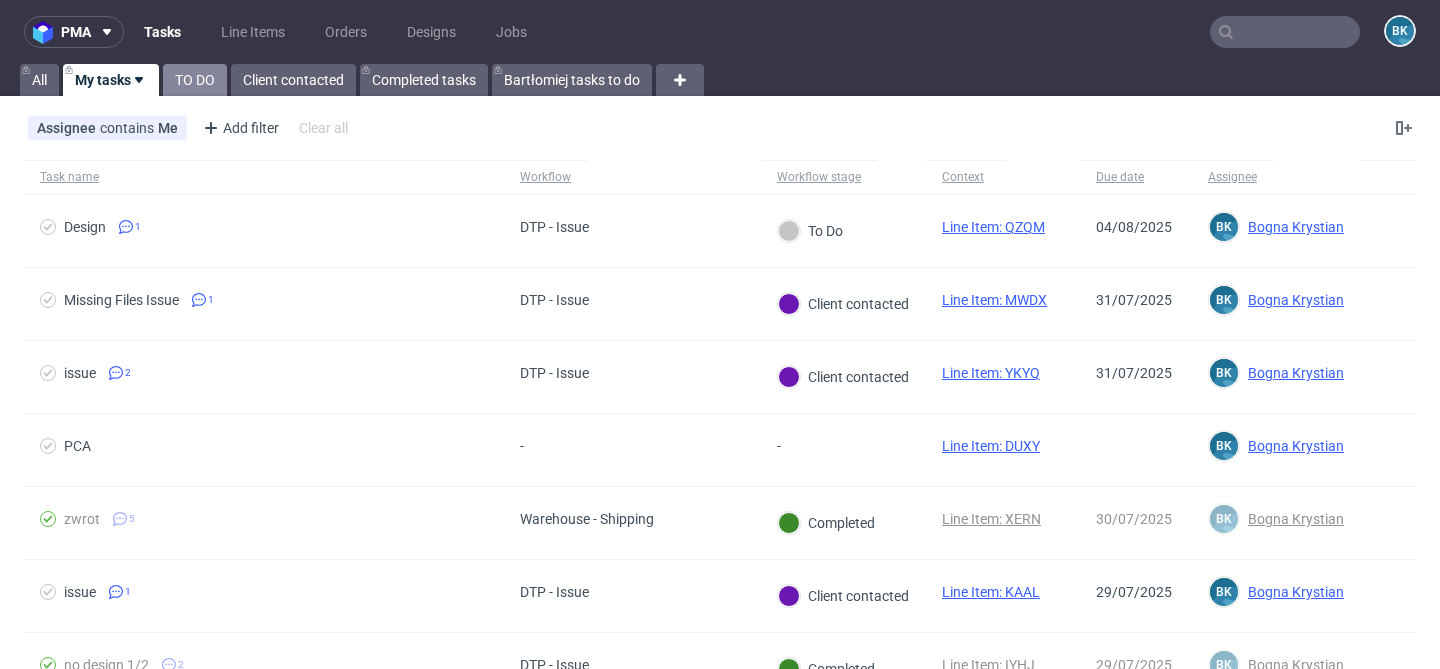 click on "TO DO" at bounding box center (195, 80) 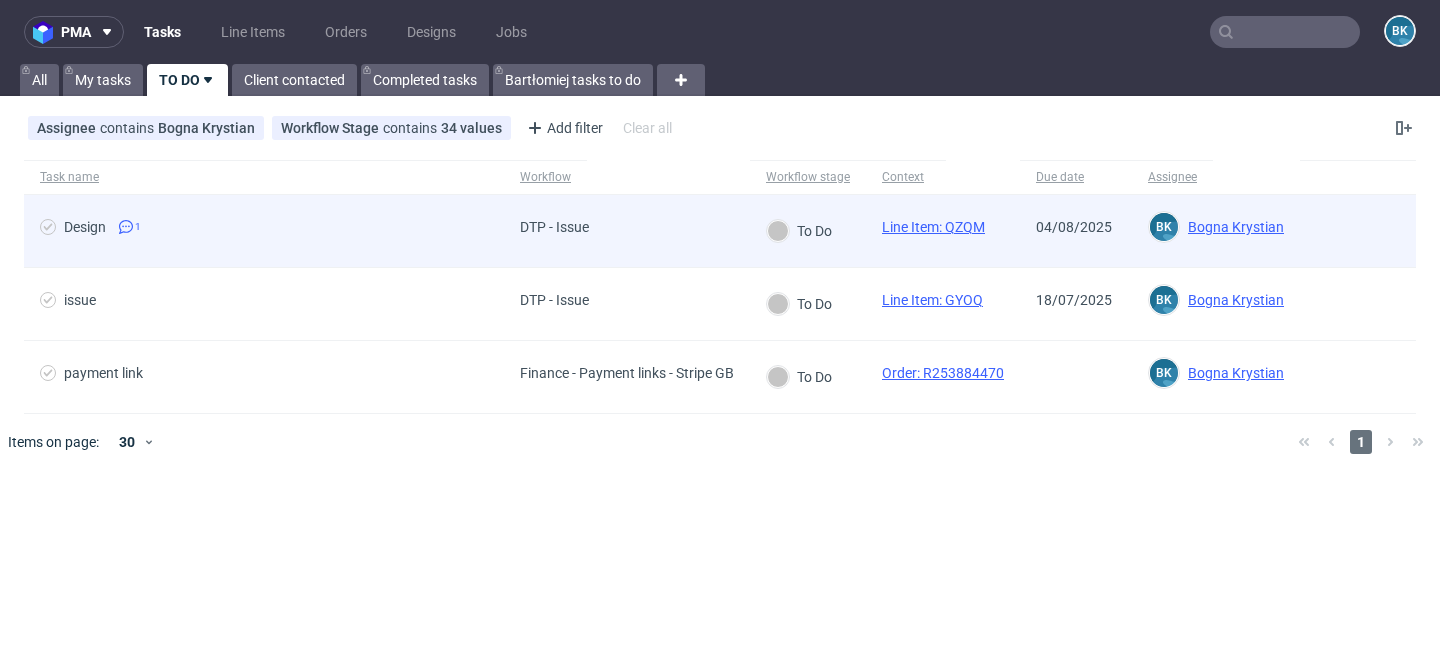 click on "Line Item: QZQM" at bounding box center (933, 227) 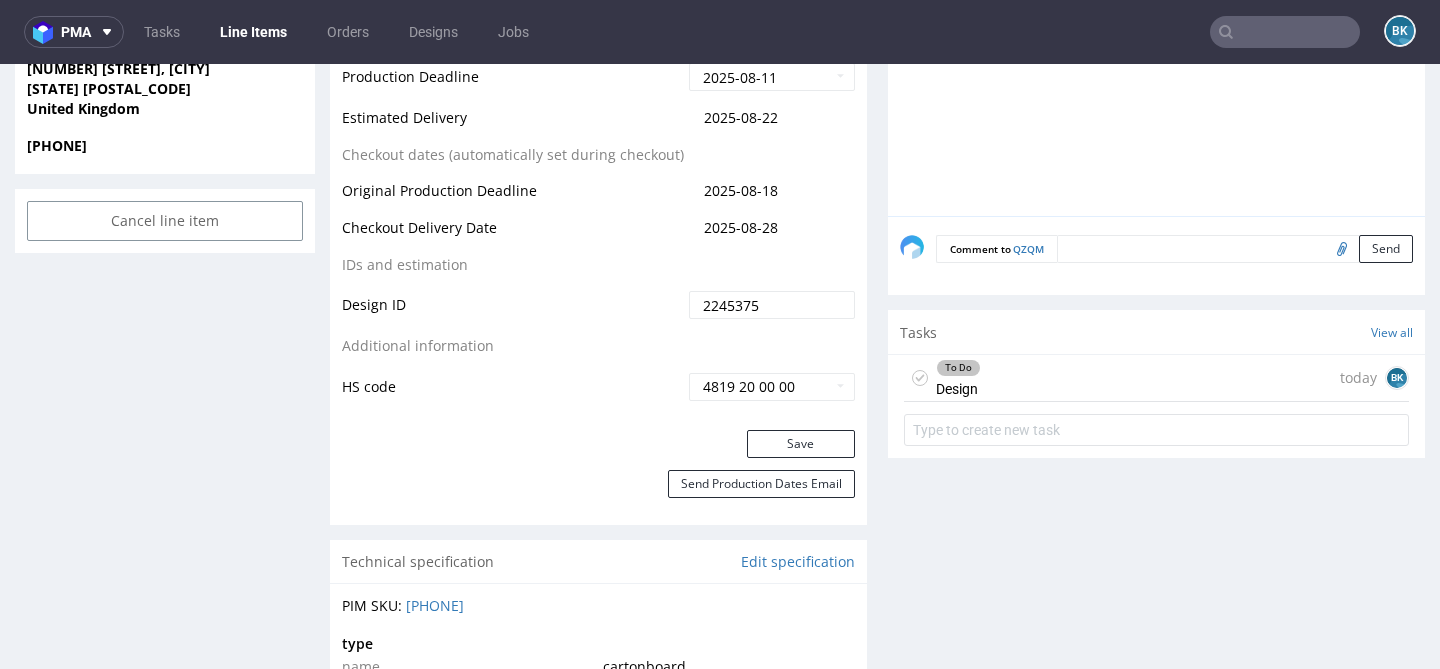 scroll, scrollTop: 1011, scrollLeft: 0, axis: vertical 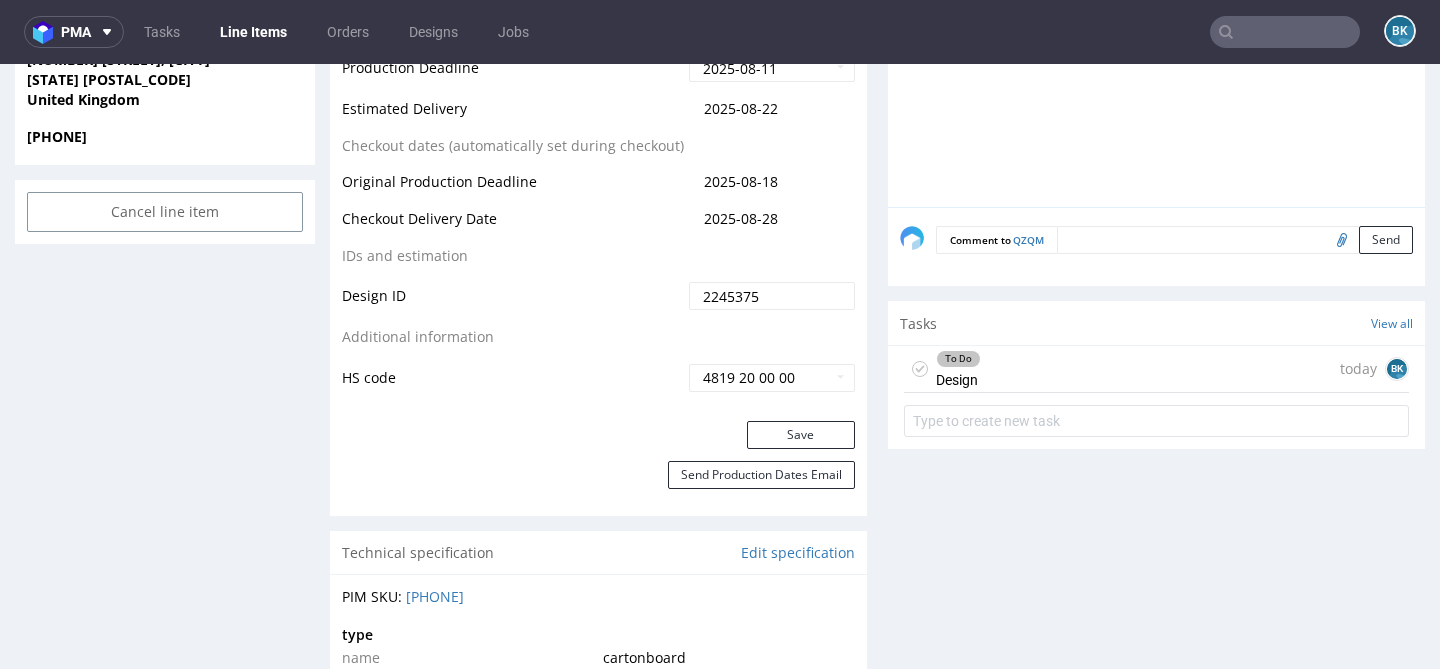 click on "To Do Design today [BOROUGH]" at bounding box center (1156, 369) 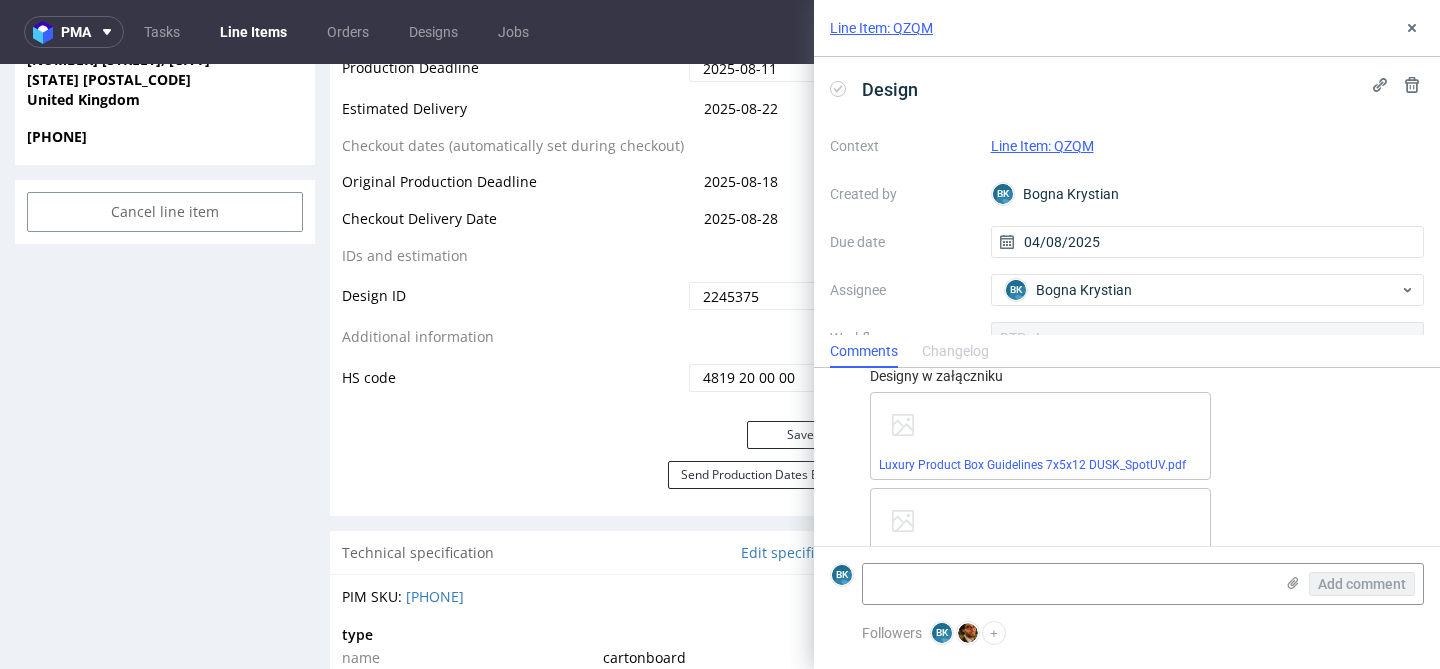 scroll, scrollTop: 93, scrollLeft: 0, axis: vertical 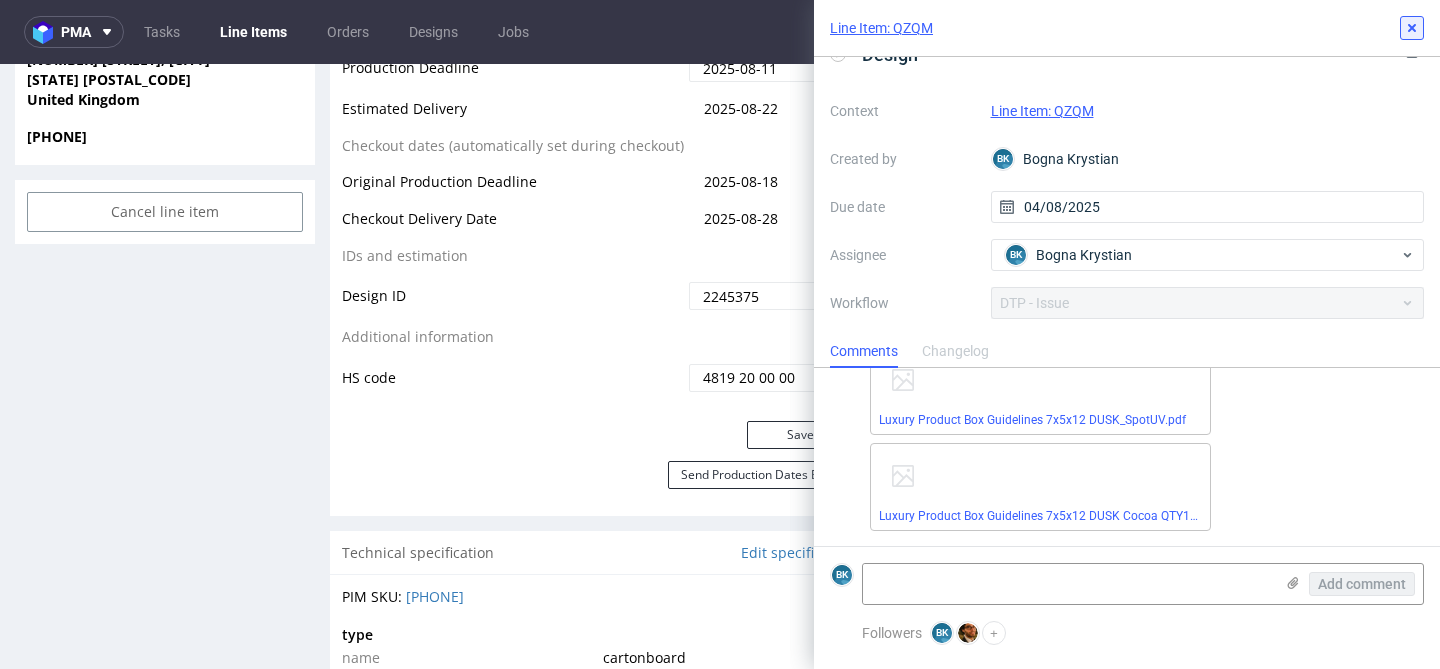 click 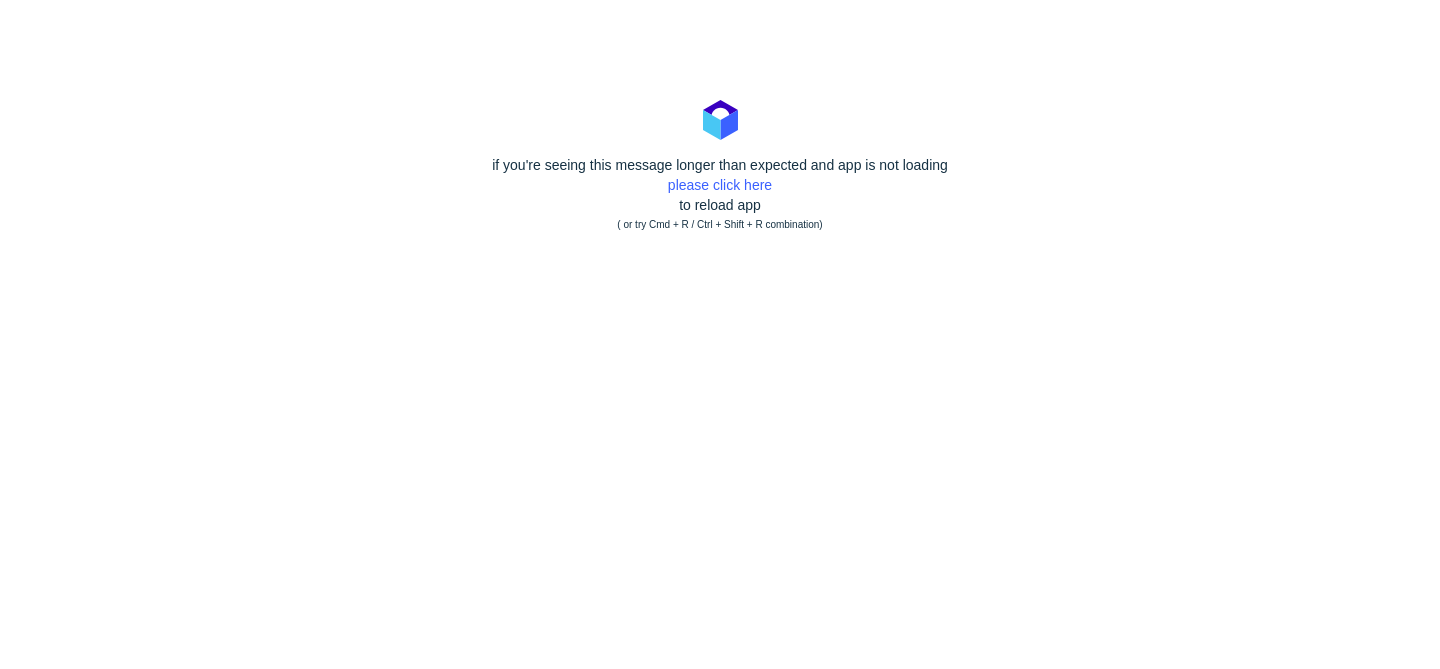 scroll, scrollTop: 0, scrollLeft: 0, axis: both 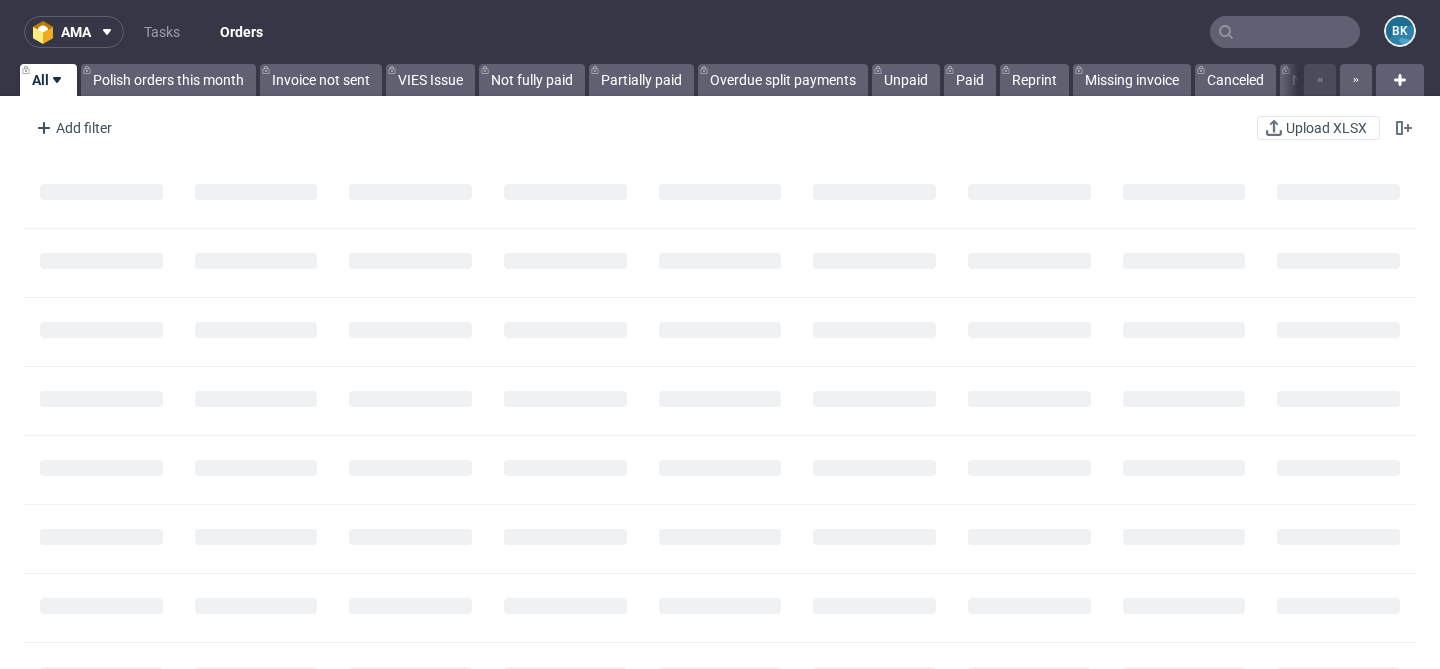 click at bounding box center [1285, 32] 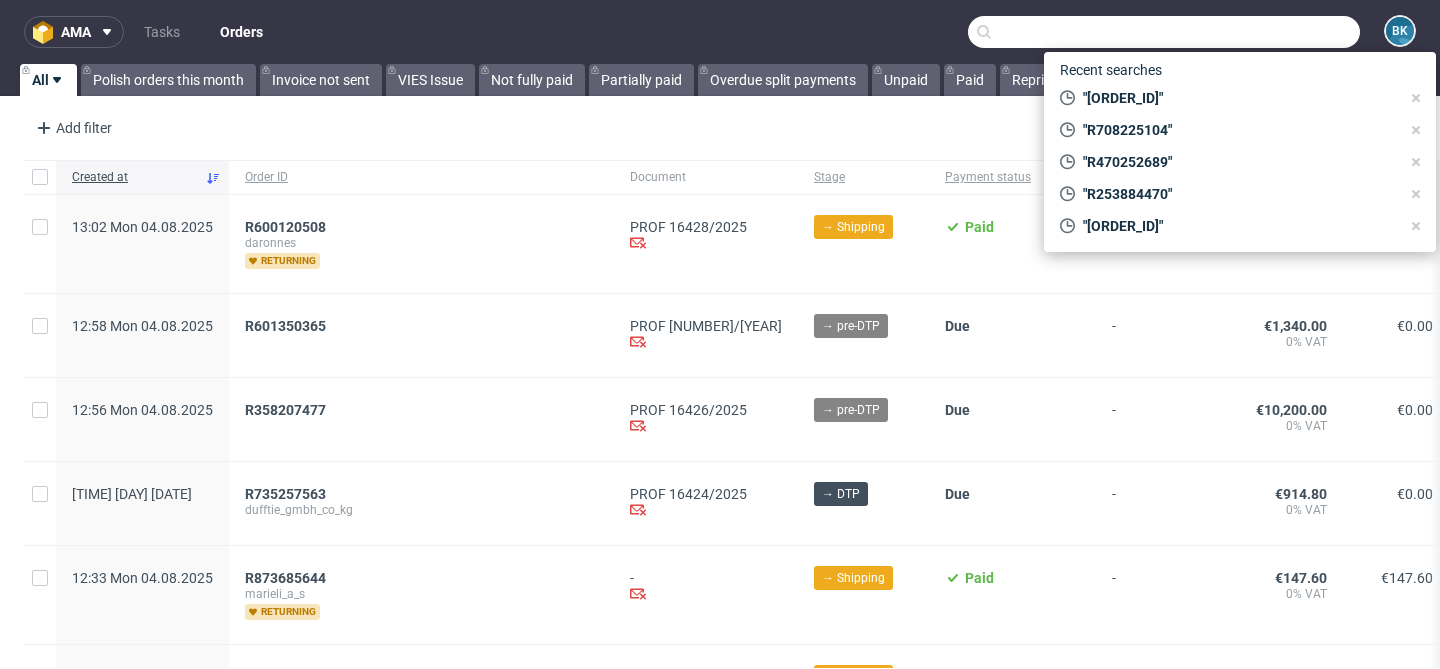 paste on "R618671682" 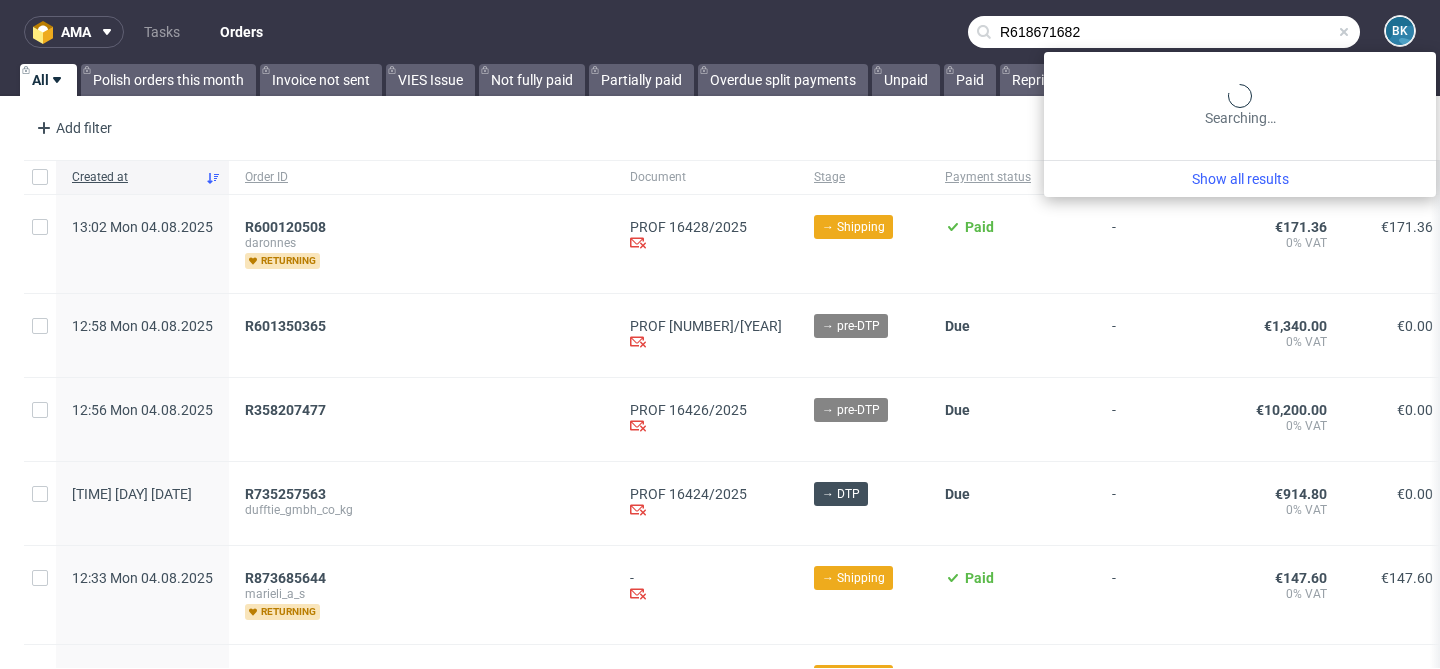 type on "R618671682" 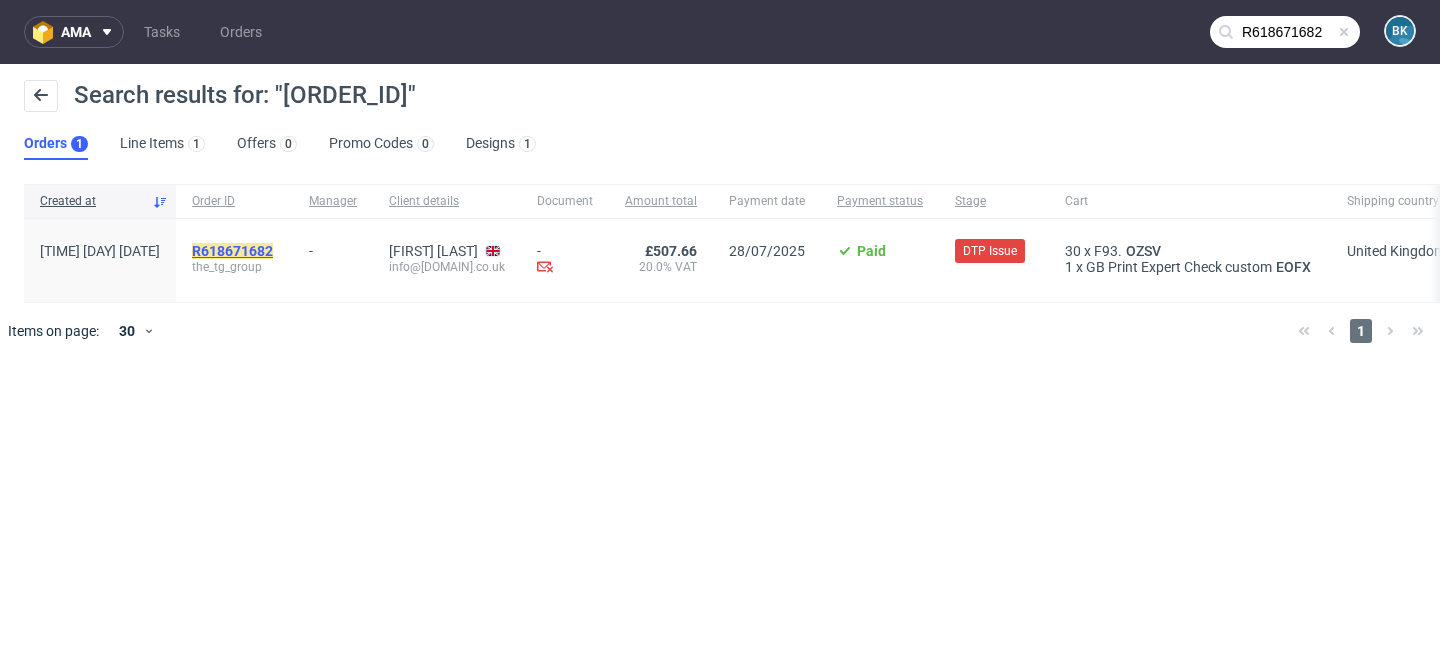 click on "R618671682" 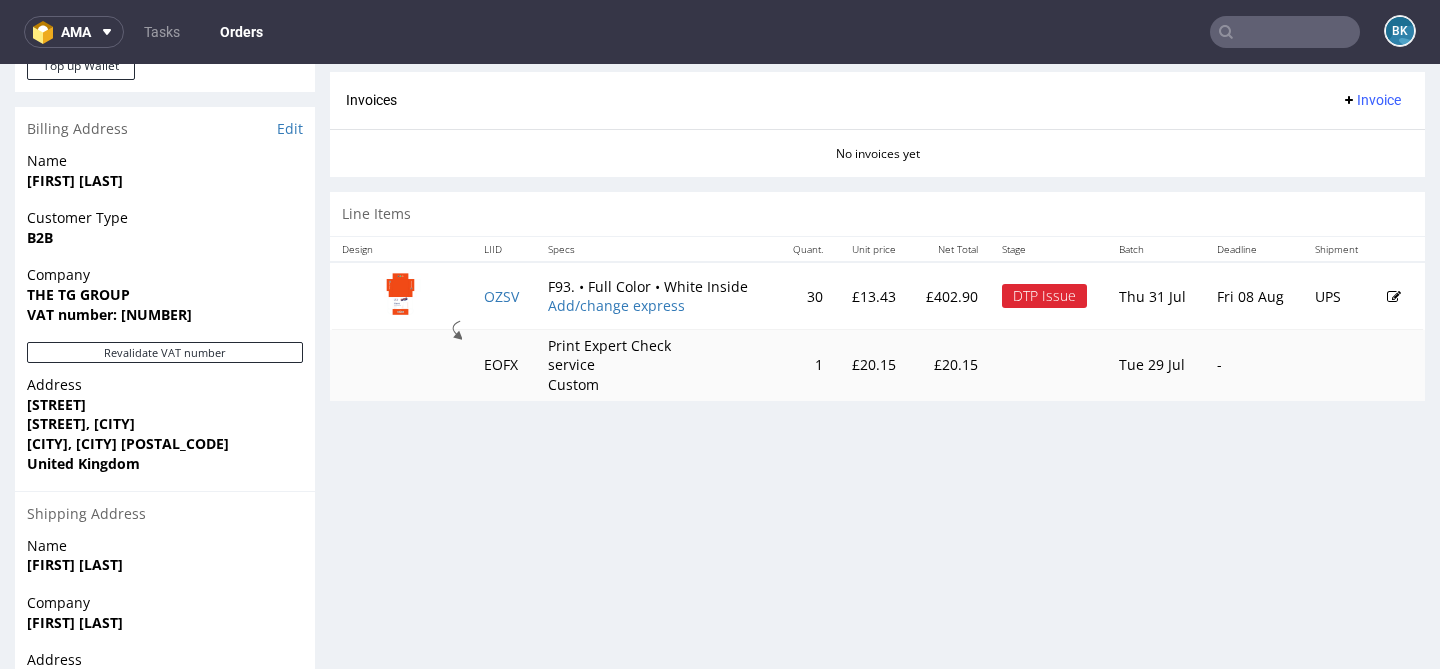 scroll, scrollTop: 906, scrollLeft: 0, axis: vertical 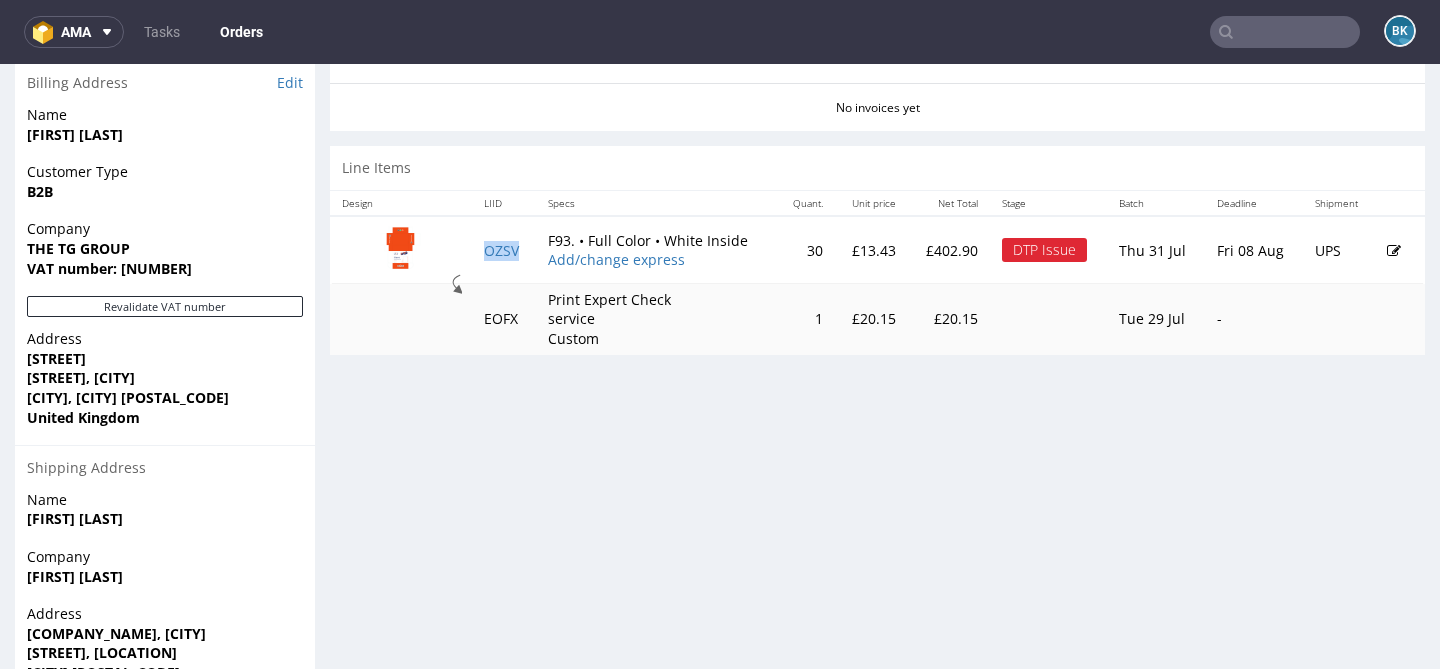 click on "OZSV" at bounding box center [504, 250] 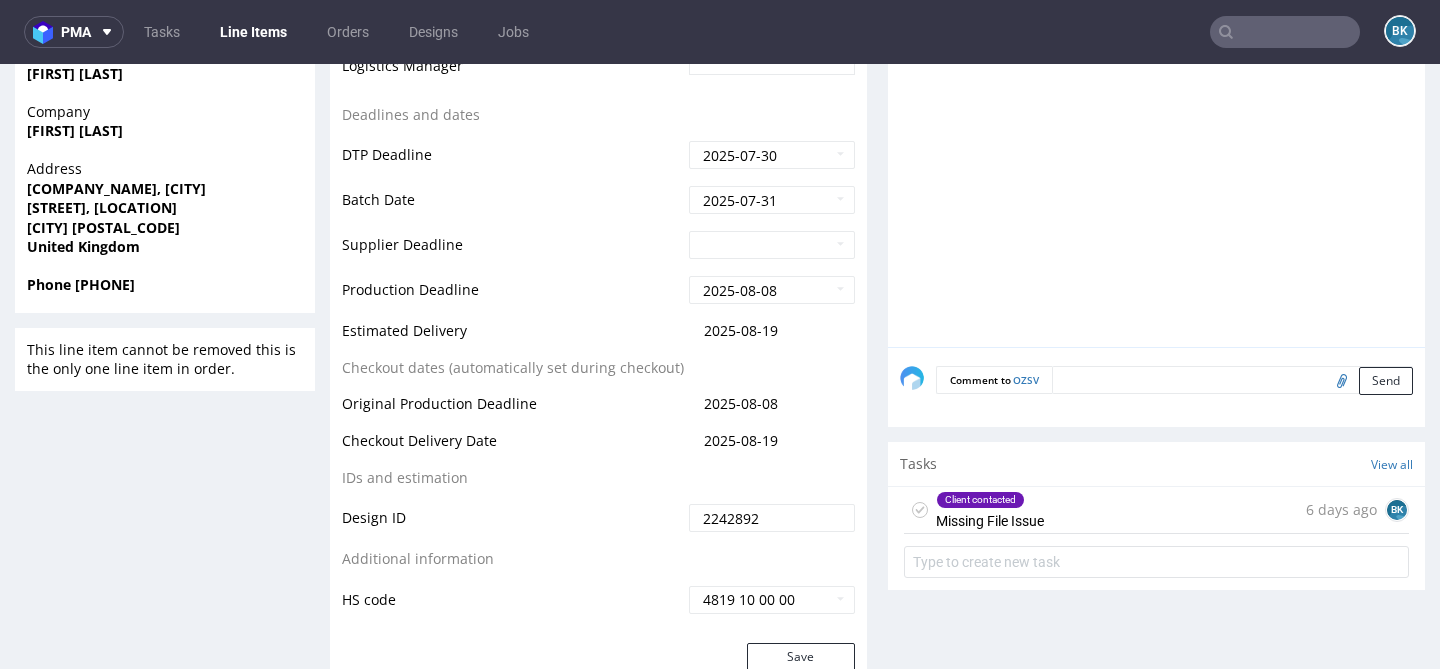 scroll, scrollTop: 1175, scrollLeft: 0, axis: vertical 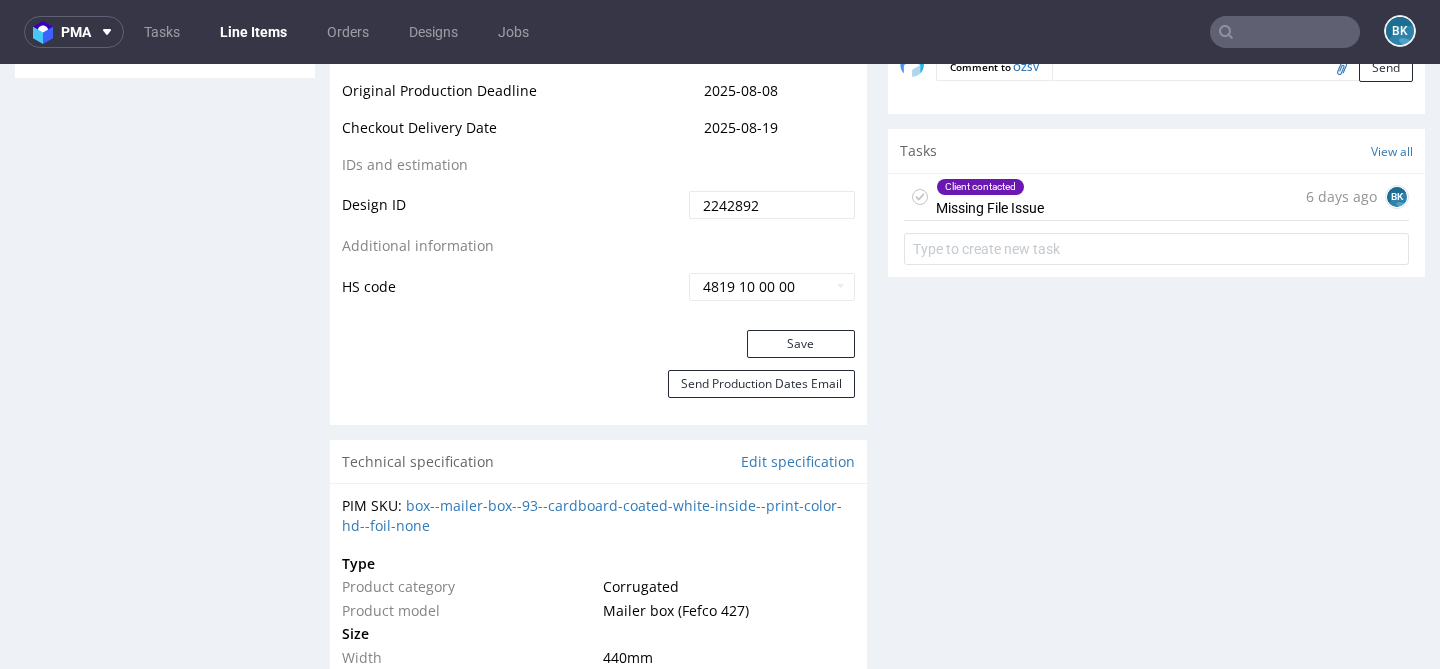 click on "Client contacted Missing File Issue 6 days ago BK" at bounding box center (1156, 197) 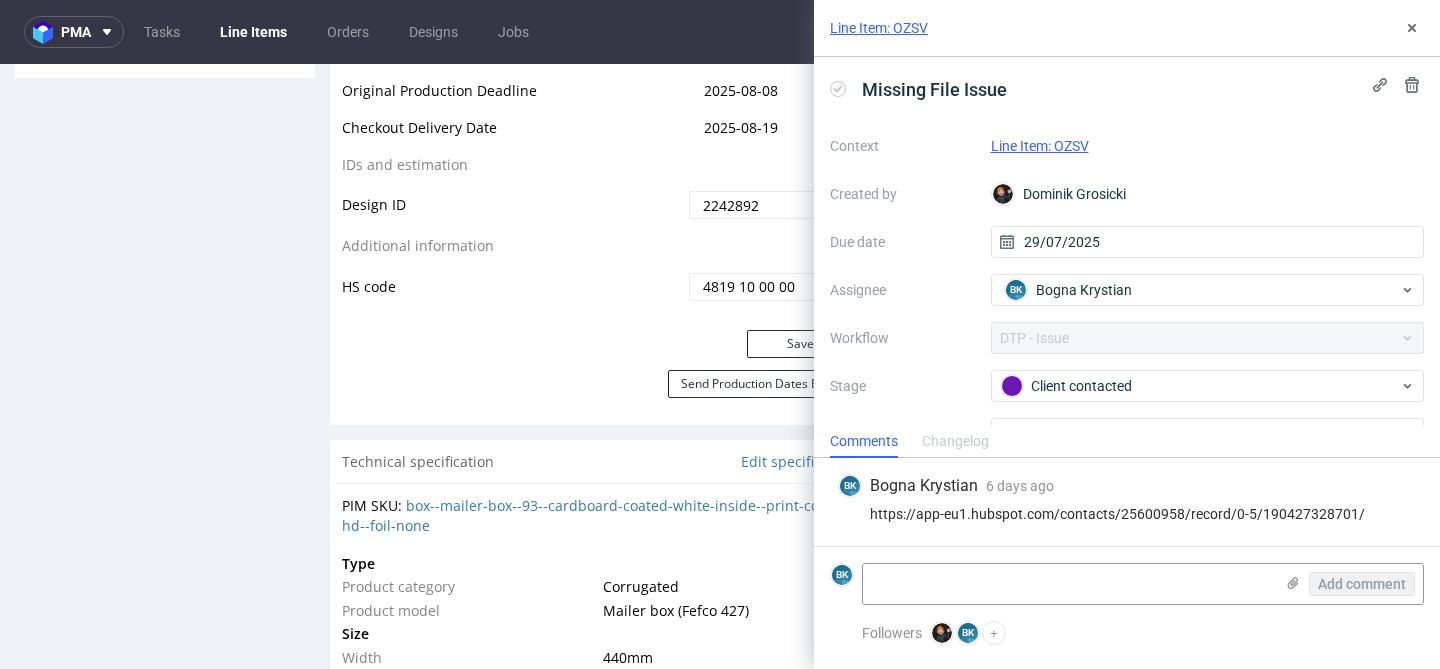 click on "https://app-eu1.hubspot.com/contacts/25600958/record/0-5/190427328701/" at bounding box center (1127, 514) 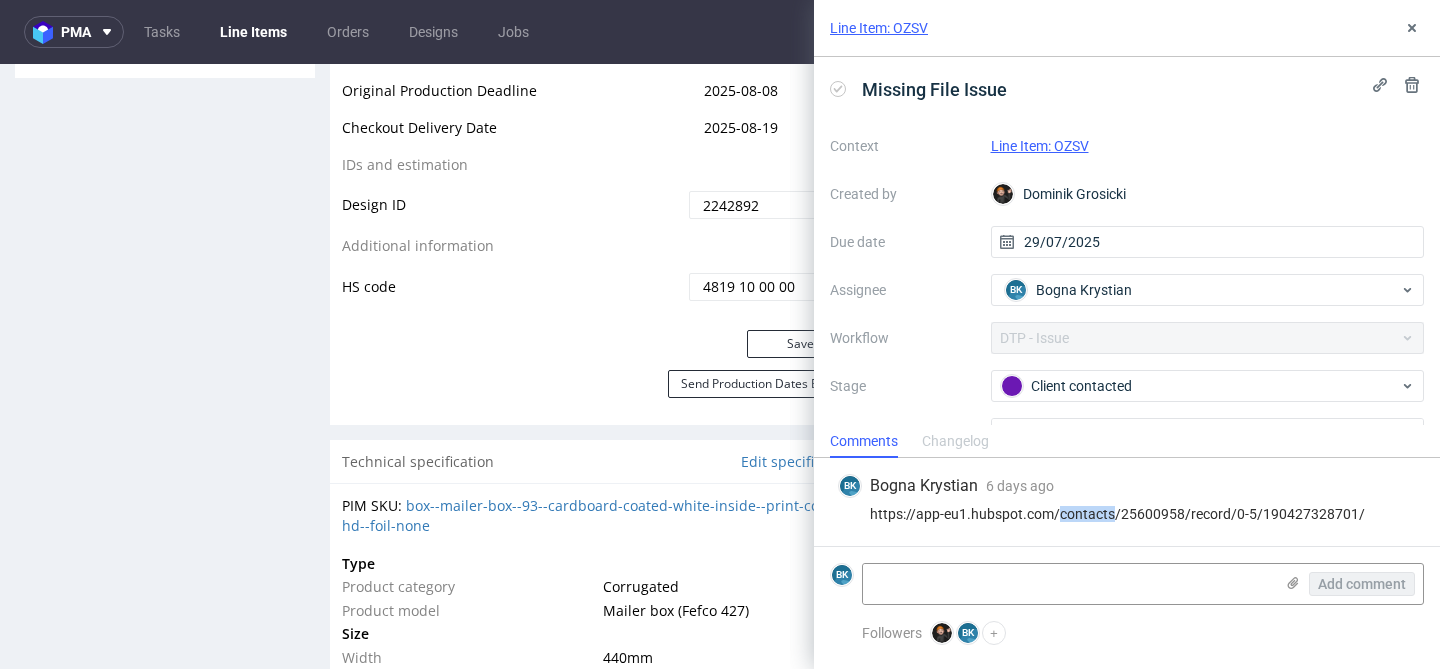 click on "https://app-eu1.hubspot.com/contacts/25600958/record/0-5/190427328701/" at bounding box center [1127, 514] 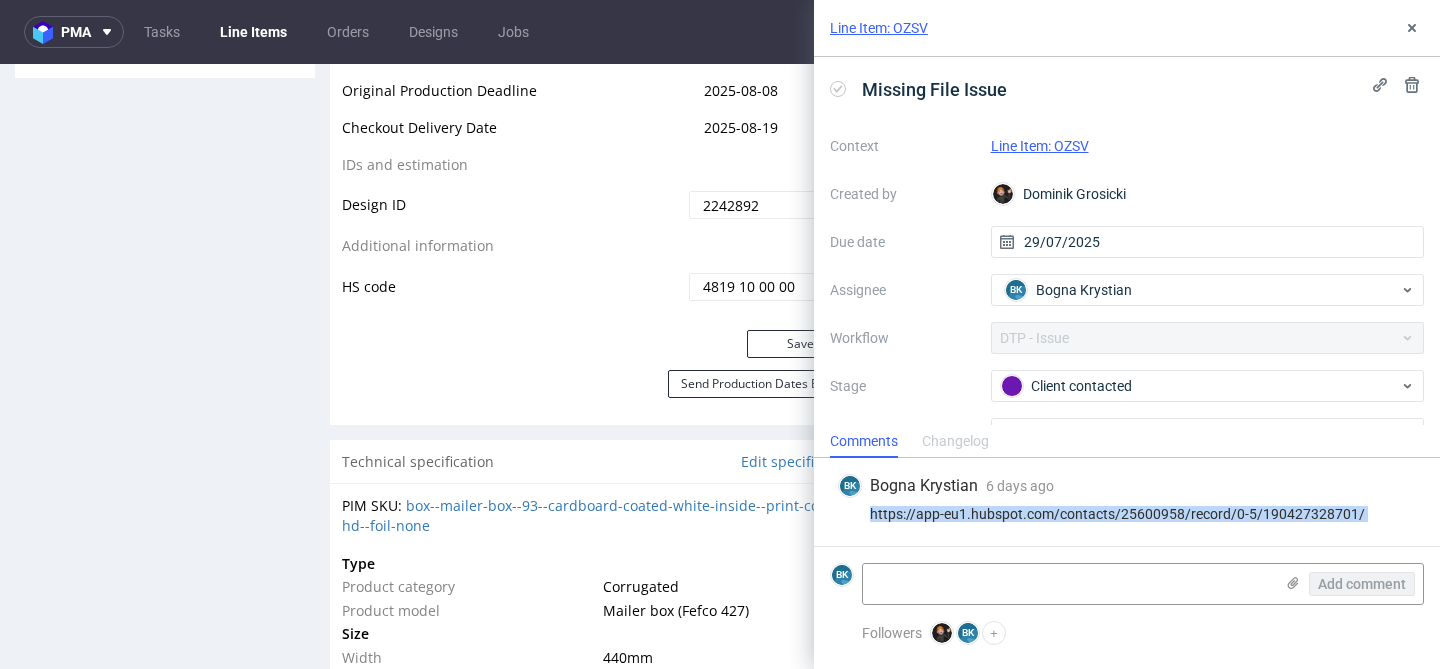 click on "https://app-eu1.hubspot.com/contacts/25600958/record/0-5/190427328701/" at bounding box center [1127, 514] 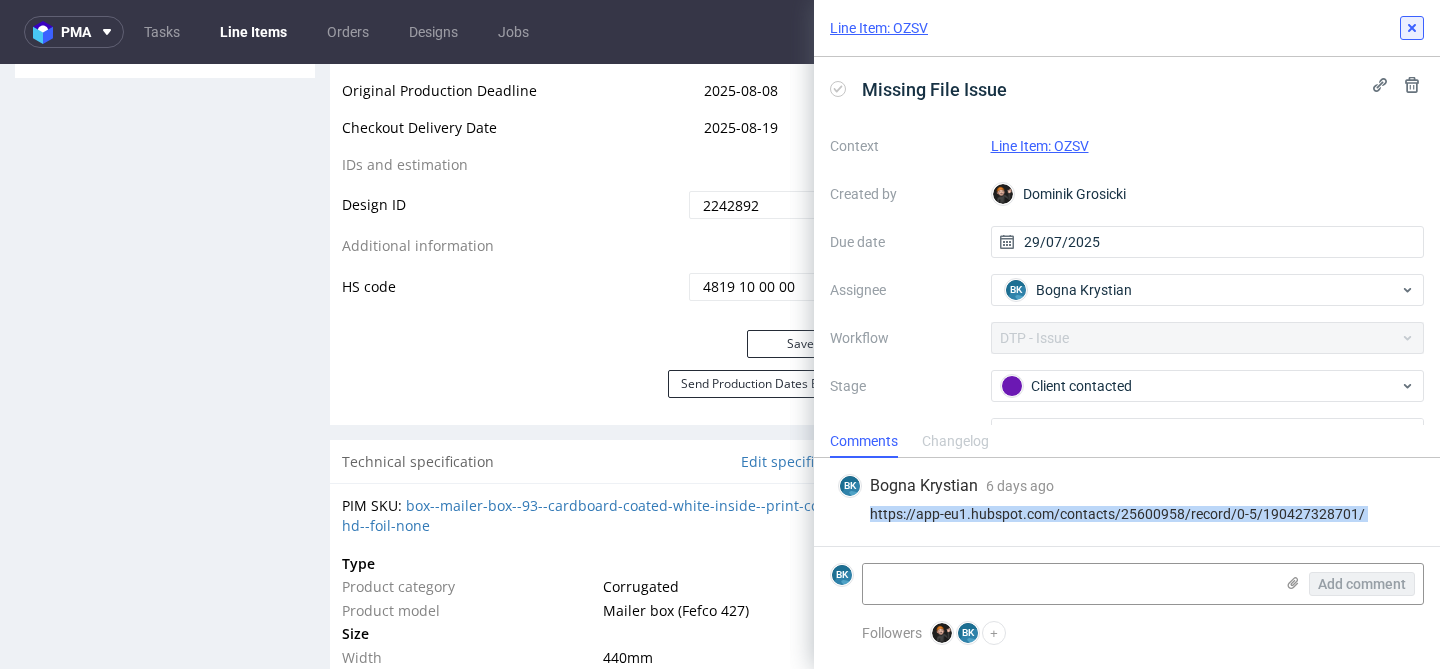 click 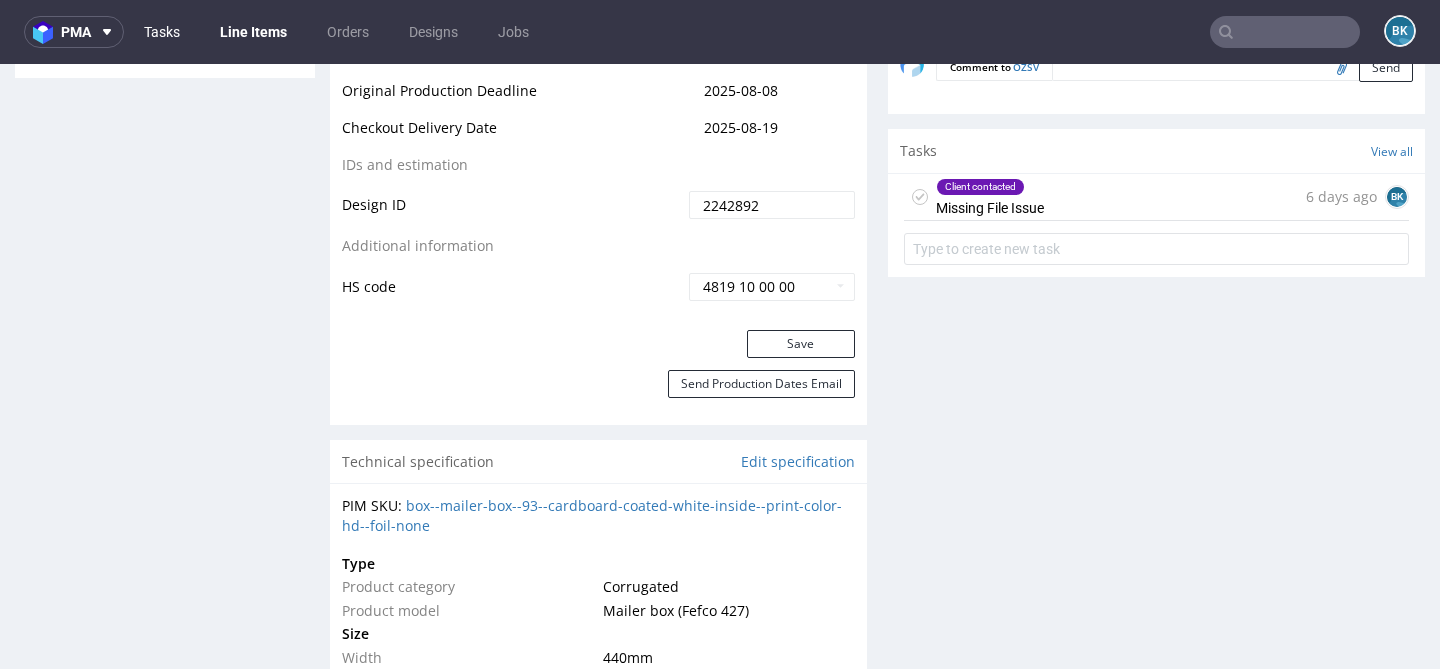 click on "Tasks" at bounding box center (162, 32) 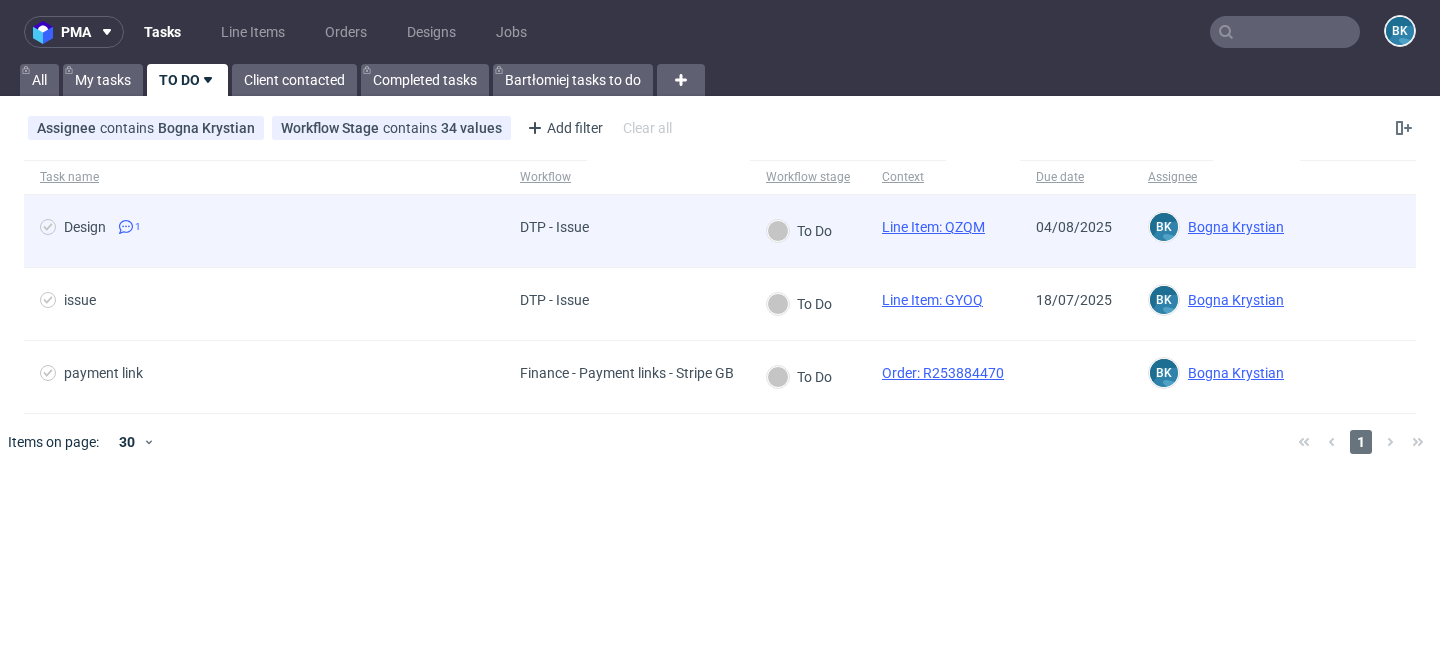 click on "Line Item: QZQM" at bounding box center (933, 227) 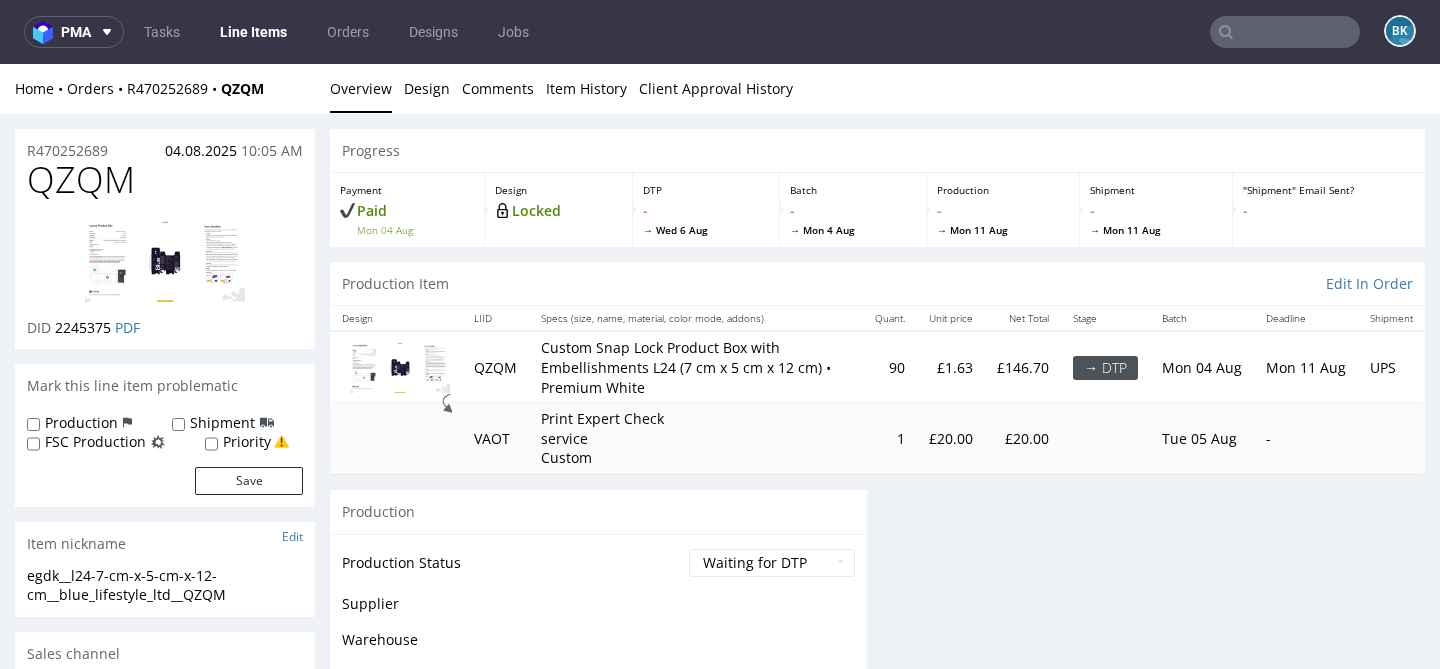 scroll, scrollTop: 0, scrollLeft: 0, axis: both 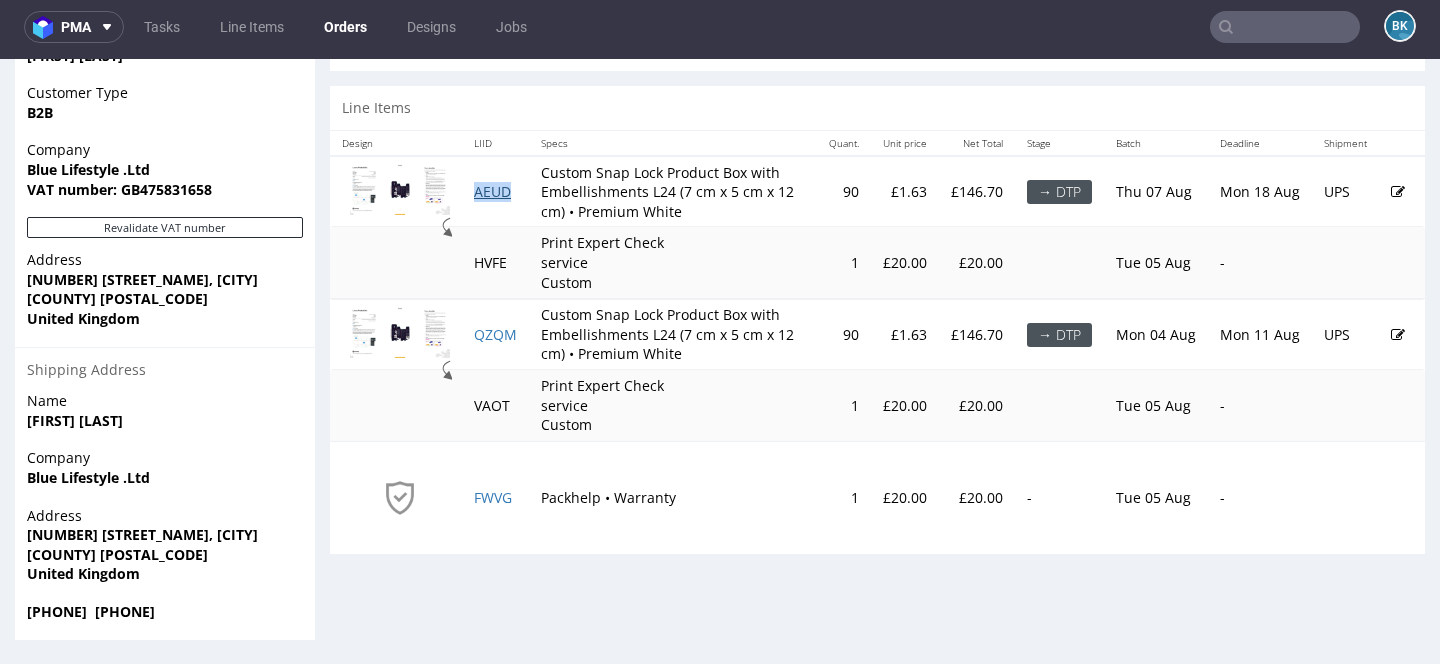 click on "AEUD" at bounding box center (492, 191) 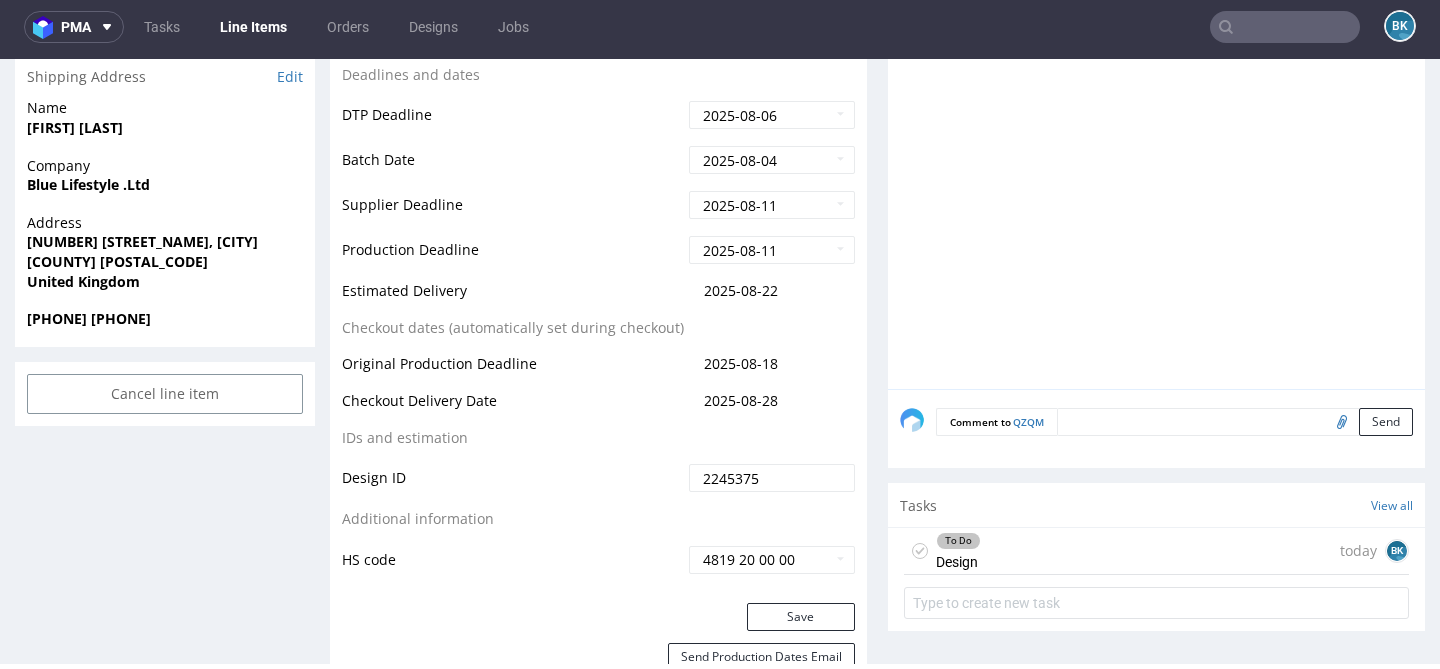 scroll, scrollTop: 821, scrollLeft: 0, axis: vertical 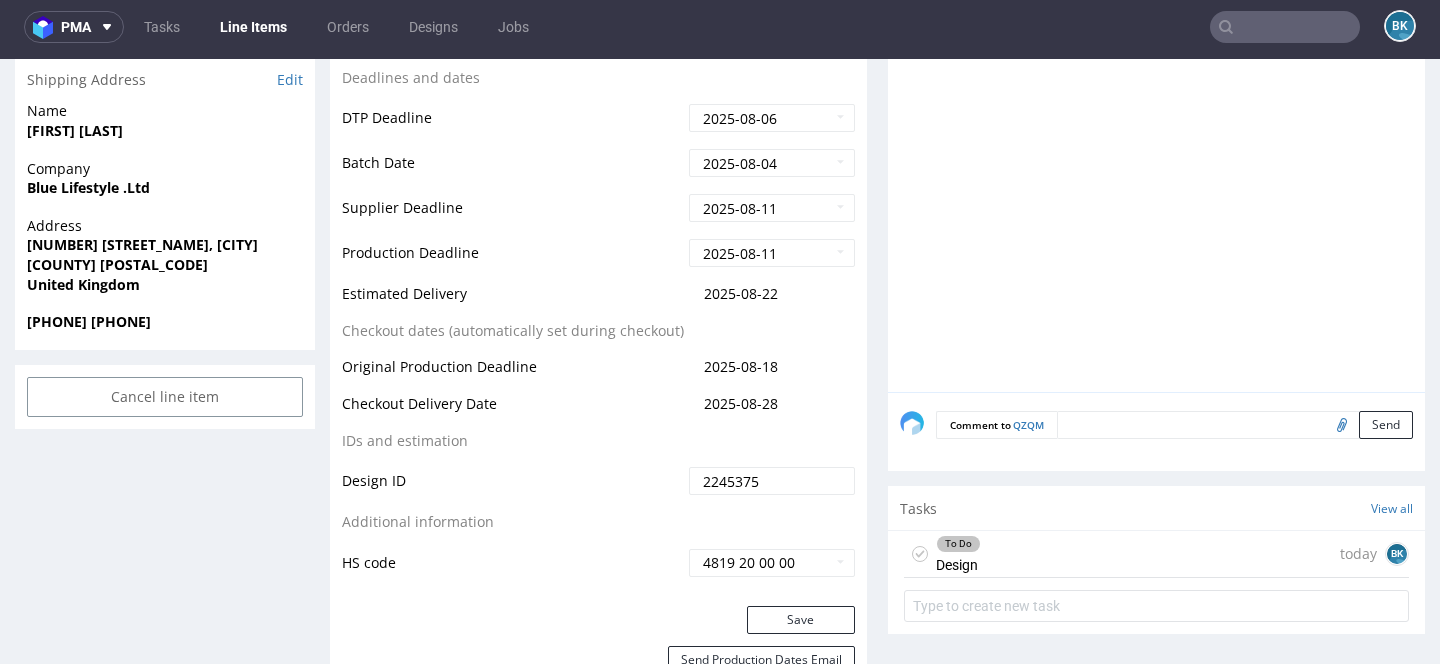 click on "To Do Design today [INITIALS]" at bounding box center (1156, 554) 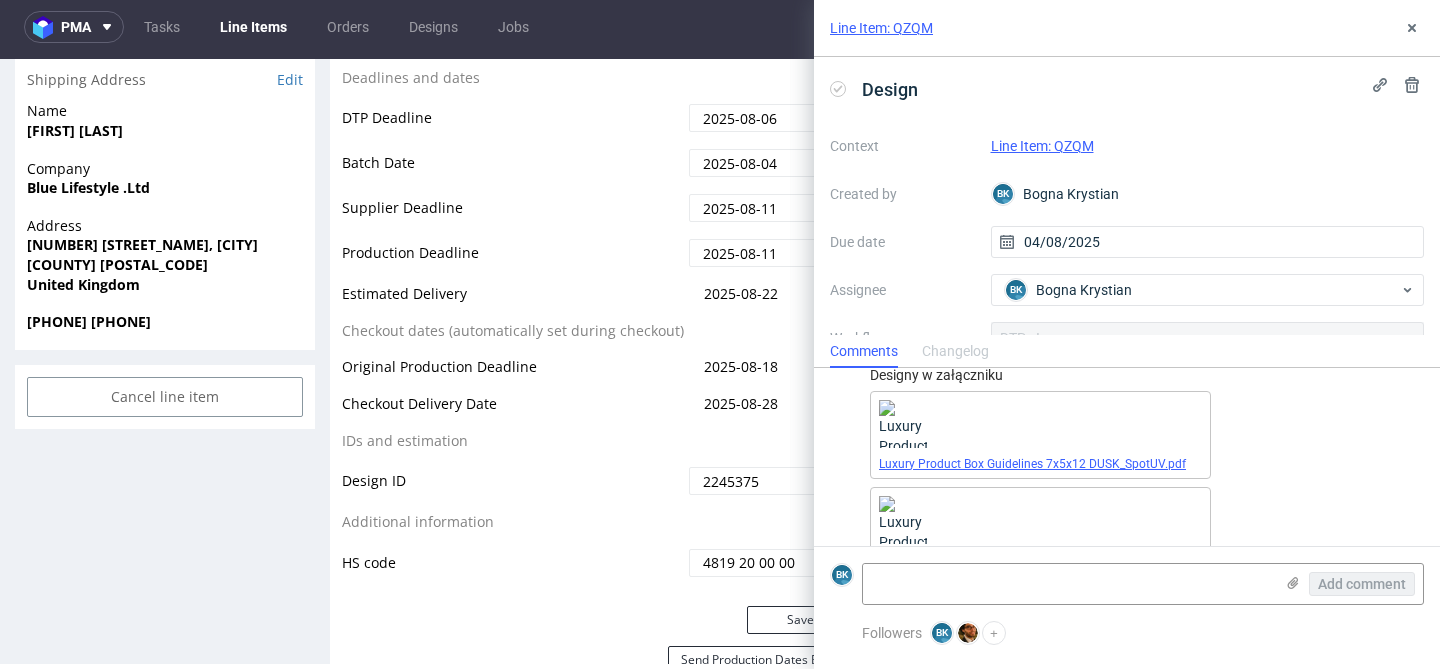 scroll, scrollTop: 93, scrollLeft: 0, axis: vertical 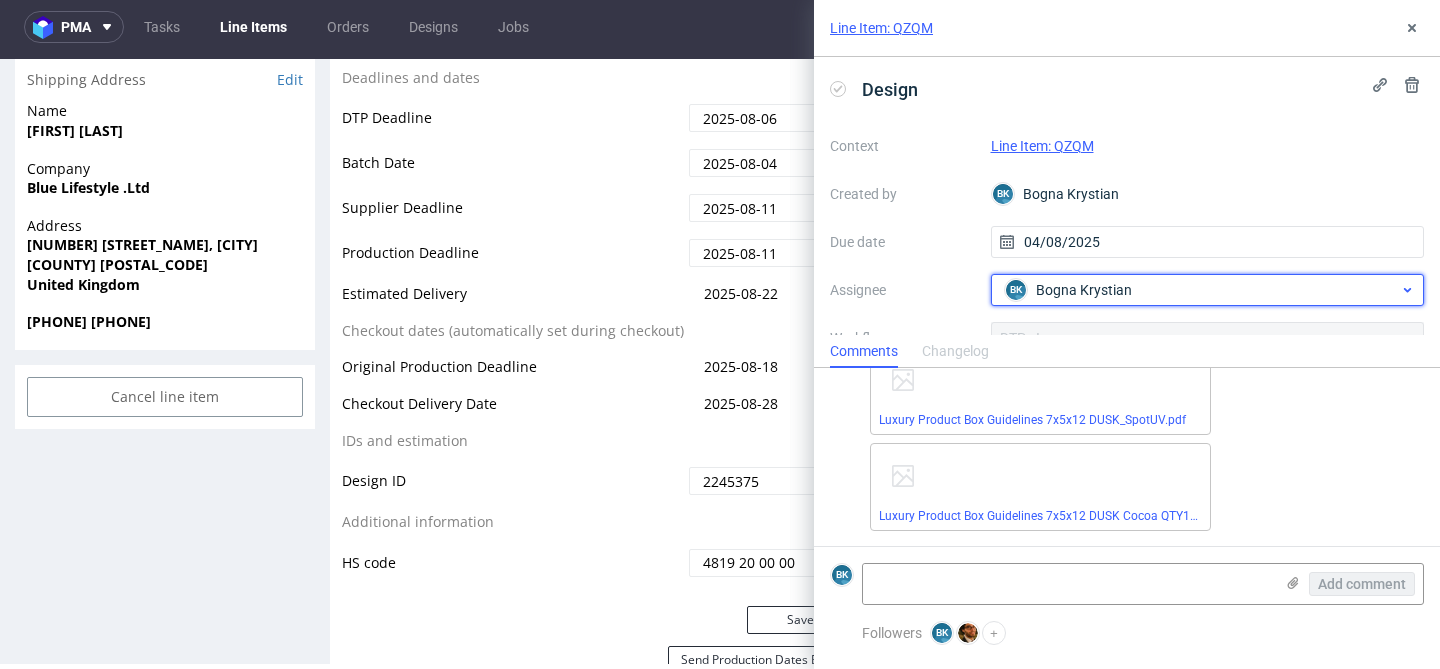click on "Bogna Krystian" at bounding box center (1084, 290) 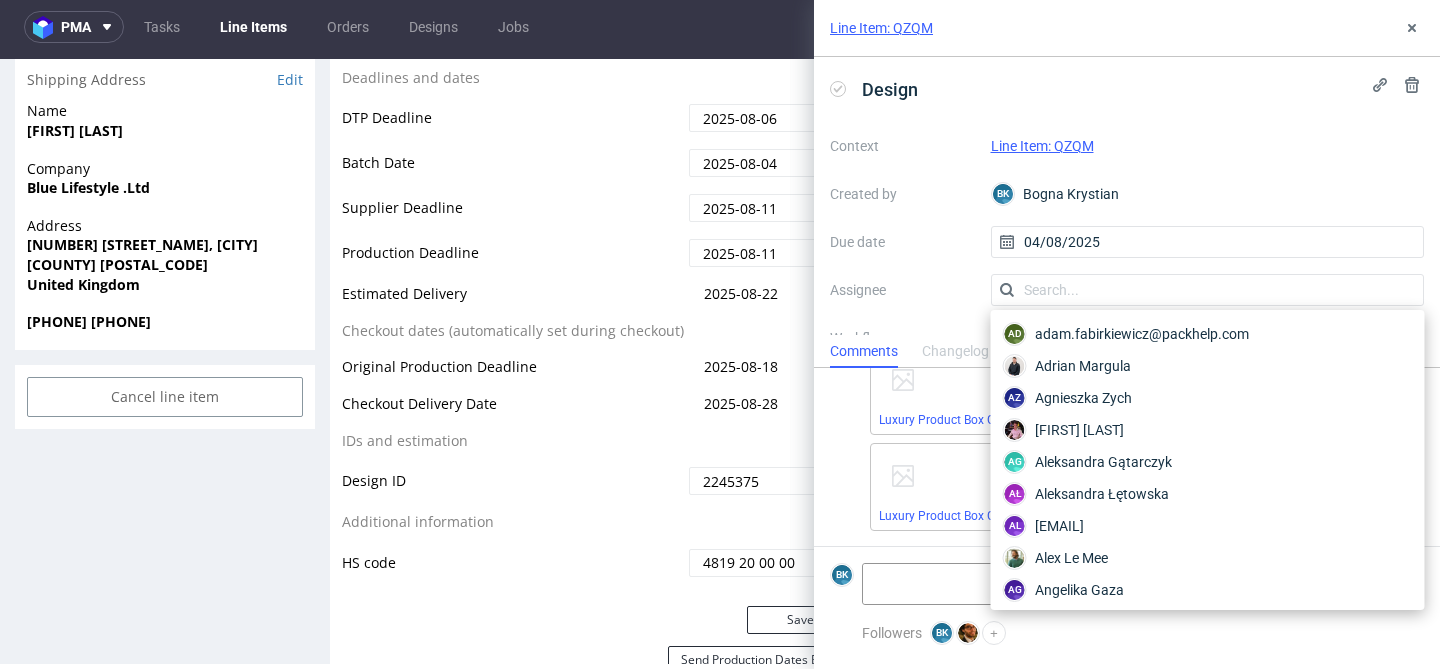 scroll, scrollTop: 482, scrollLeft: 0, axis: vertical 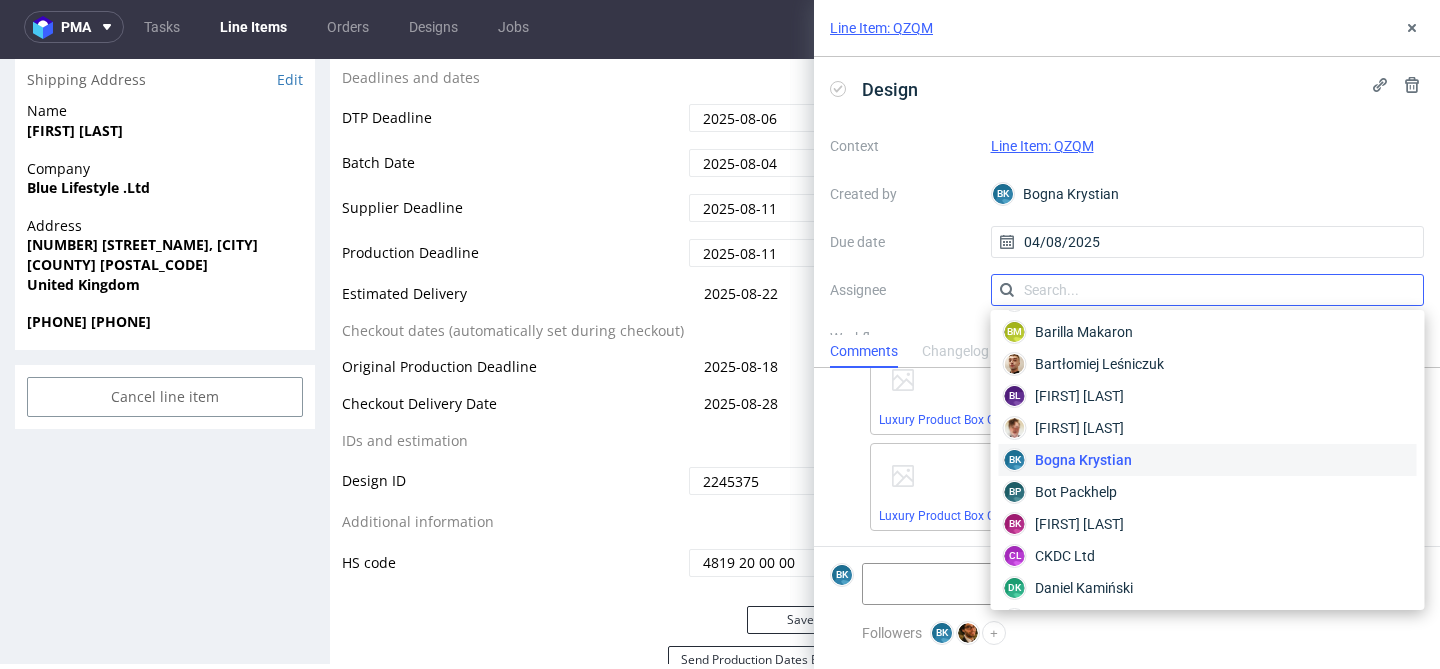 click at bounding box center (1208, 290) 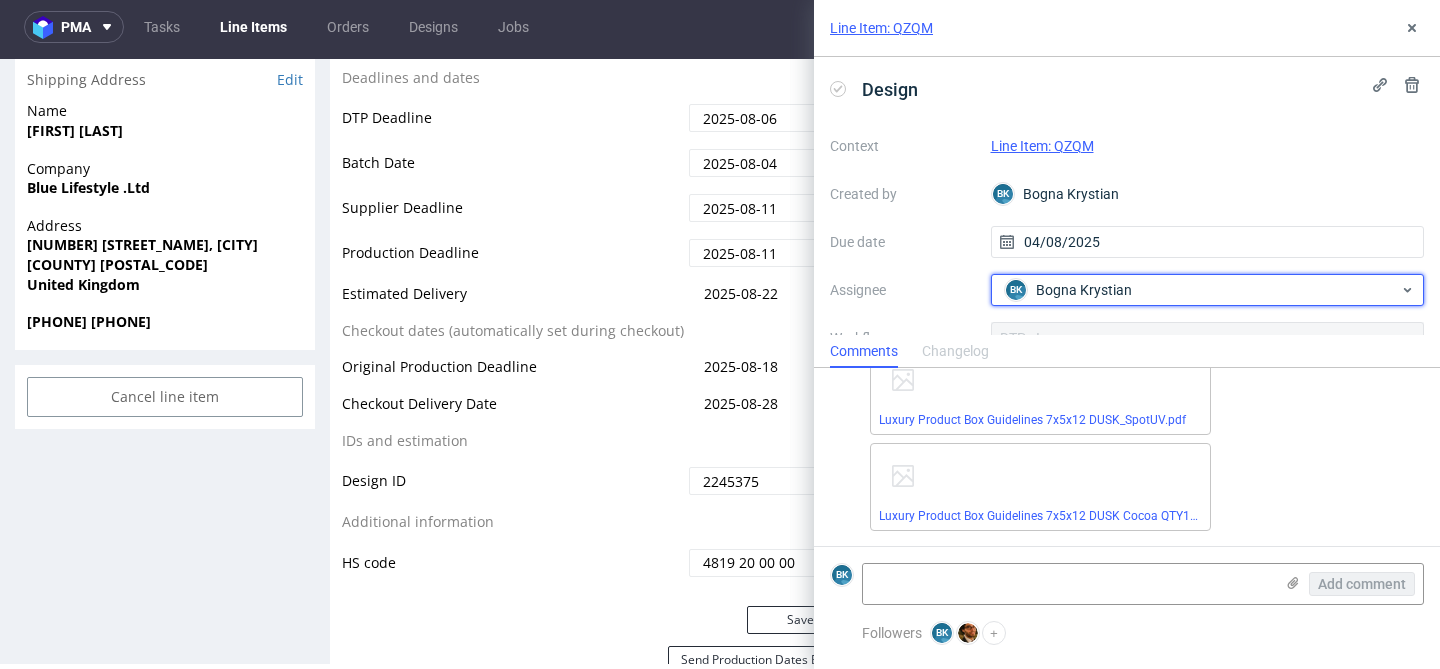 click on "Bogna Krystian" at bounding box center [1084, 290] 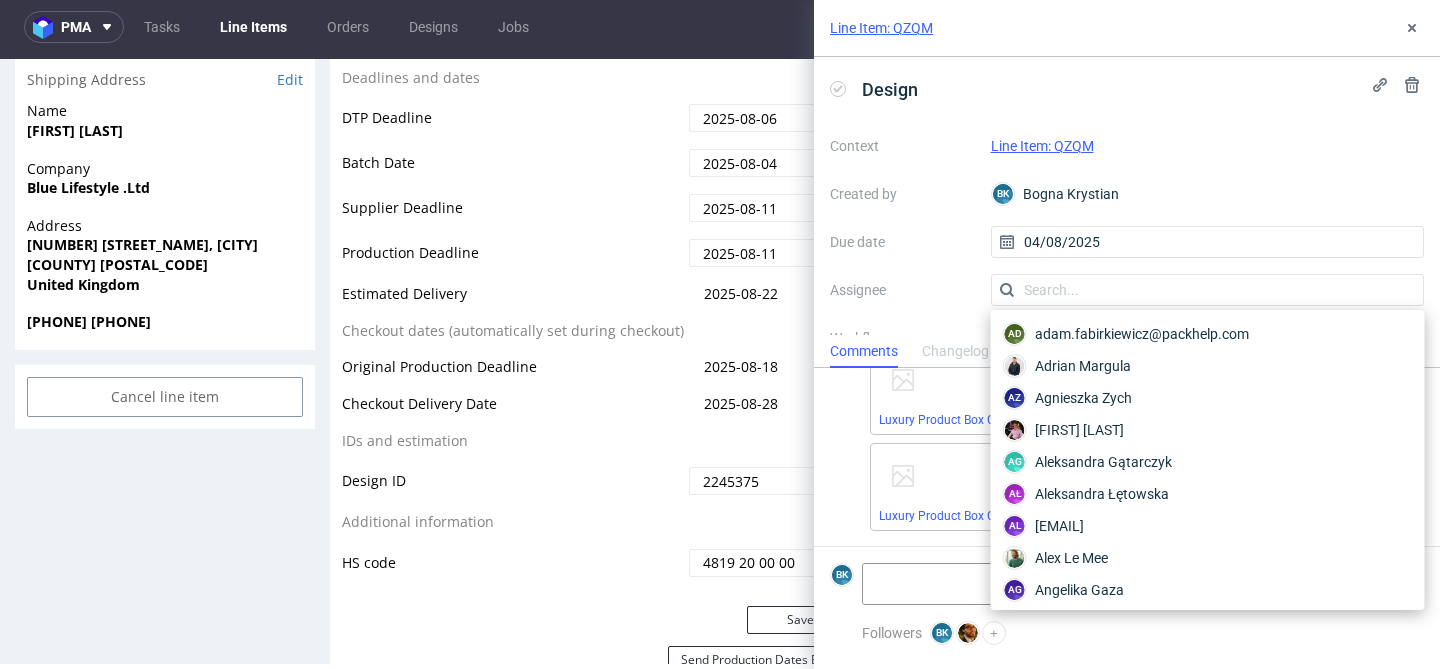 scroll, scrollTop: 482, scrollLeft: 0, axis: vertical 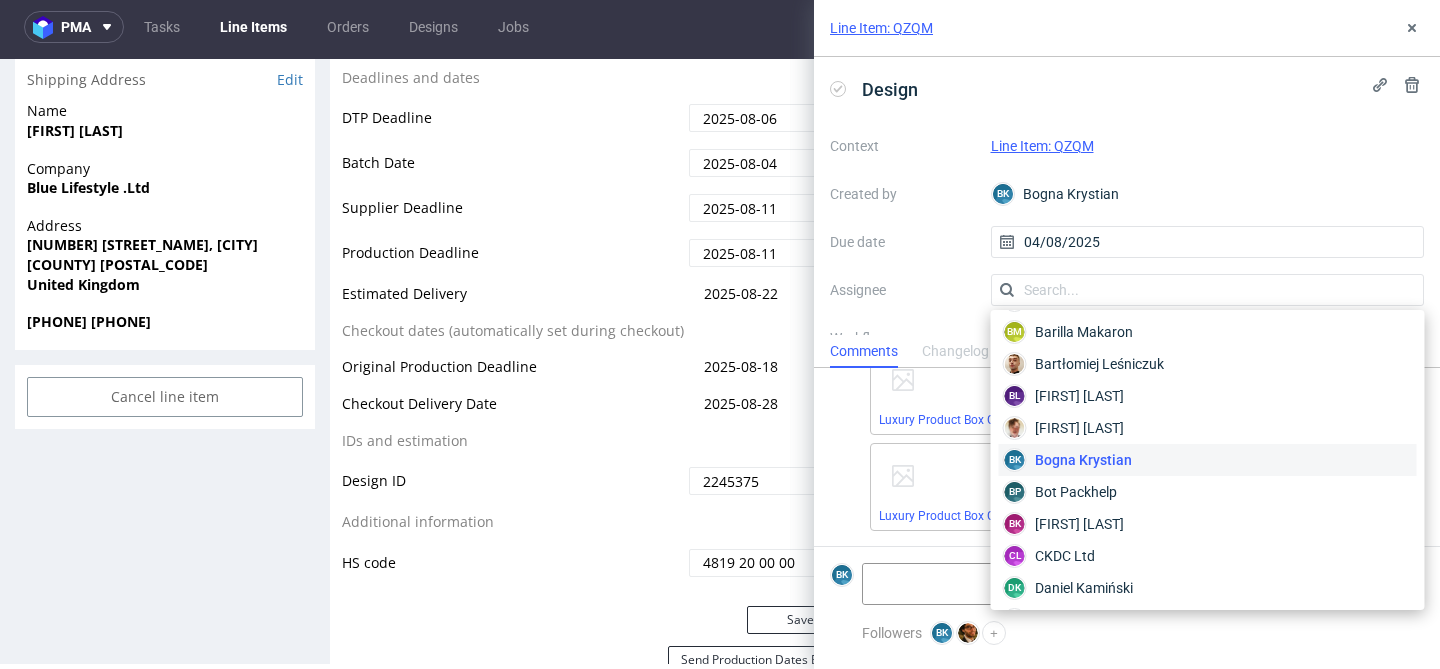 click on "Context Line Item: QZQM Created by BK Bogna Krystian Due date 04/08/2025 Assignee Workflow DTP - Issue Stage To Do Description Problem:
Impact:
What is needed?:" at bounding box center [1127, 322] 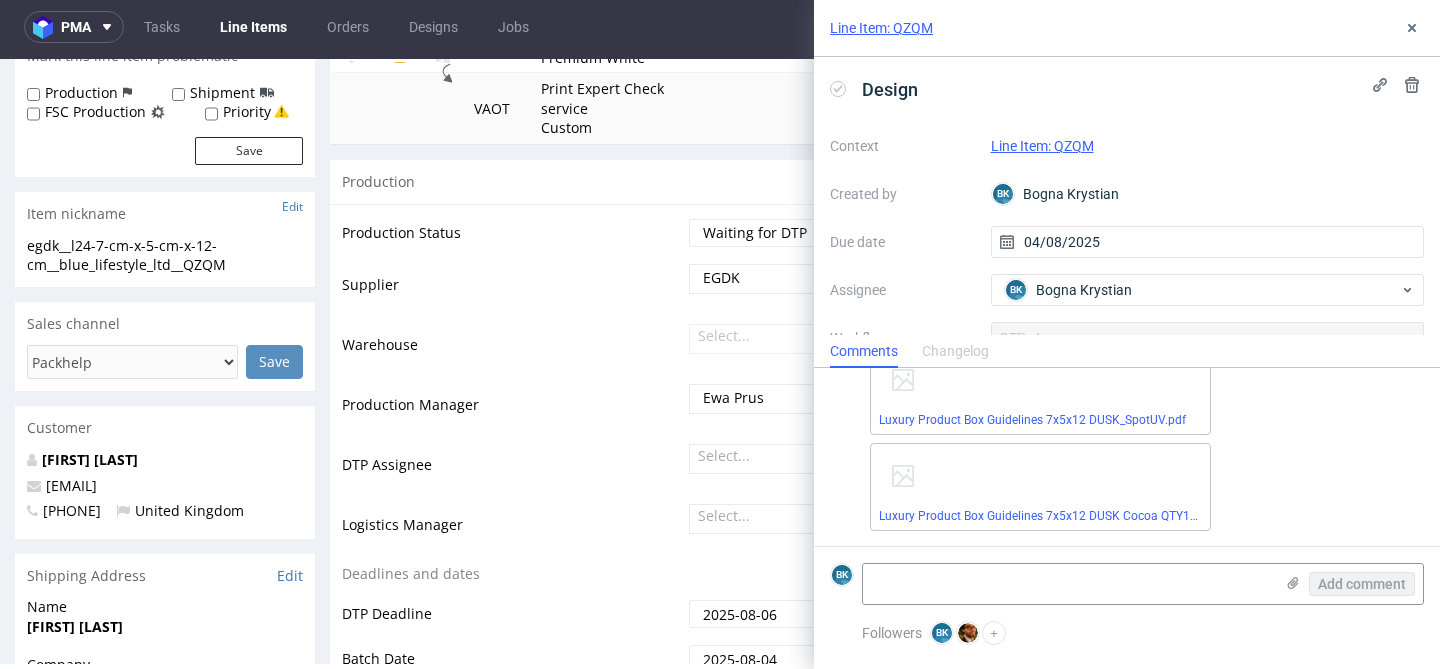 scroll, scrollTop: 323, scrollLeft: 0, axis: vertical 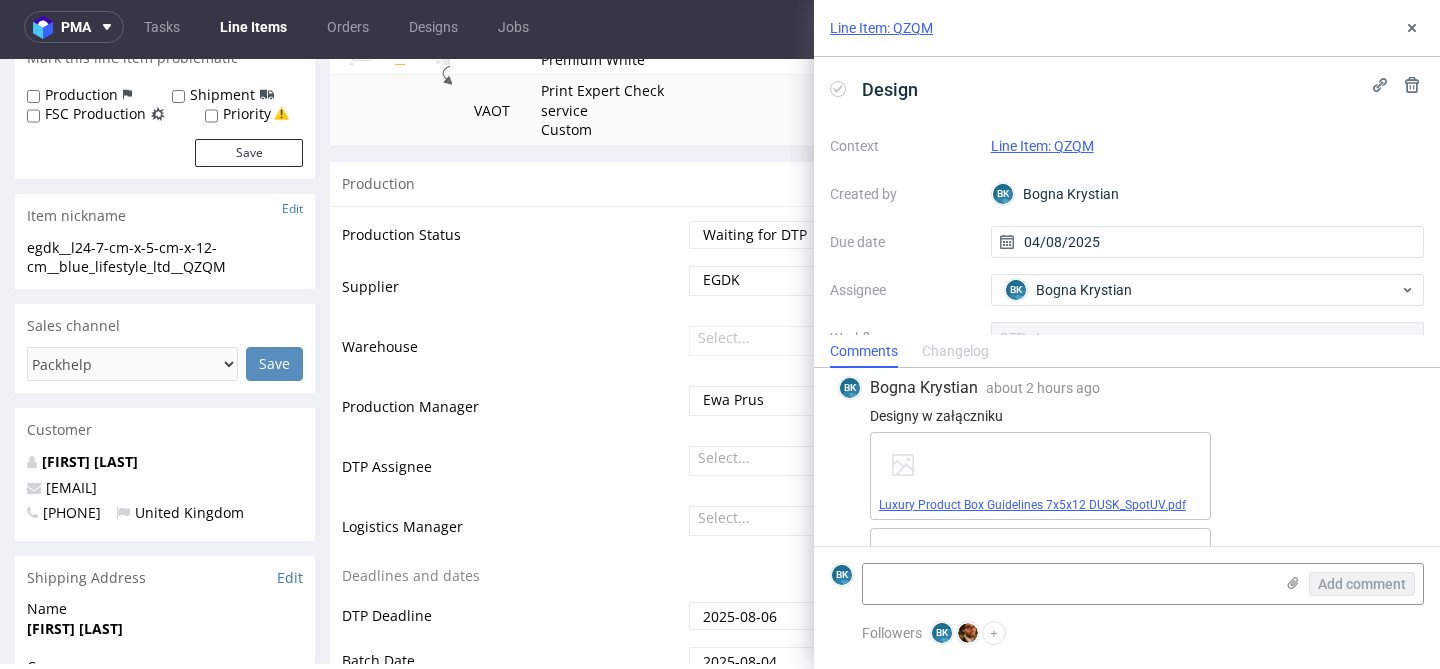 click on "Luxury Product Box Guidelines 7x5x12 DUSK_SpotUV.pdf" at bounding box center [1032, 505] 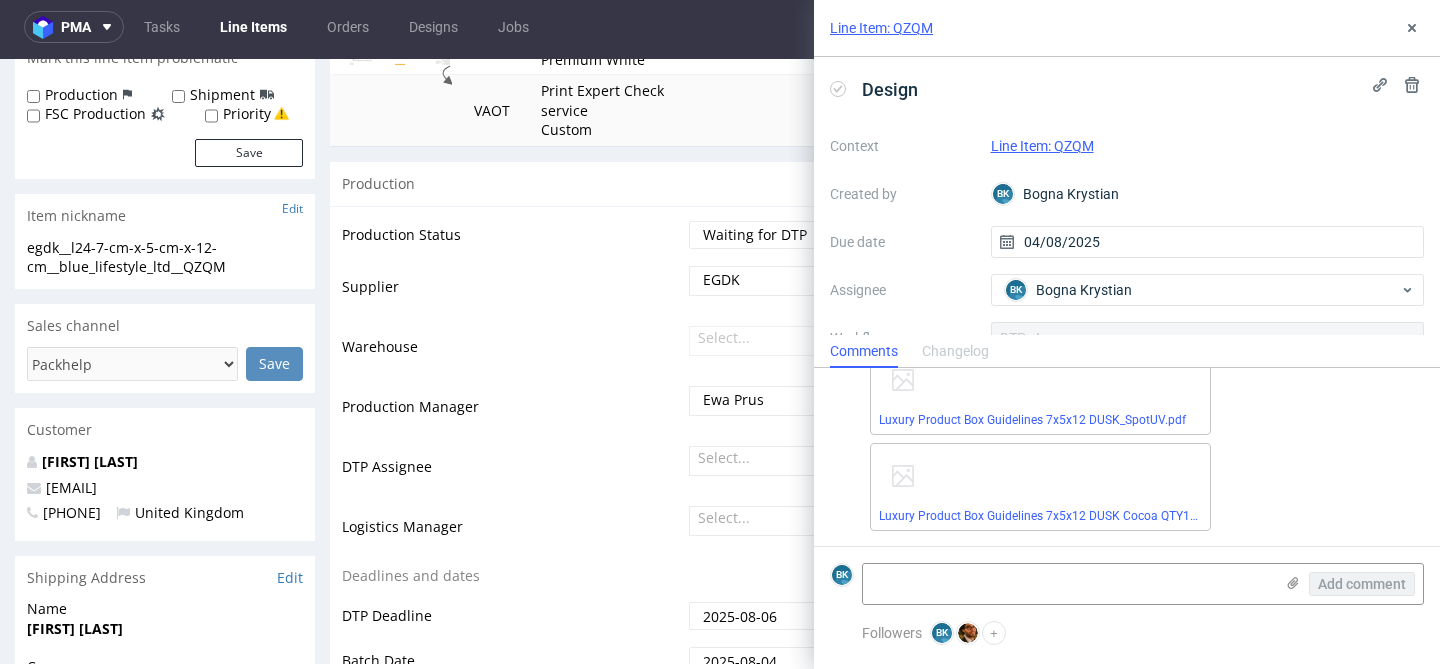scroll, scrollTop: 92, scrollLeft: 0, axis: vertical 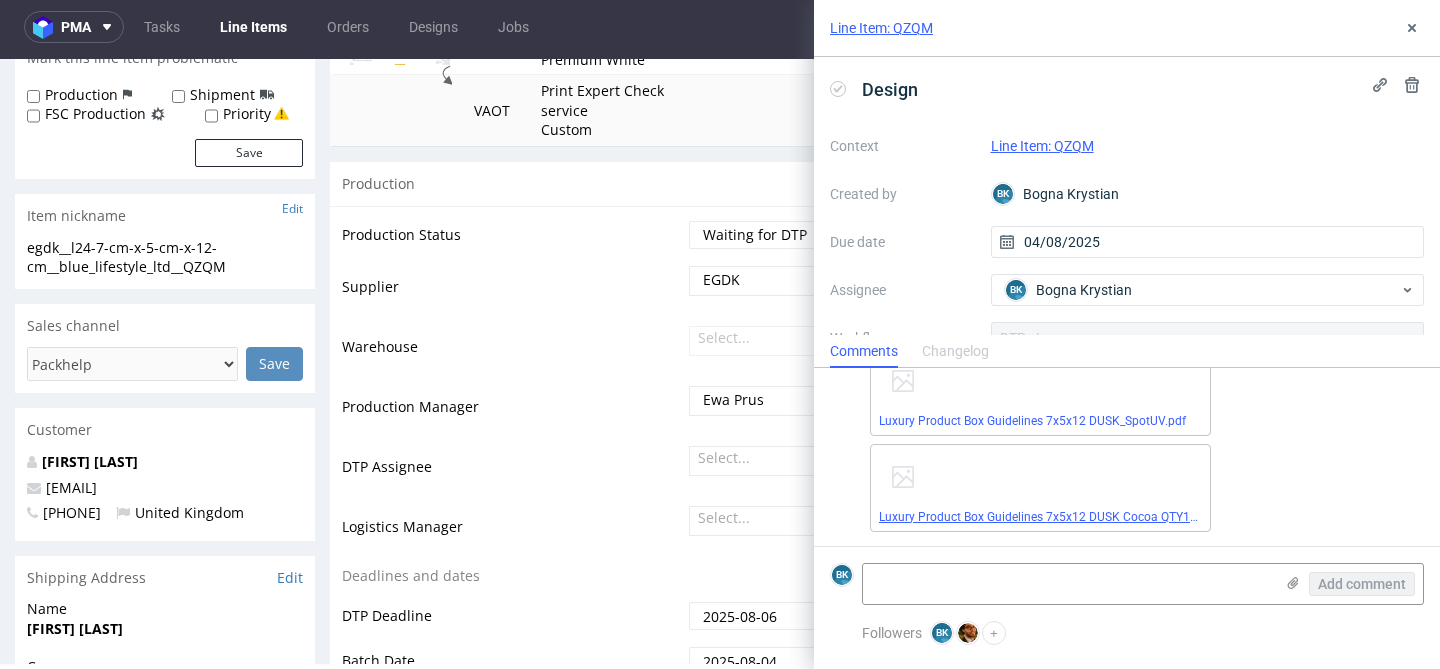 click on "Luxury Product Box Guidelines 7x5x12 DUSK Cocoa QTY150.pdf" at bounding box center (1052, 517) 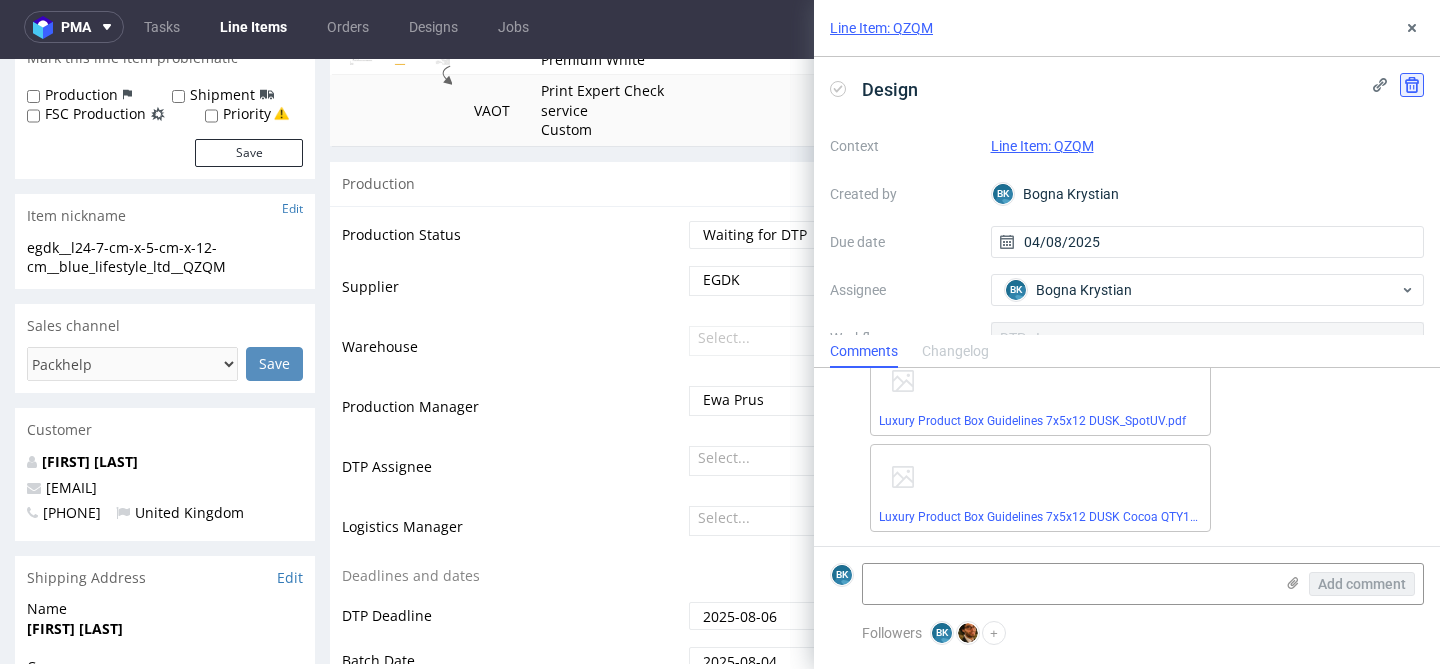 click 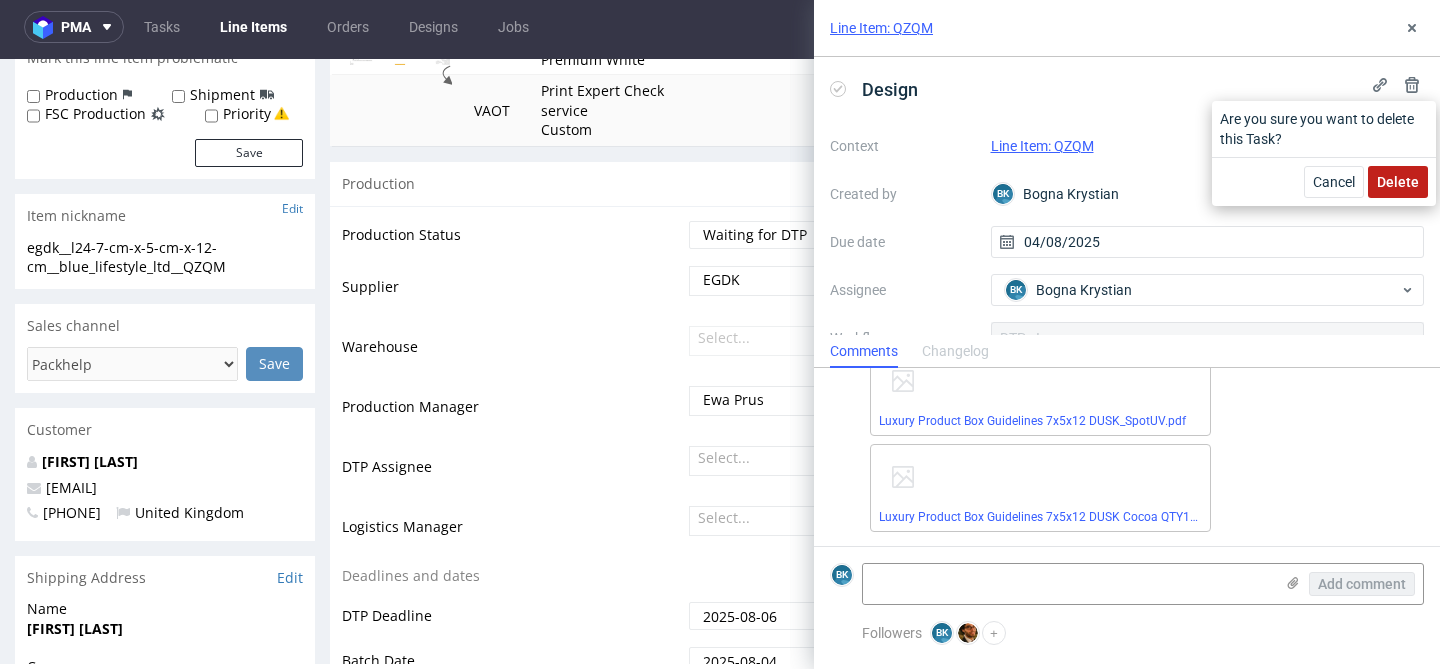 click on "Delete" at bounding box center (1398, 182) 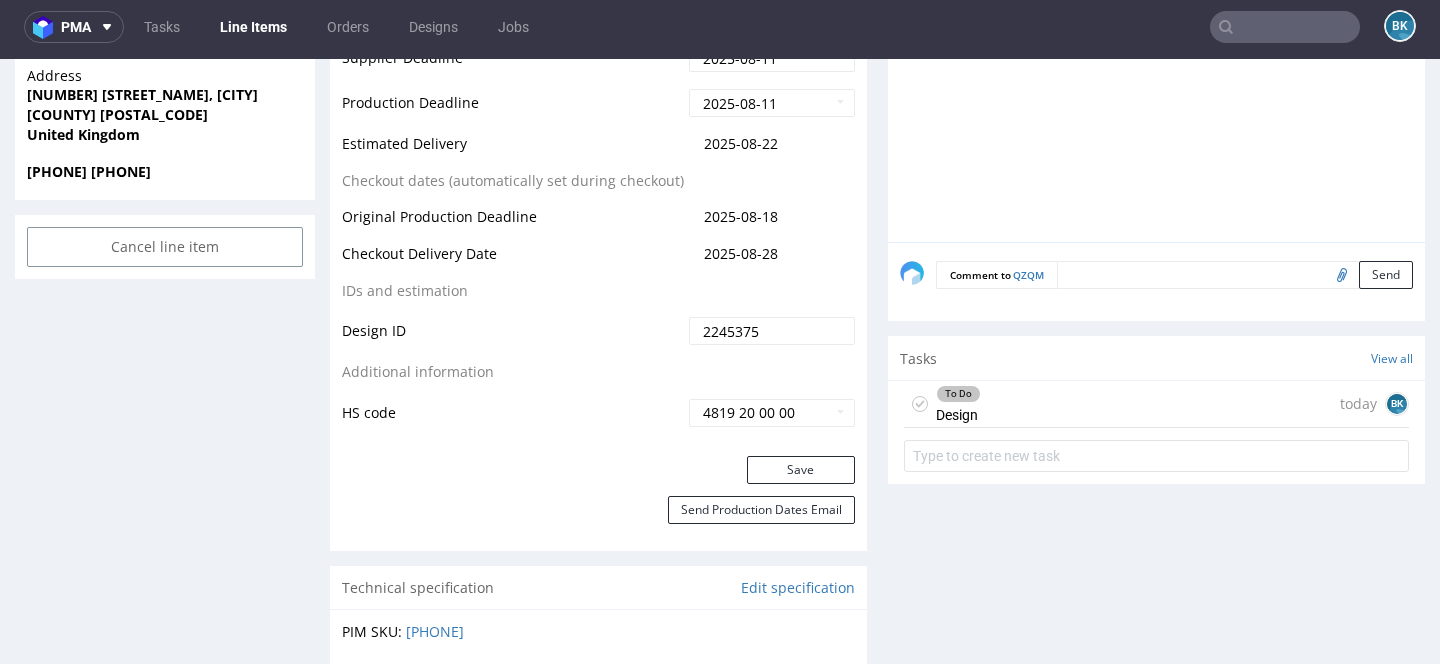 scroll, scrollTop: 972, scrollLeft: 0, axis: vertical 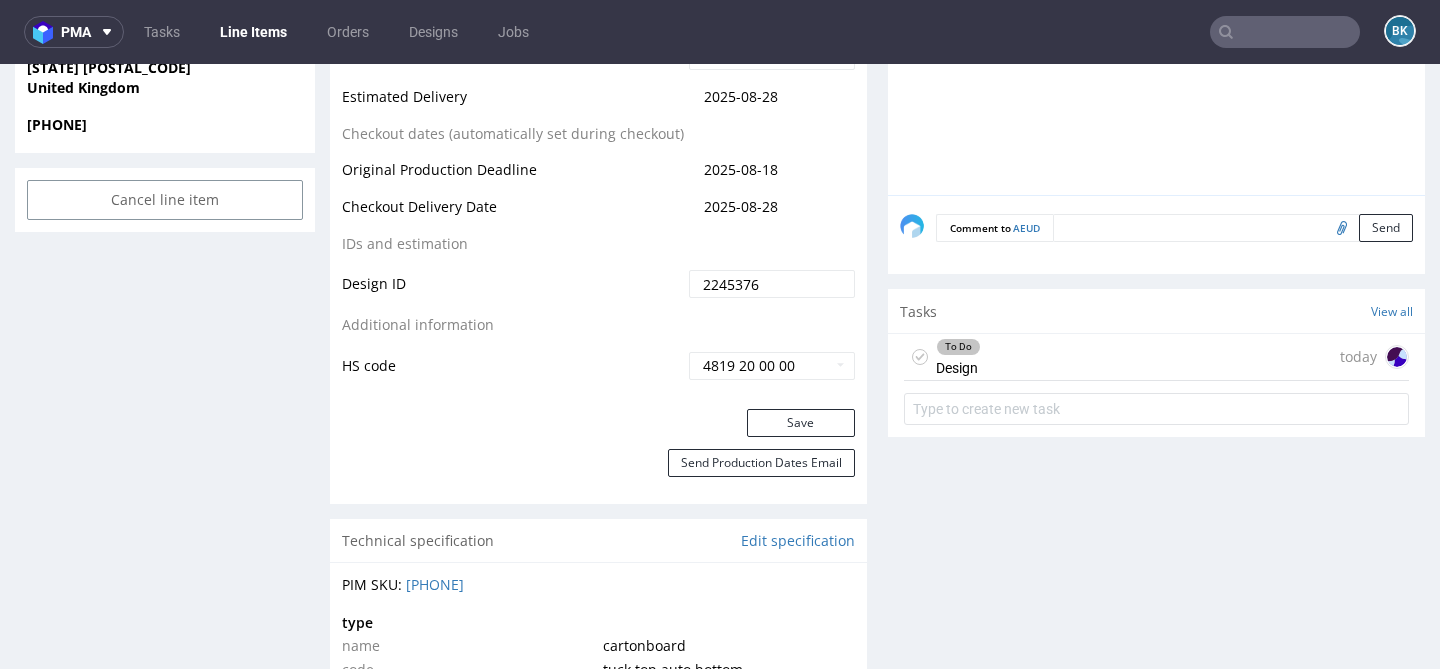 click on "To Do Design today" at bounding box center (1156, 357) 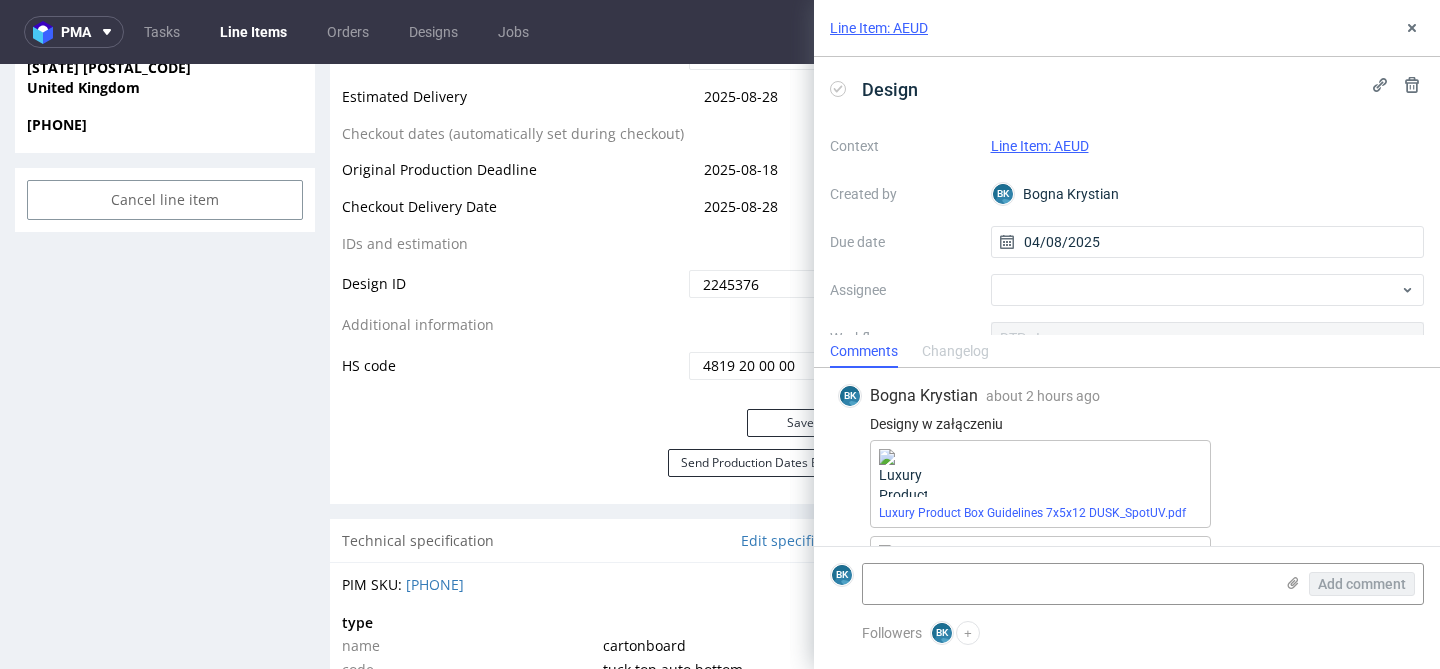 scroll, scrollTop: 93, scrollLeft: 0, axis: vertical 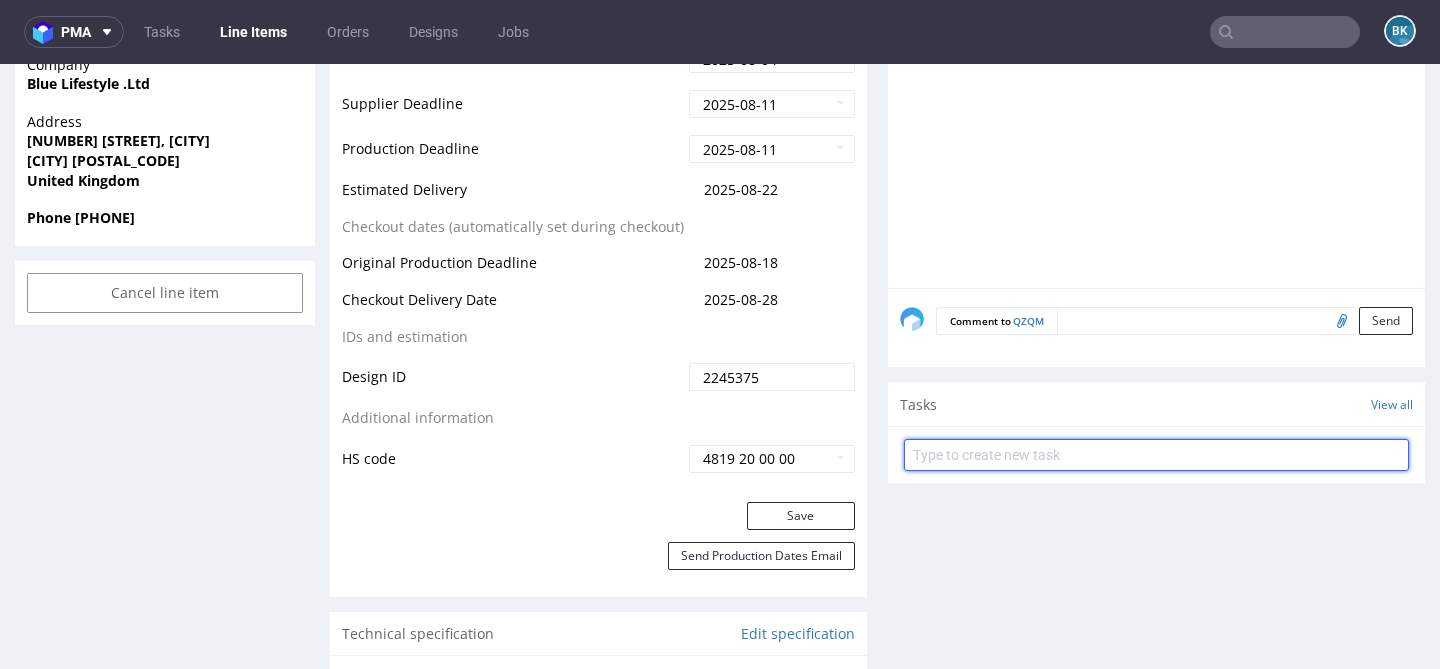 click at bounding box center [1156, 455] 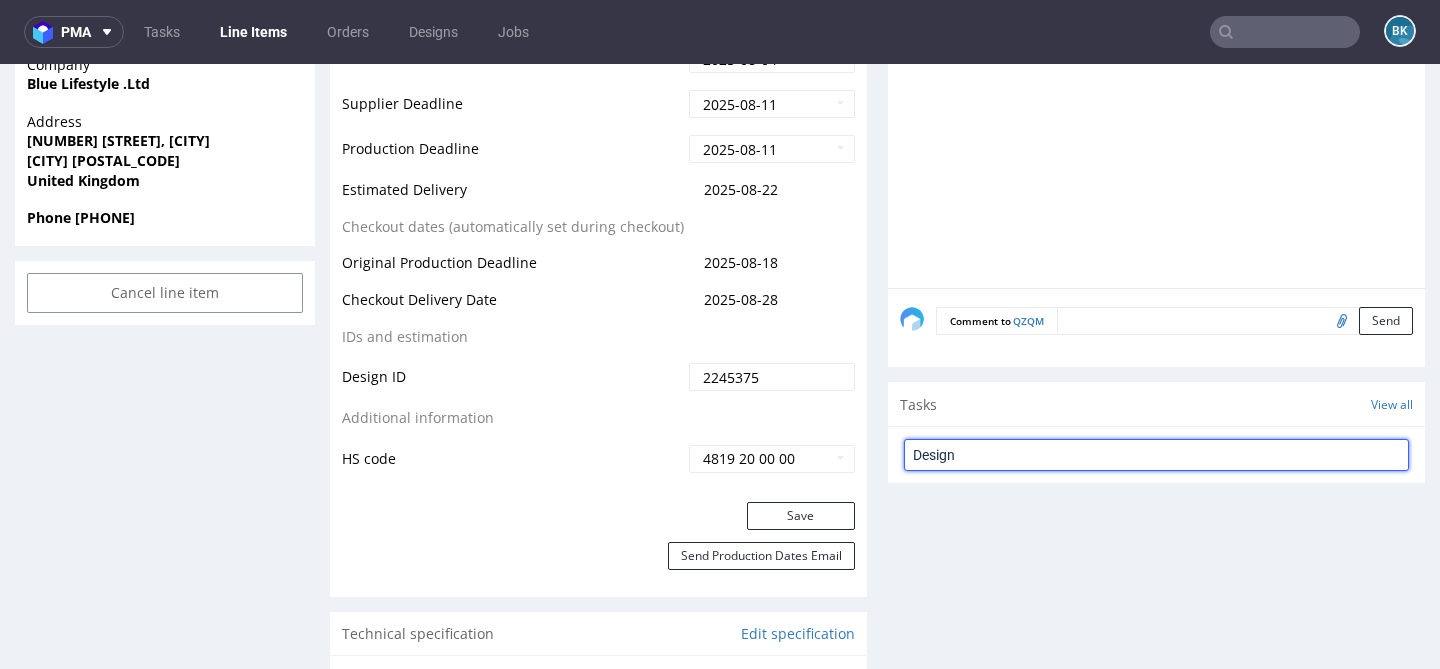 type on "Design" 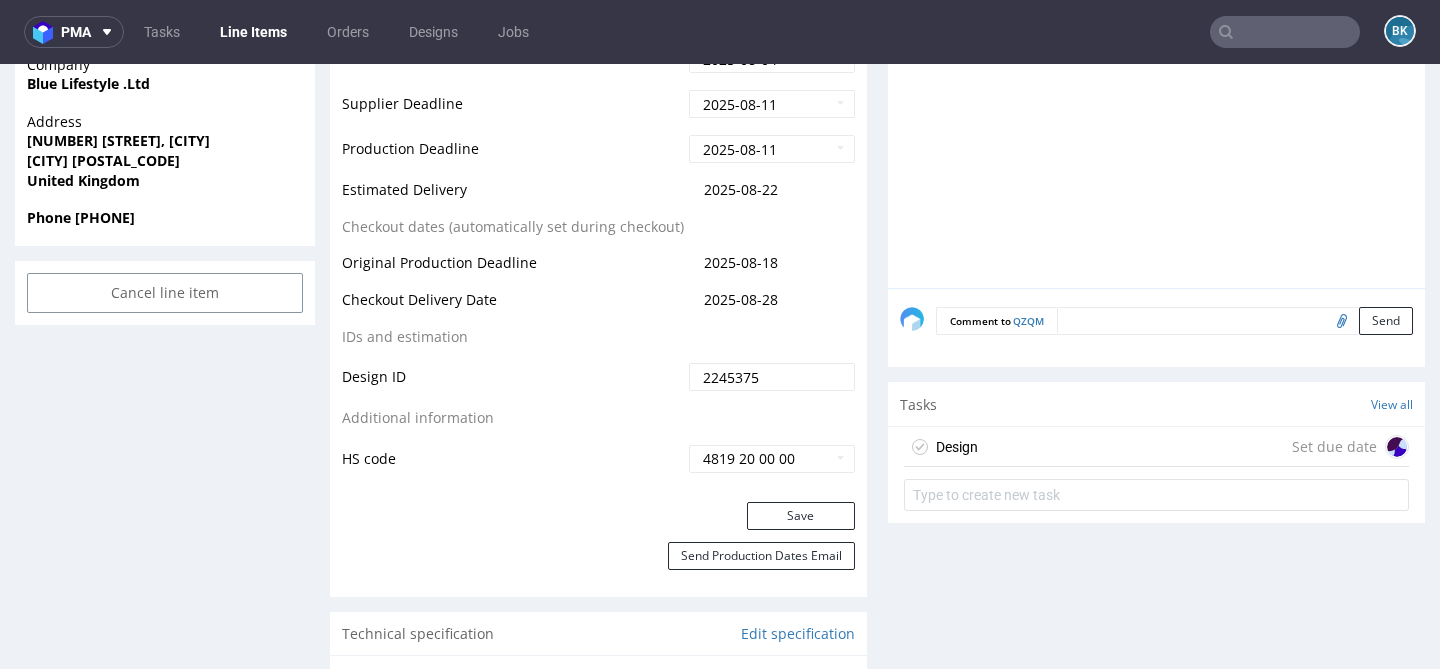 click on "Design Set due date" at bounding box center (1156, 447) 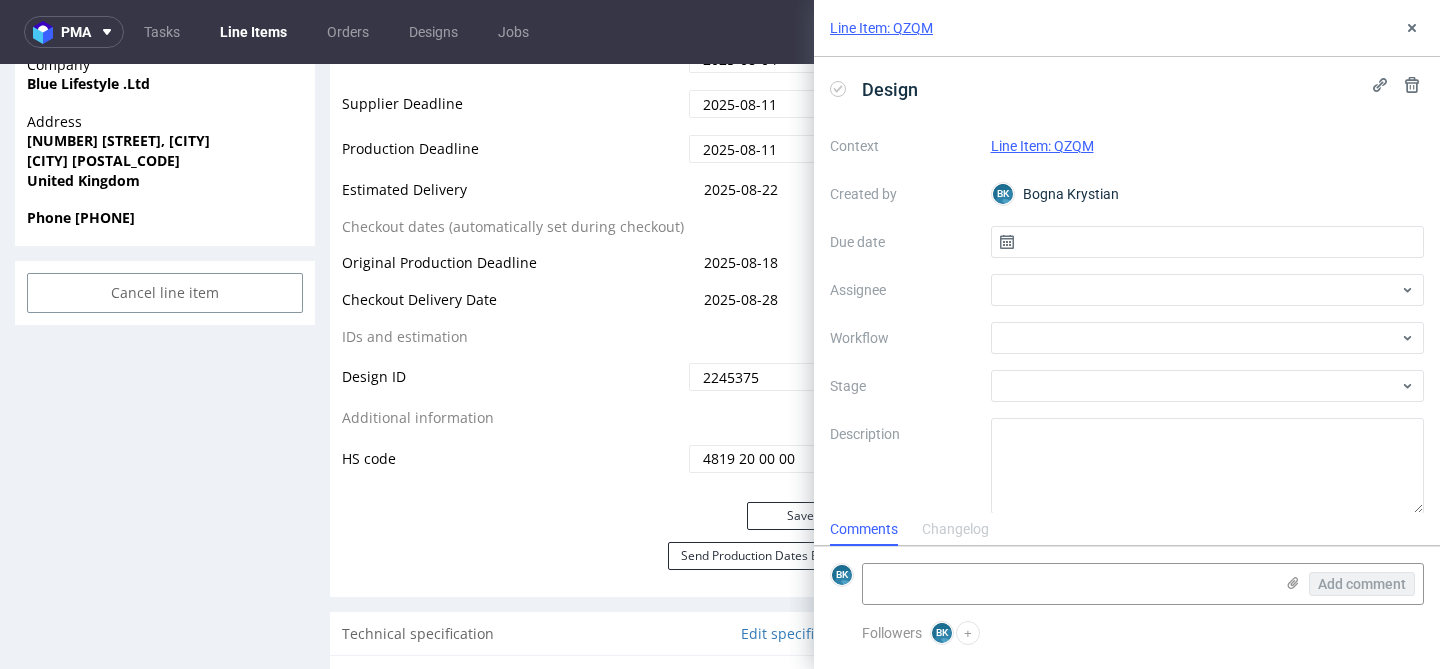 scroll, scrollTop: 16, scrollLeft: 0, axis: vertical 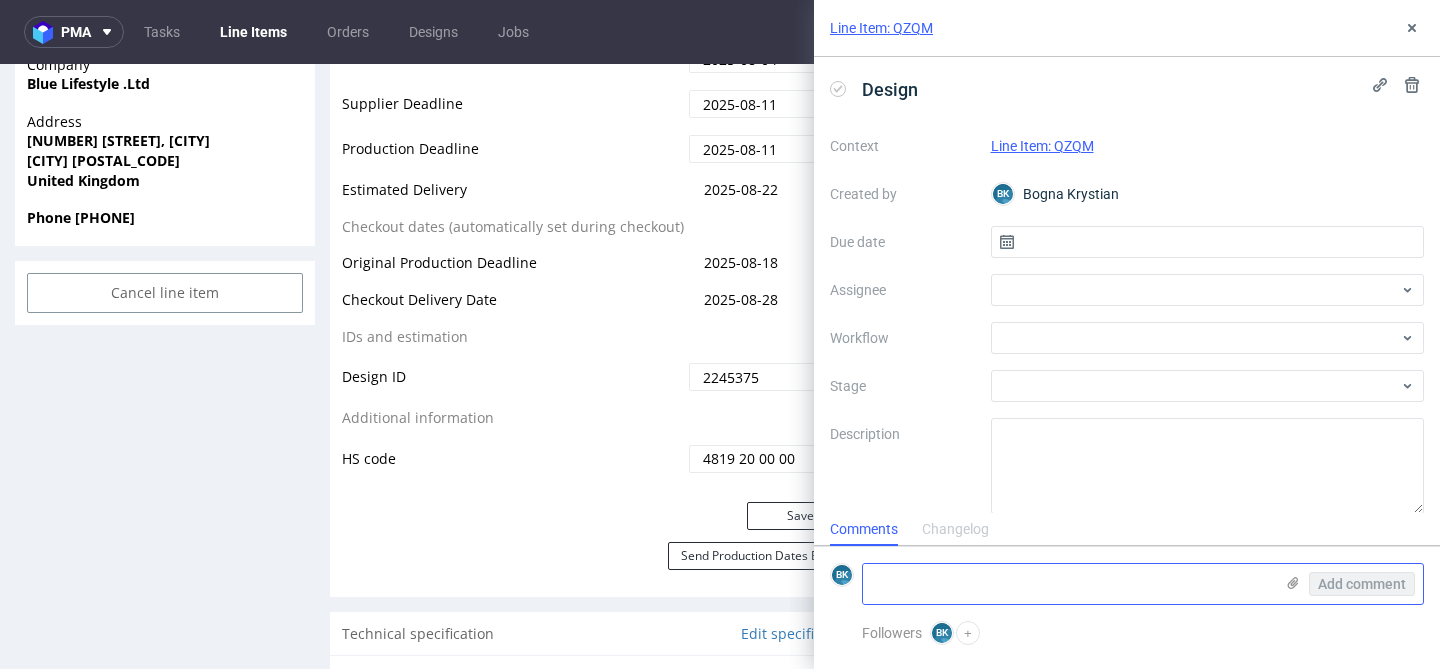 click at bounding box center (1068, 584) 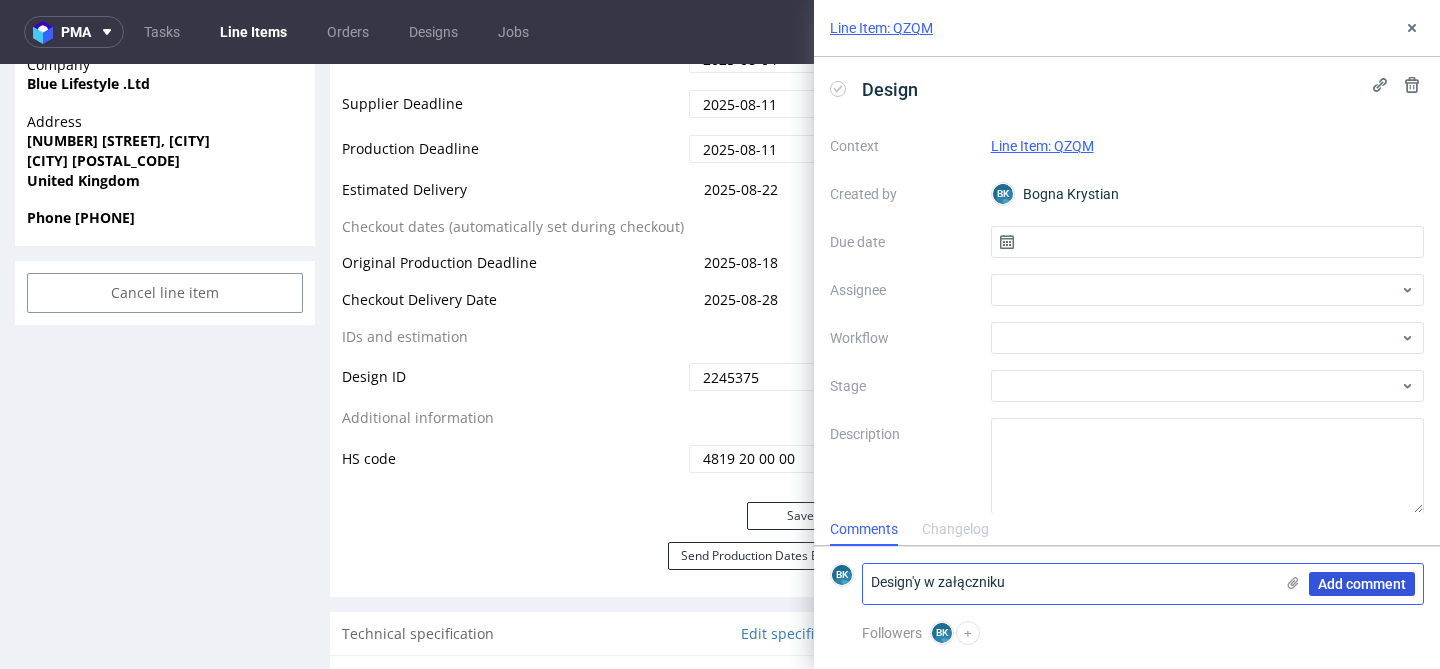 type on "Design'y w załączniku" 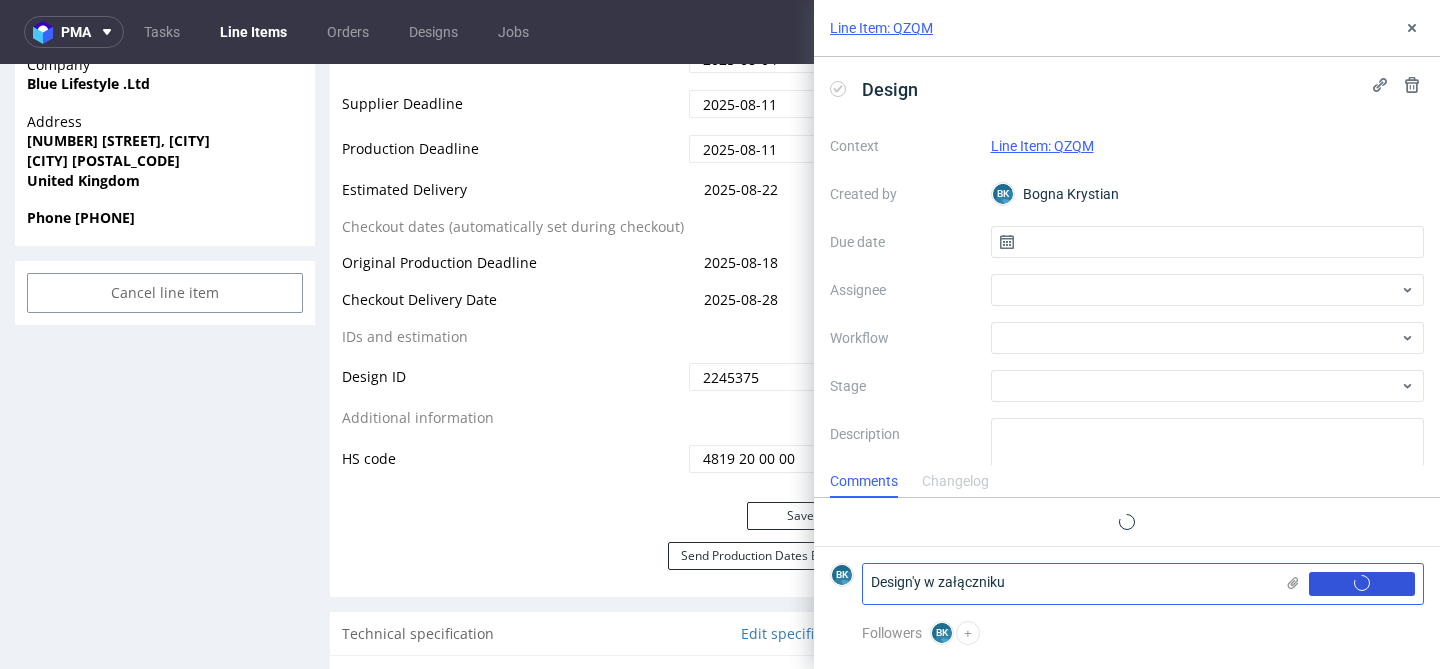 type 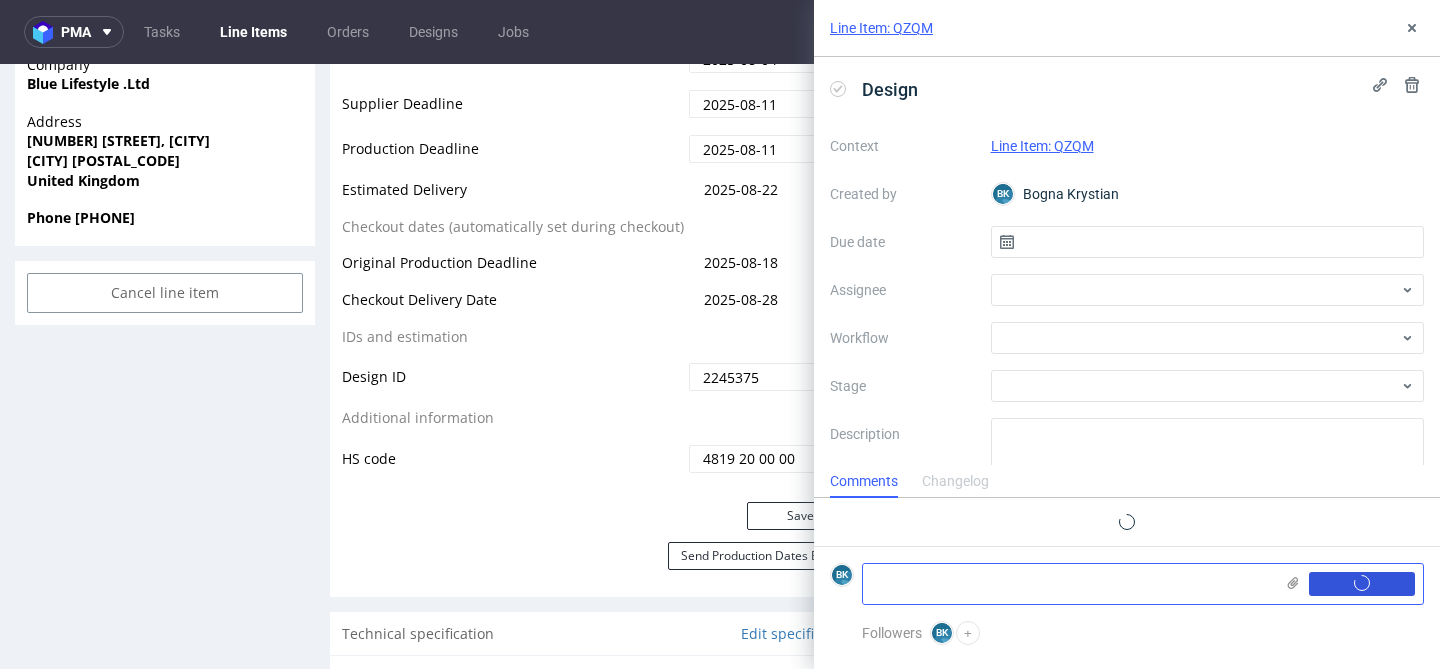 scroll, scrollTop: 0, scrollLeft: 0, axis: both 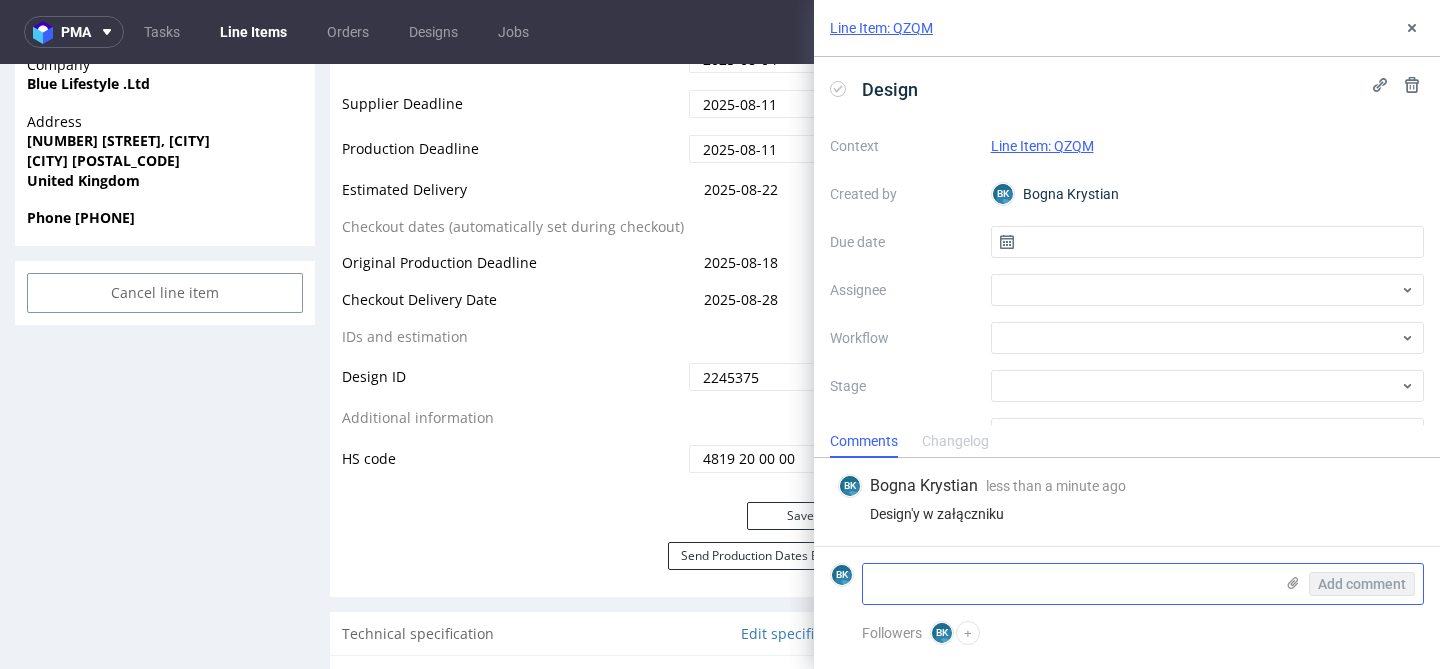 click on "Add comment" at bounding box center [1348, 584] 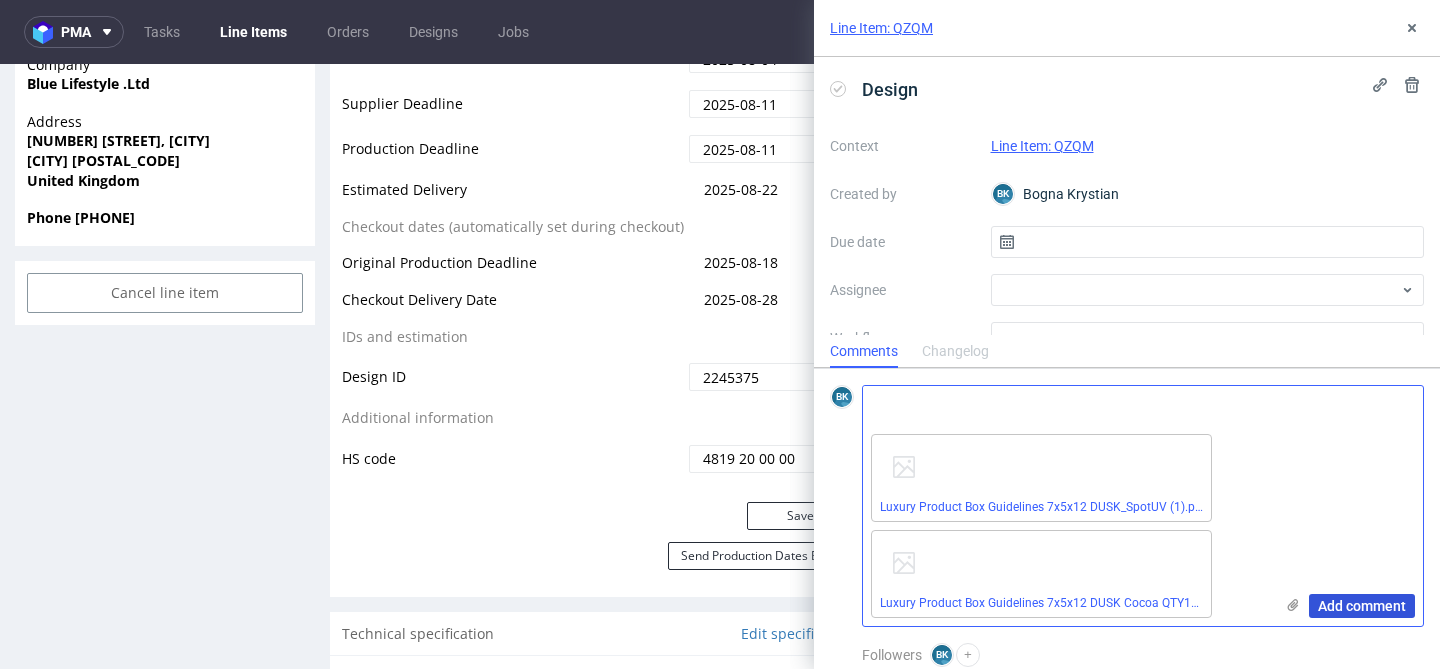 click on "Add comment" at bounding box center [1362, 606] 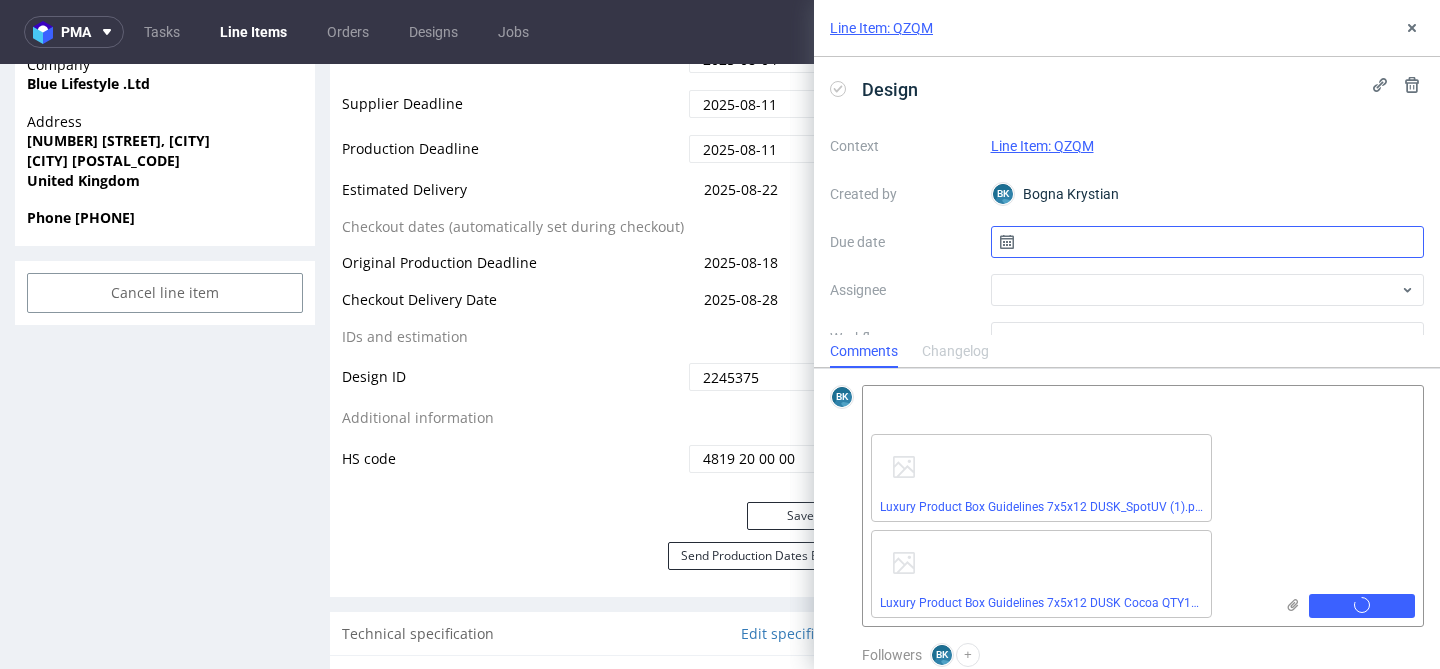 click at bounding box center [1208, 242] 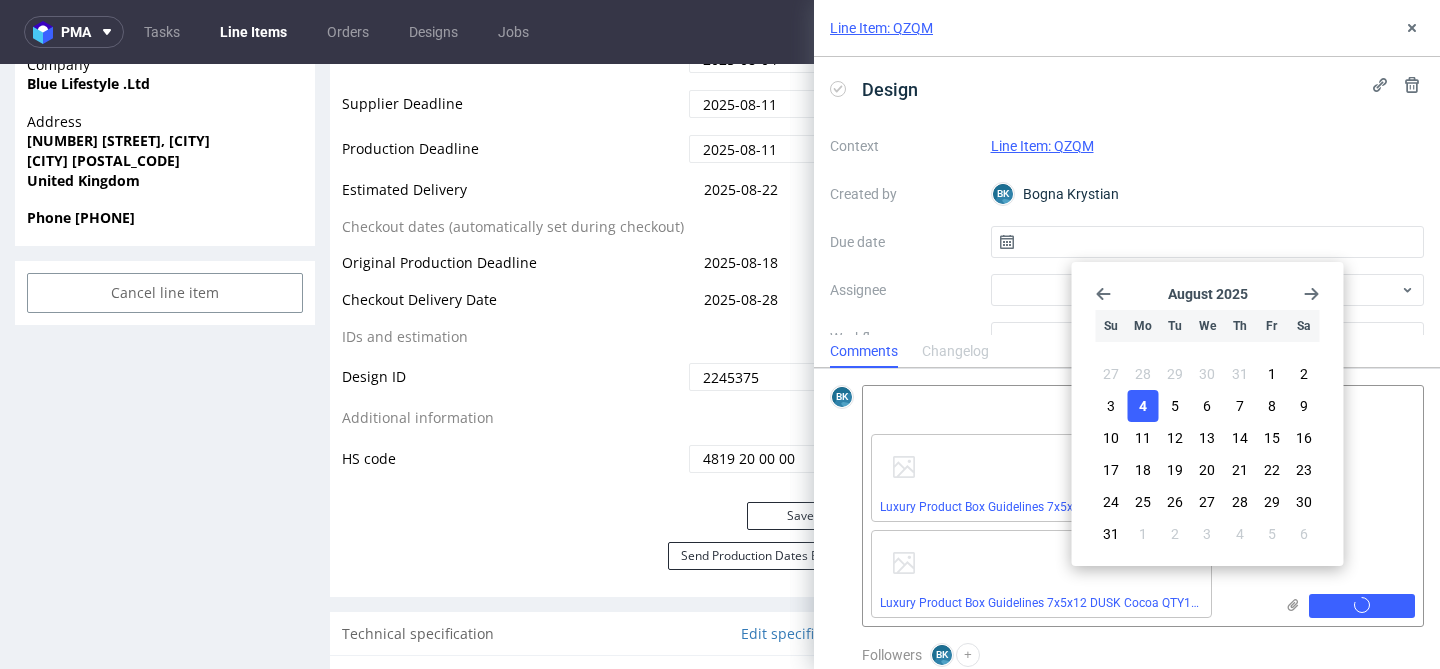 click on "4" at bounding box center (1143, 406) 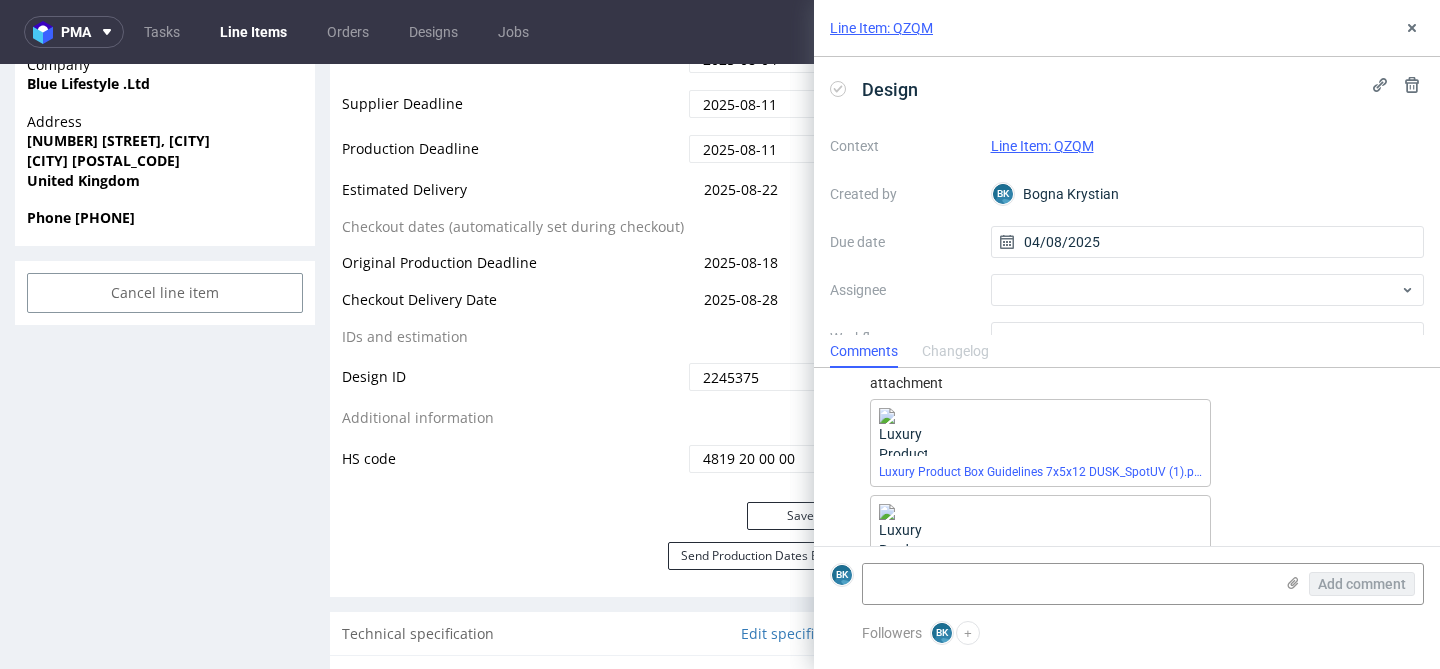 scroll, scrollTop: 182, scrollLeft: 0, axis: vertical 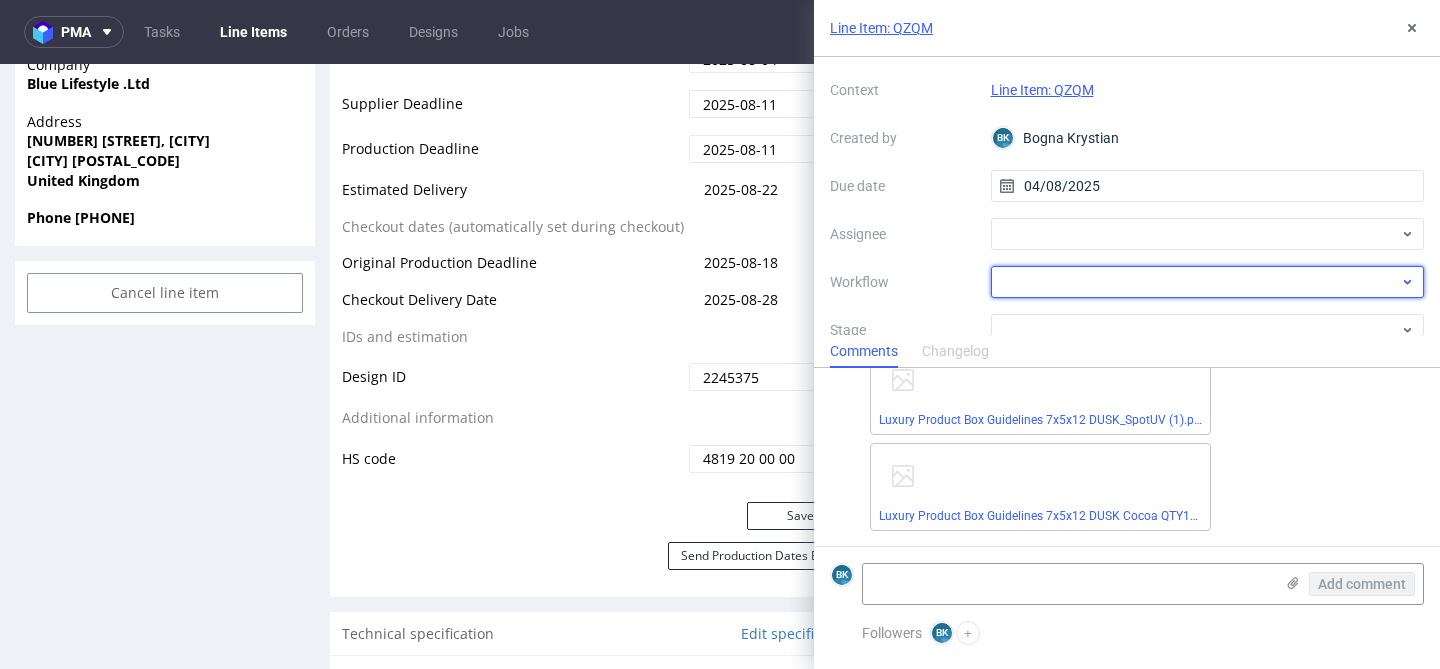 click at bounding box center [1208, 282] 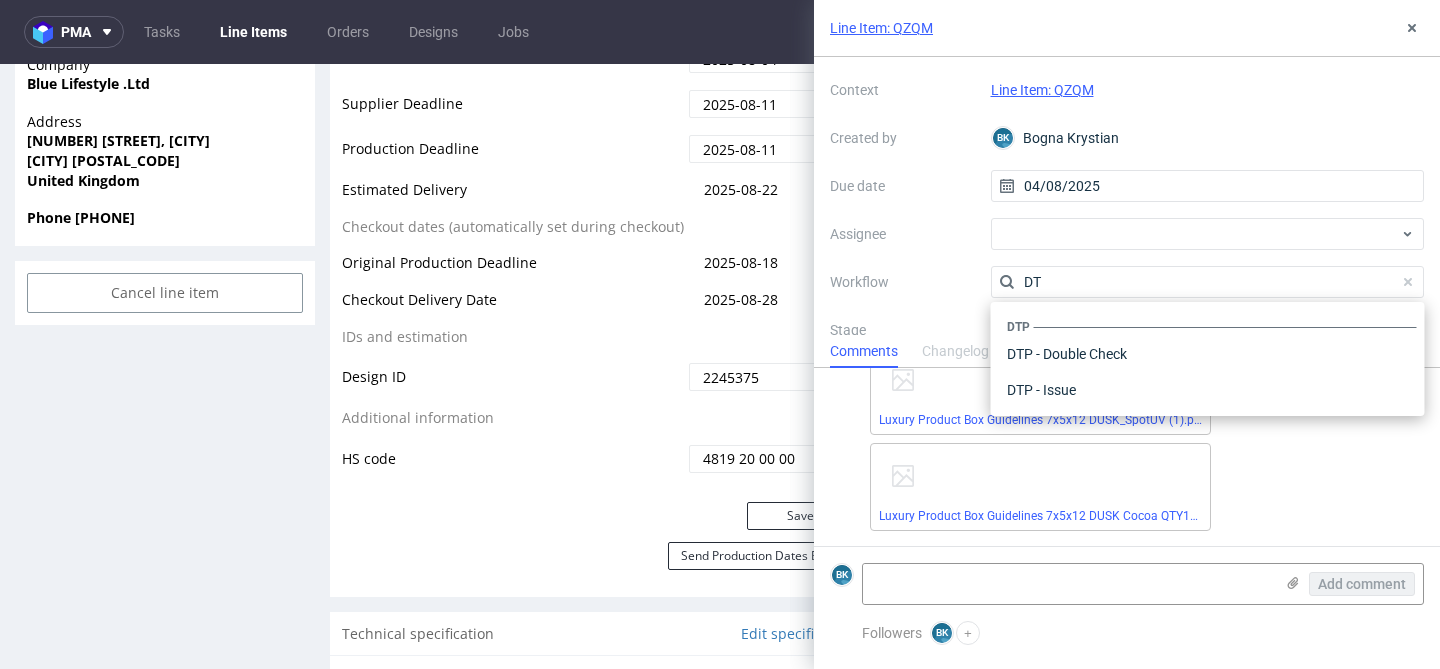 scroll, scrollTop: 0, scrollLeft: 0, axis: both 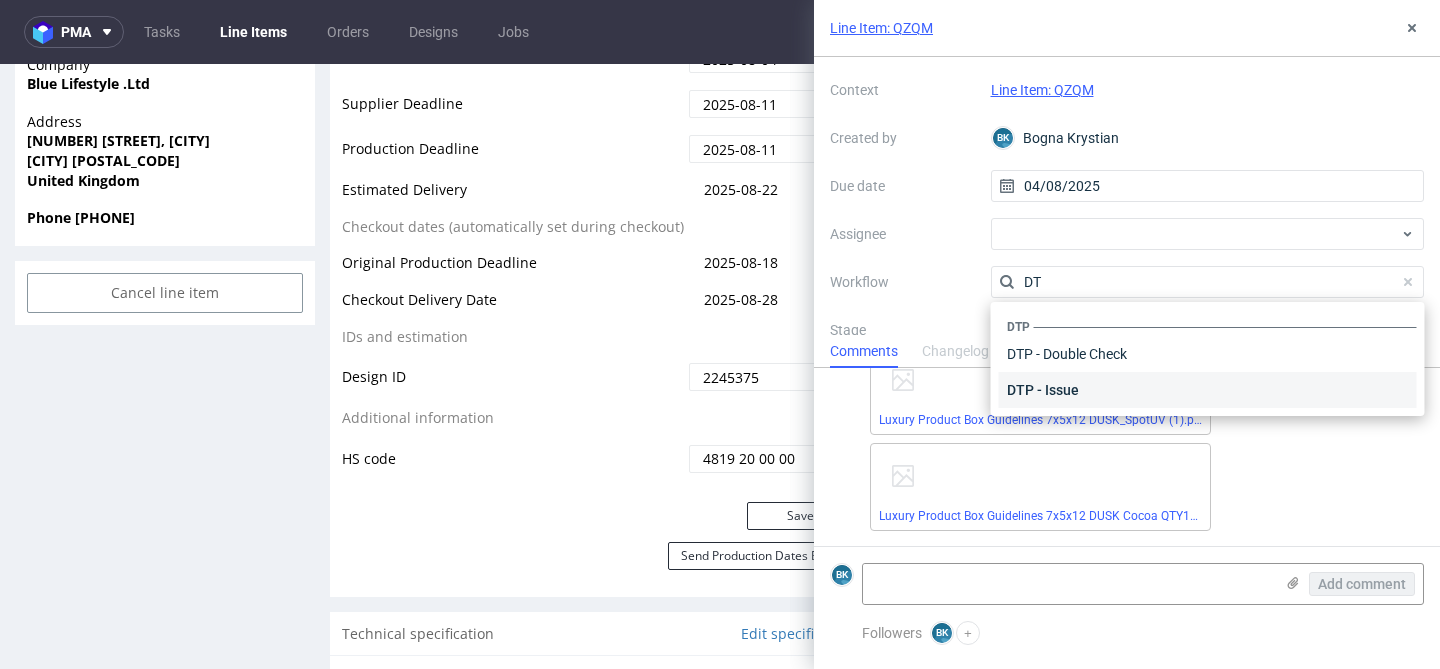 type on "DT" 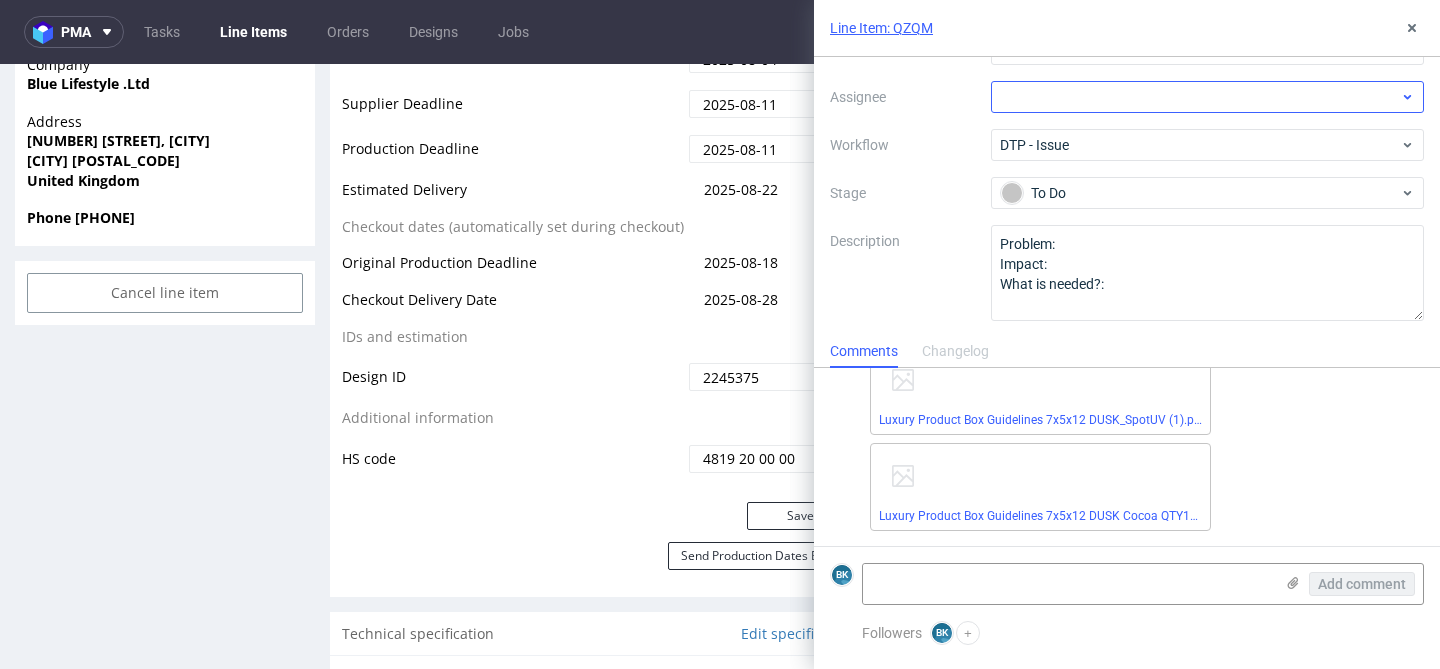 scroll, scrollTop: 196, scrollLeft: 0, axis: vertical 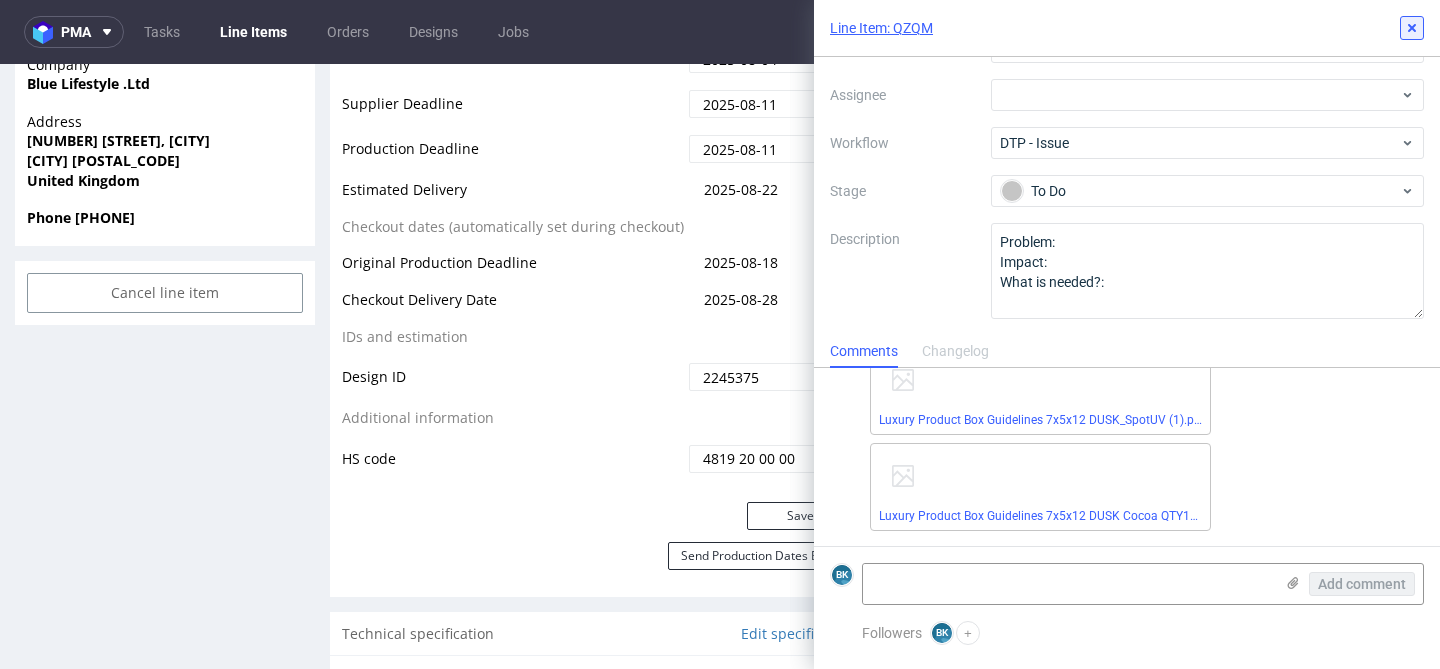 click 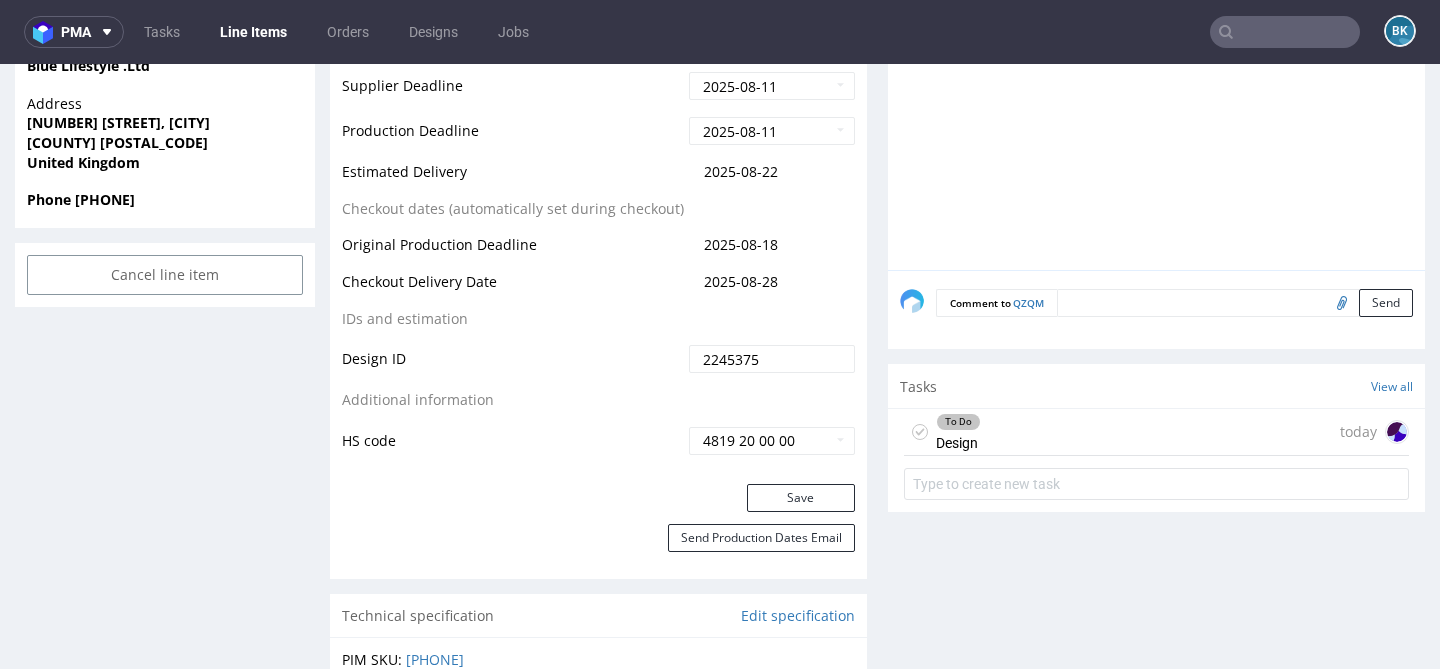 scroll, scrollTop: 953, scrollLeft: 0, axis: vertical 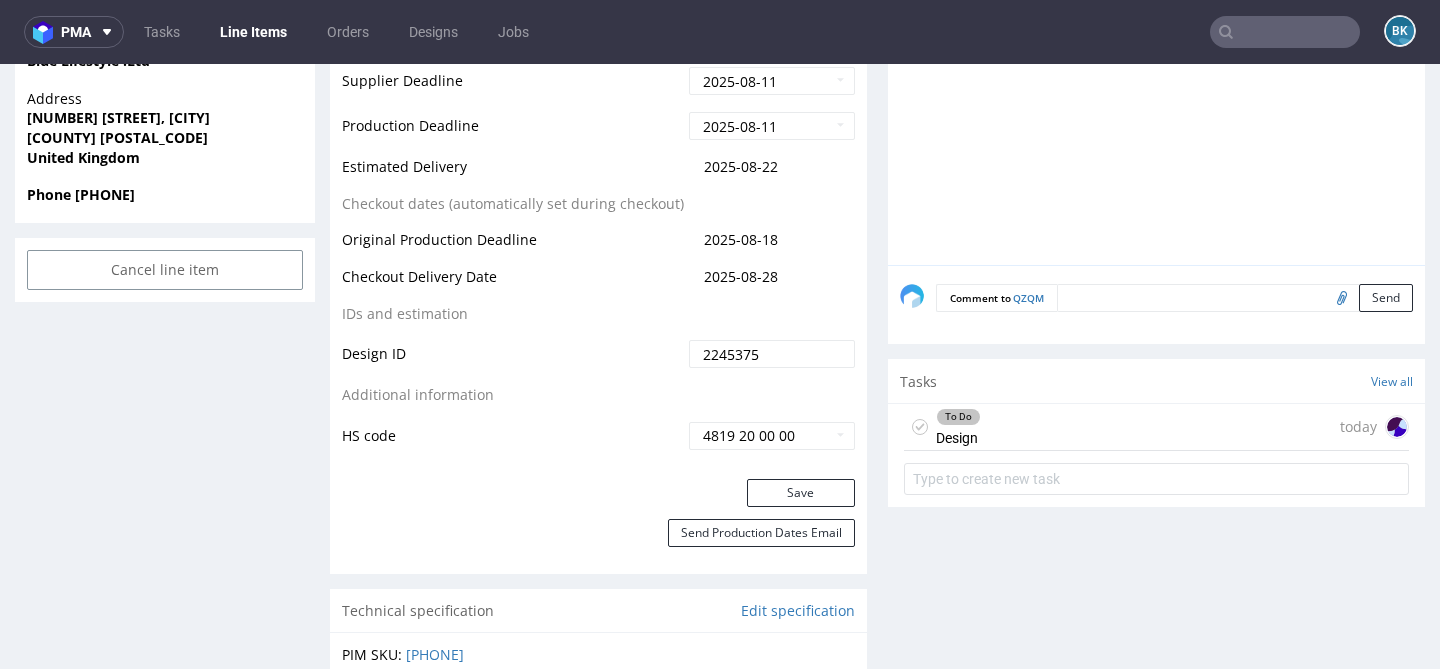 click on "To Do Design today" at bounding box center (1156, 427) 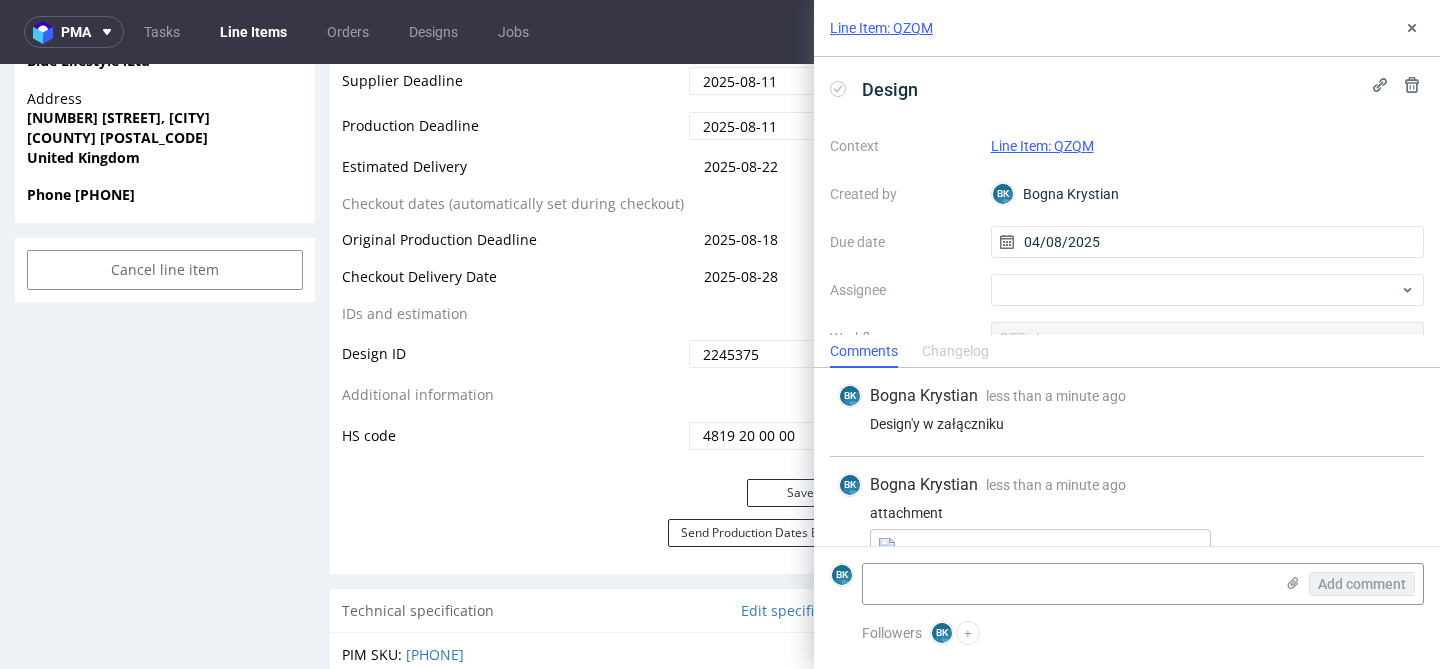 scroll, scrollTop: 182, scrollLeft: 0, axis: vertical 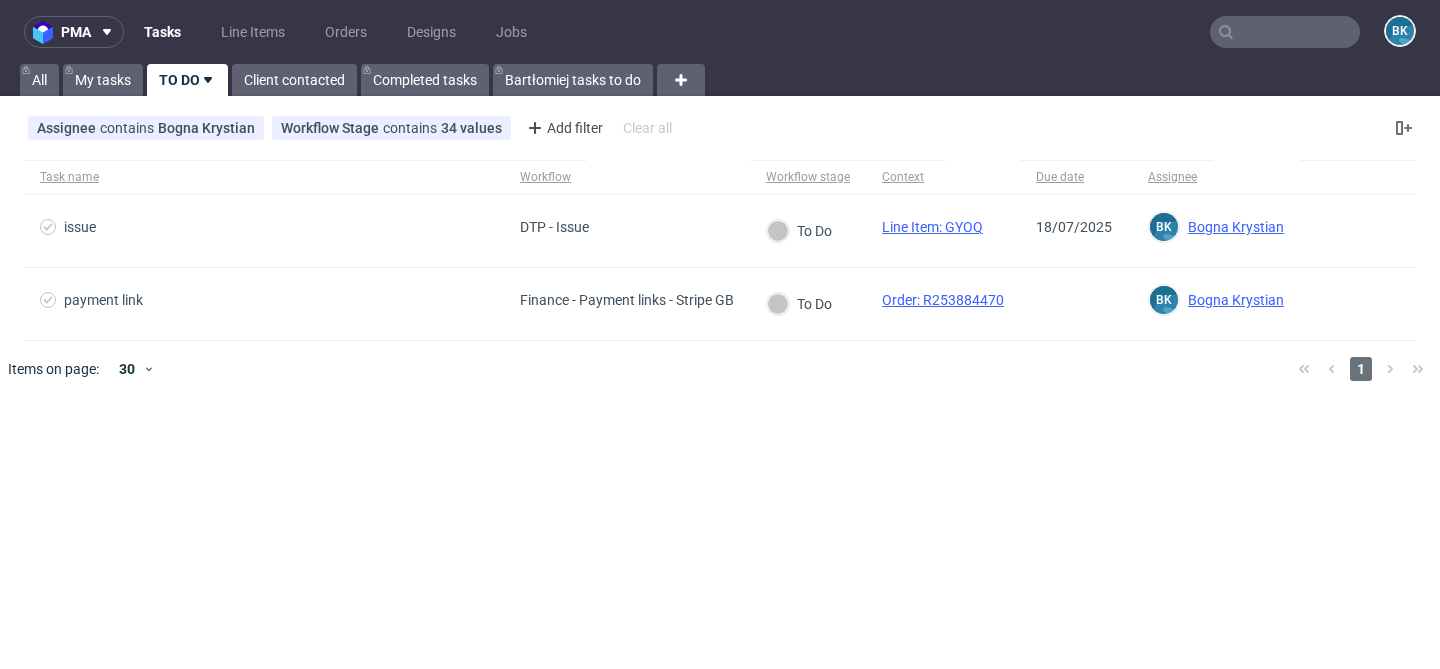 click at bounding box center (1285, 32) 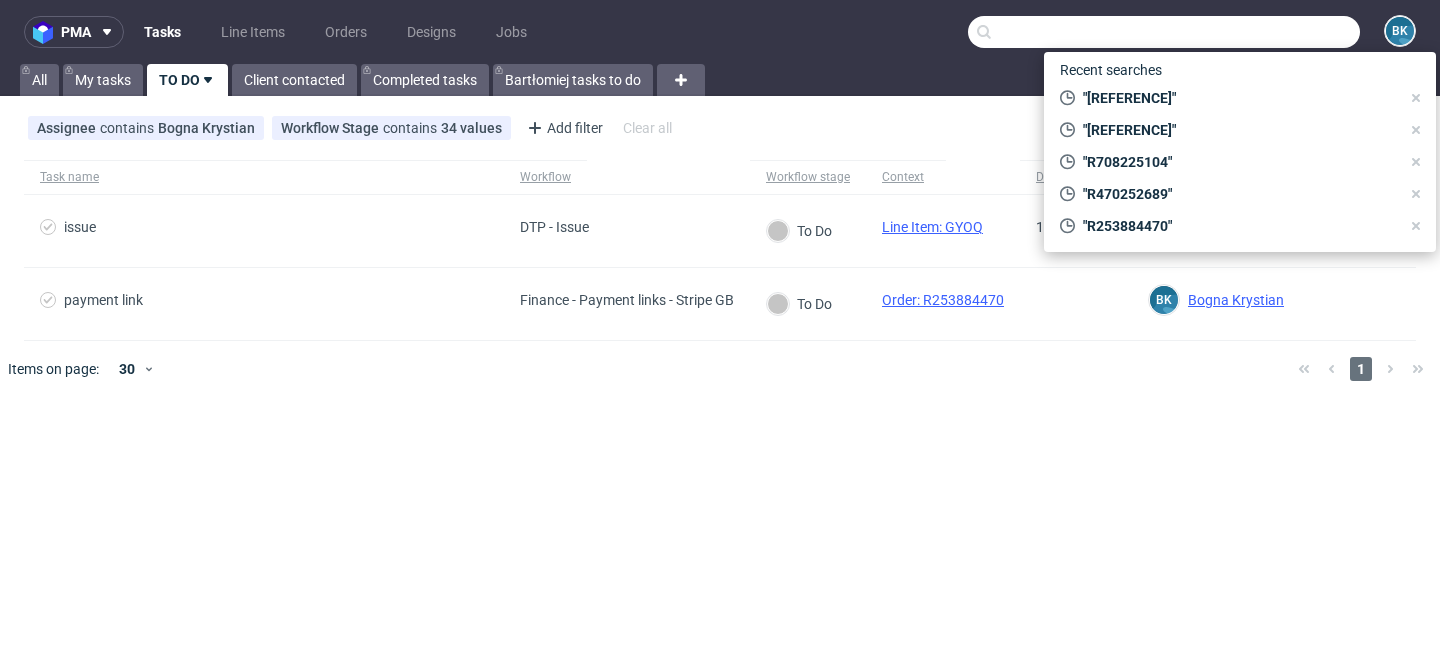 paste on "R470252689" 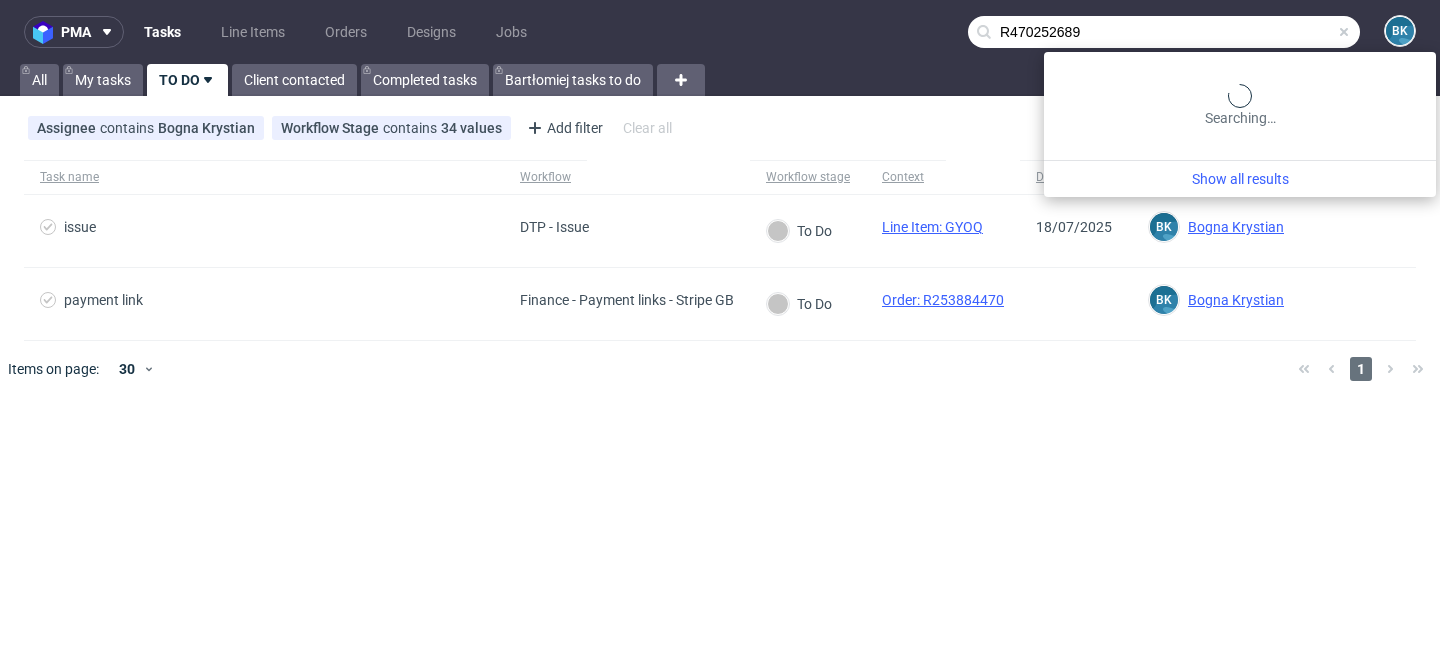 type on "R470252689" 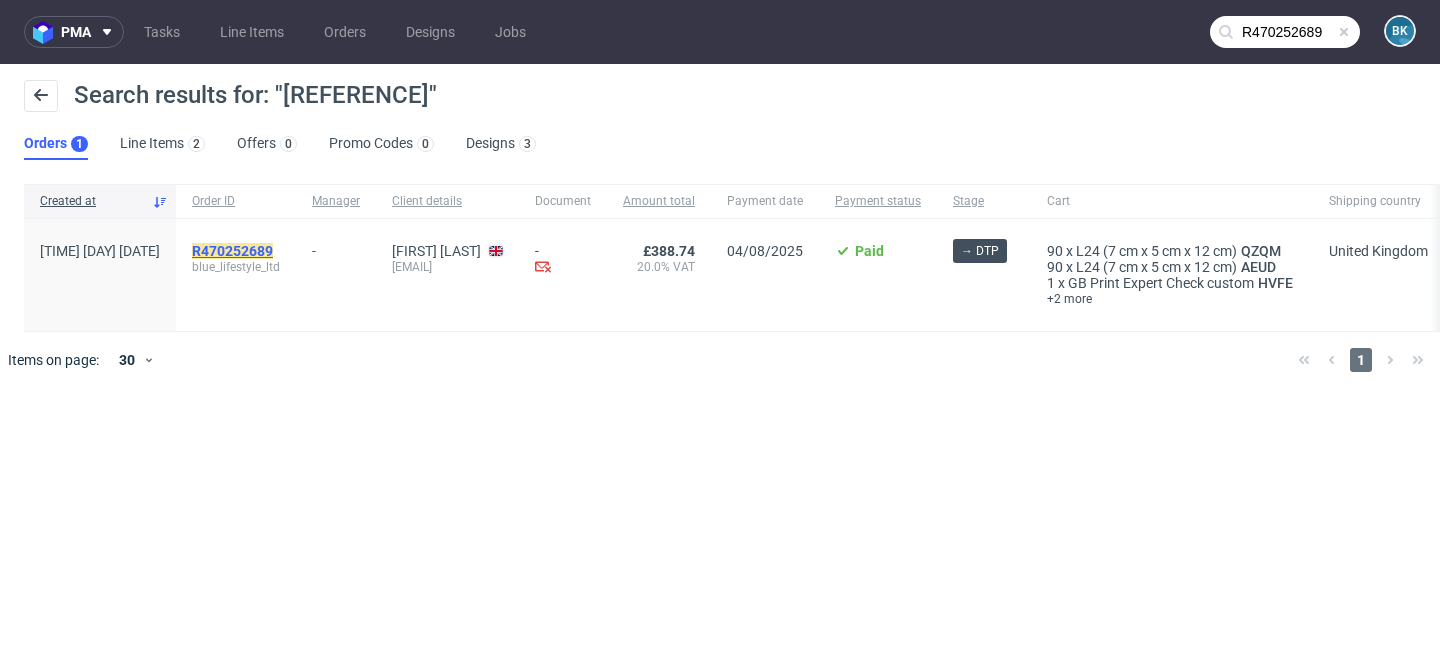 click on "R470252689" 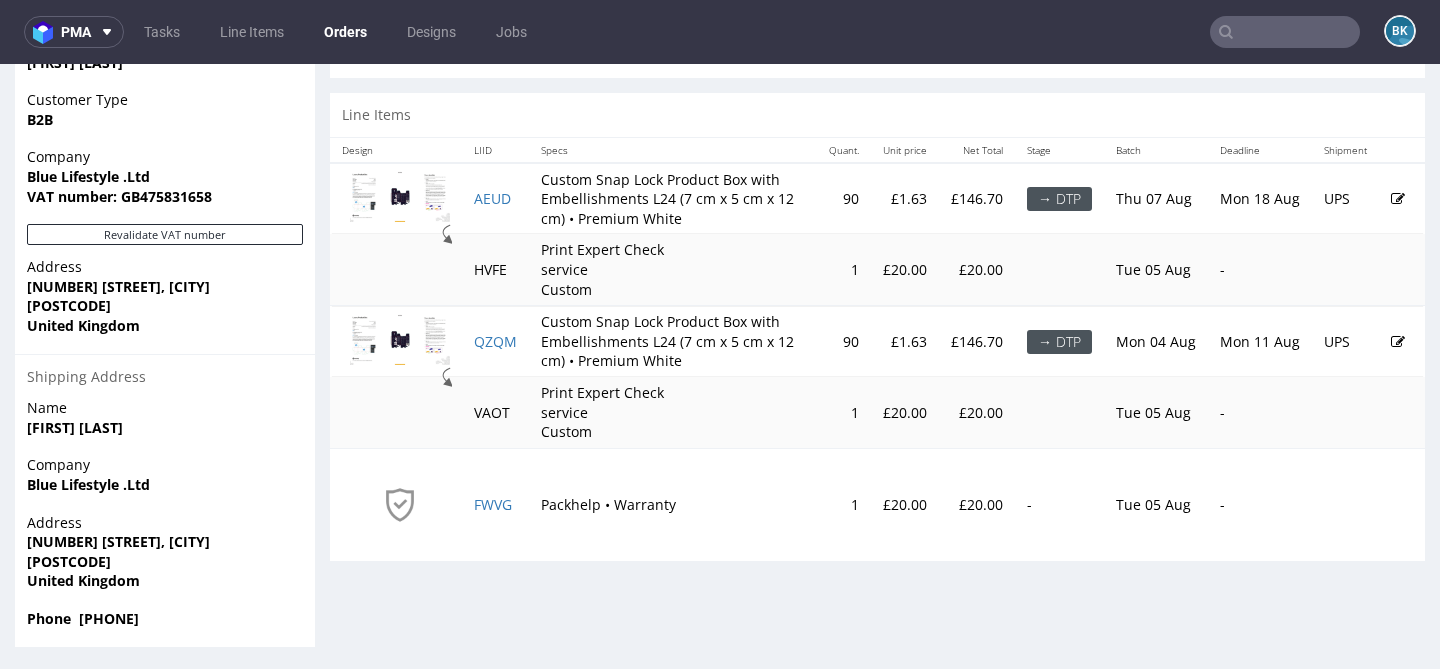 scroll, scrollTop: 980, scrollLeft: 0, axis: vertical 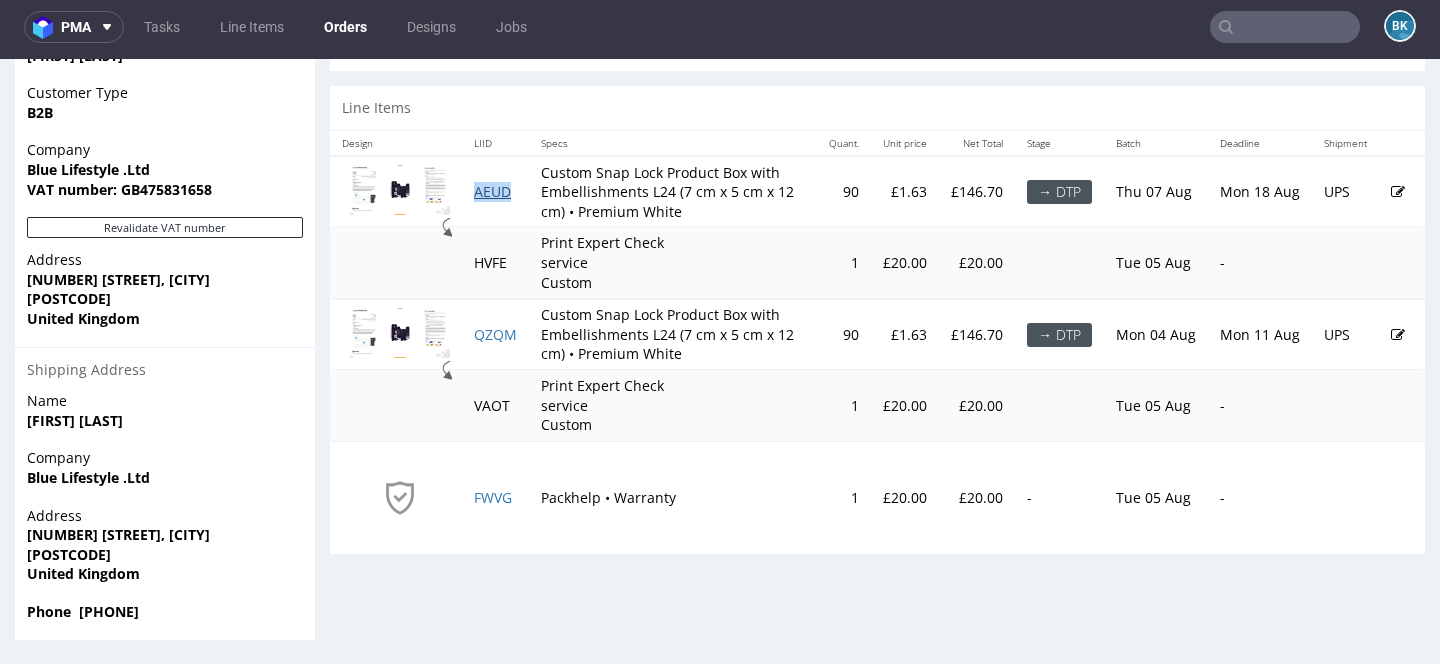 click on "AEUD" at bounding box center [492, 191] 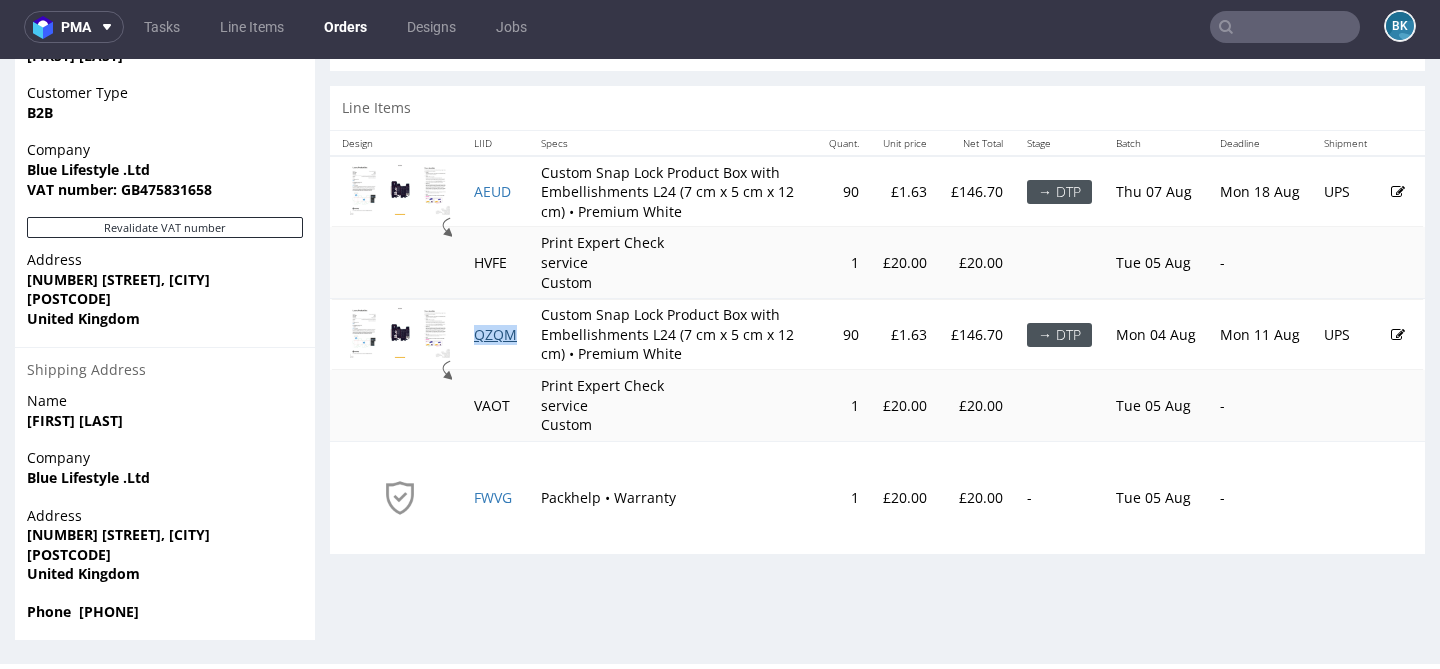 click on "QZQM" at bounding box center (495, 334) 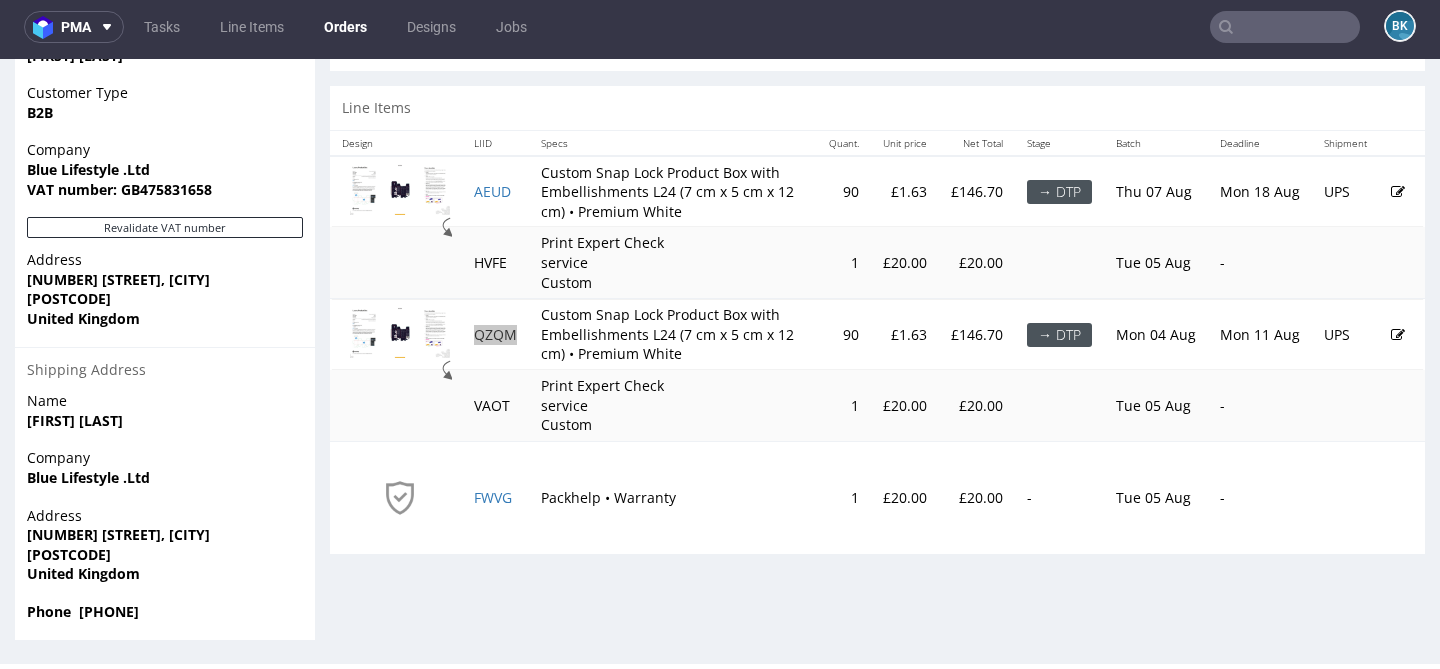 click at bounding box center (1285, 27) 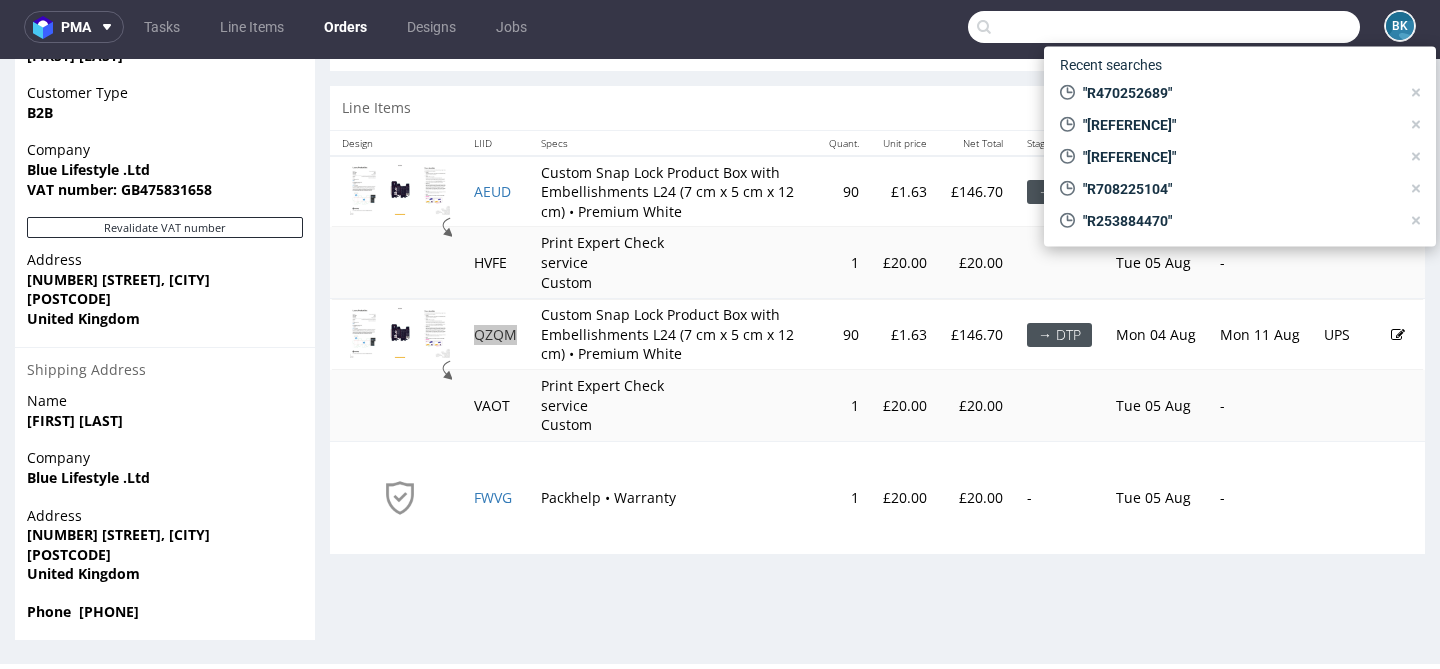 paste on "R478943847" 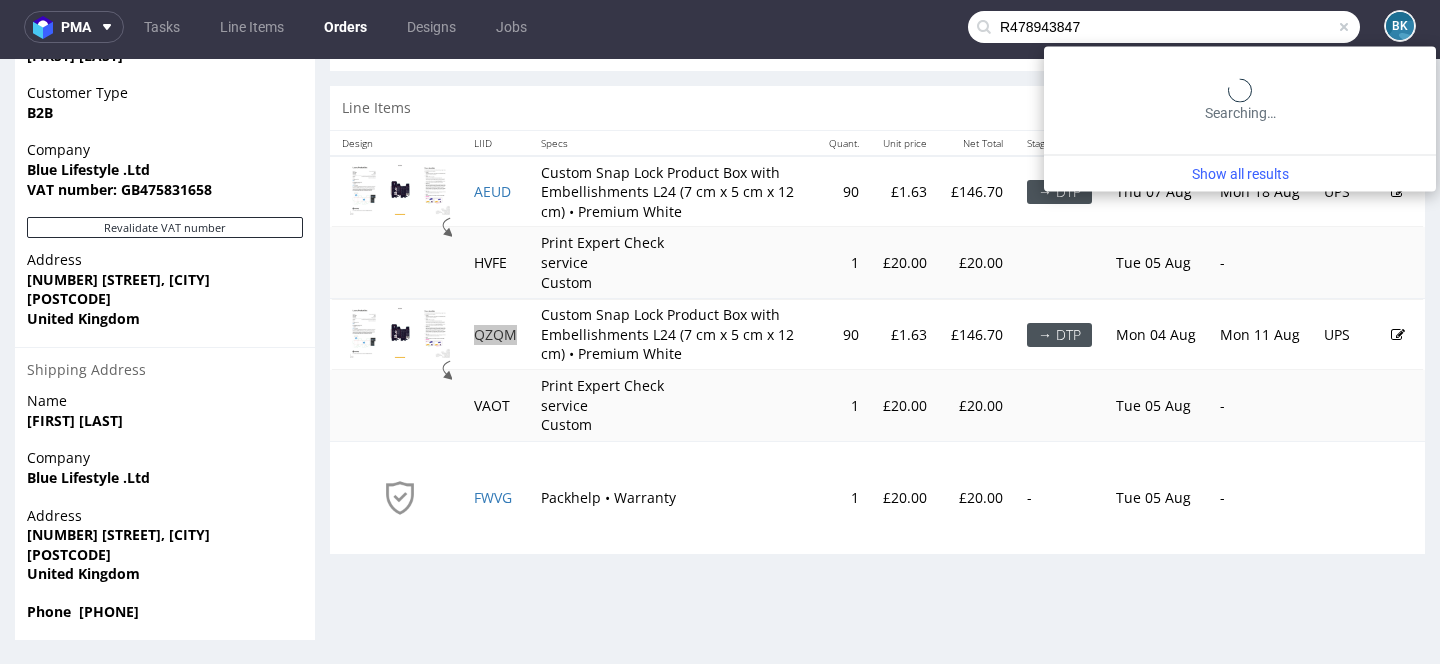 type on "R478943847" 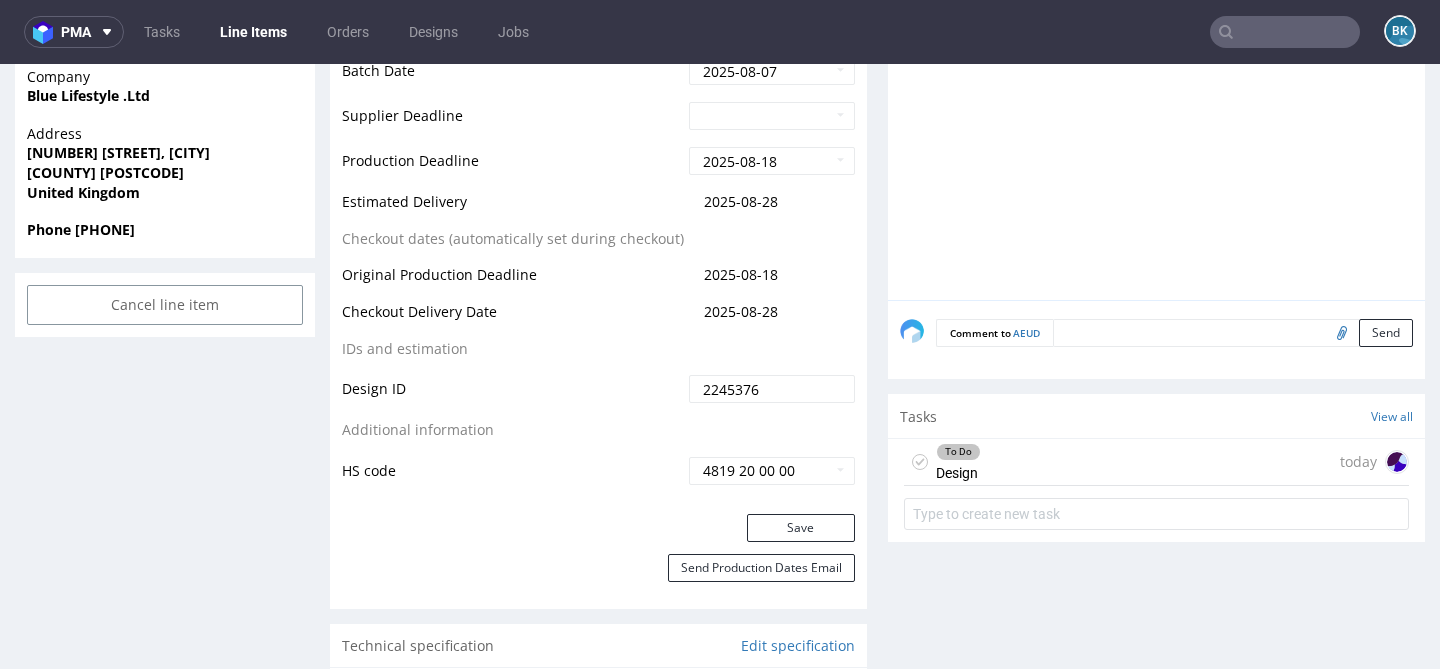 scroll, scrollTop: 919, scrollLeft: 0, axis: vertical 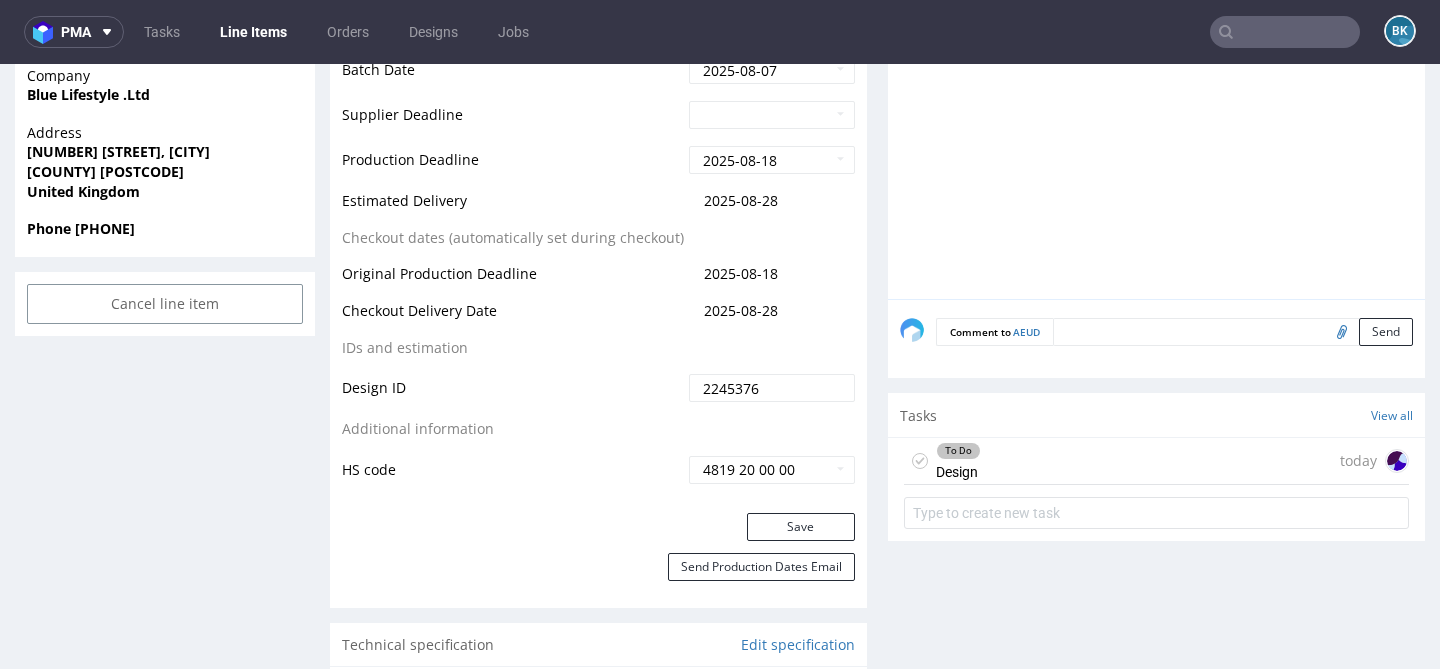 click on "To Do Design today" at bounding box center [1156, 461] 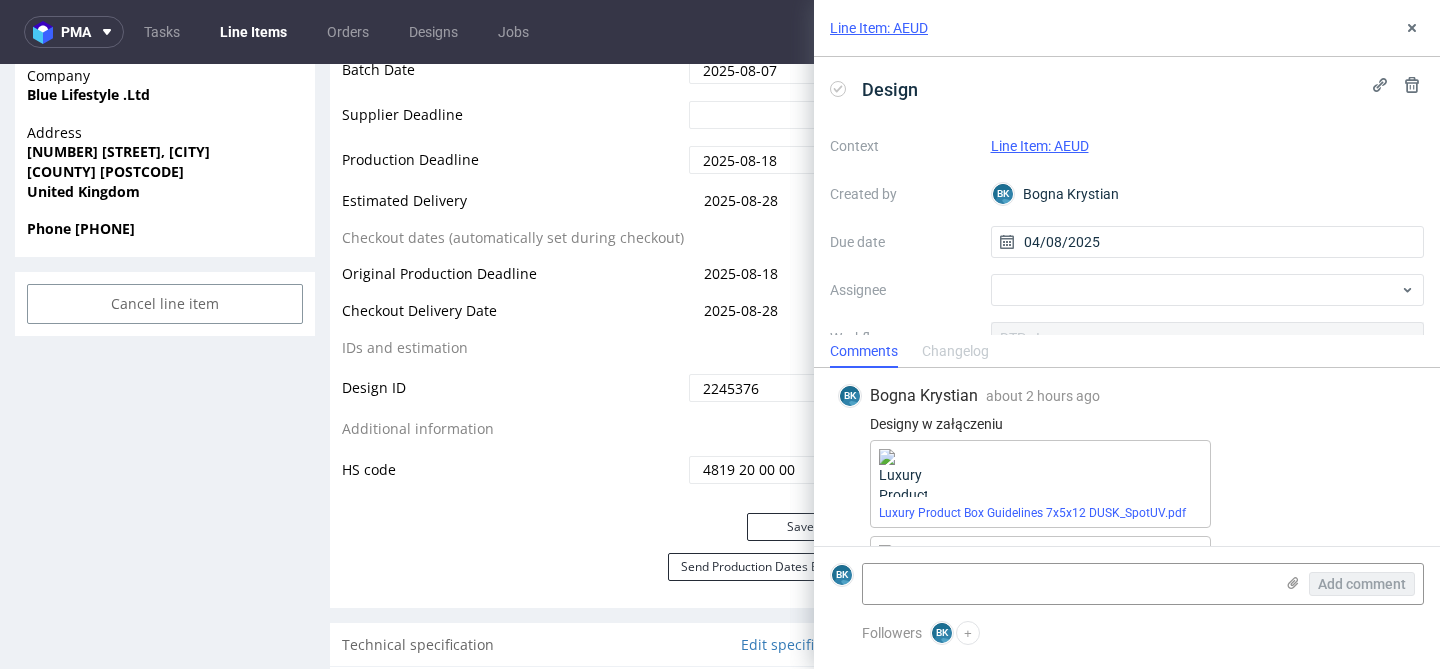 scroll, scrollTop: 93, scrollLeft: 0, axis: vertical 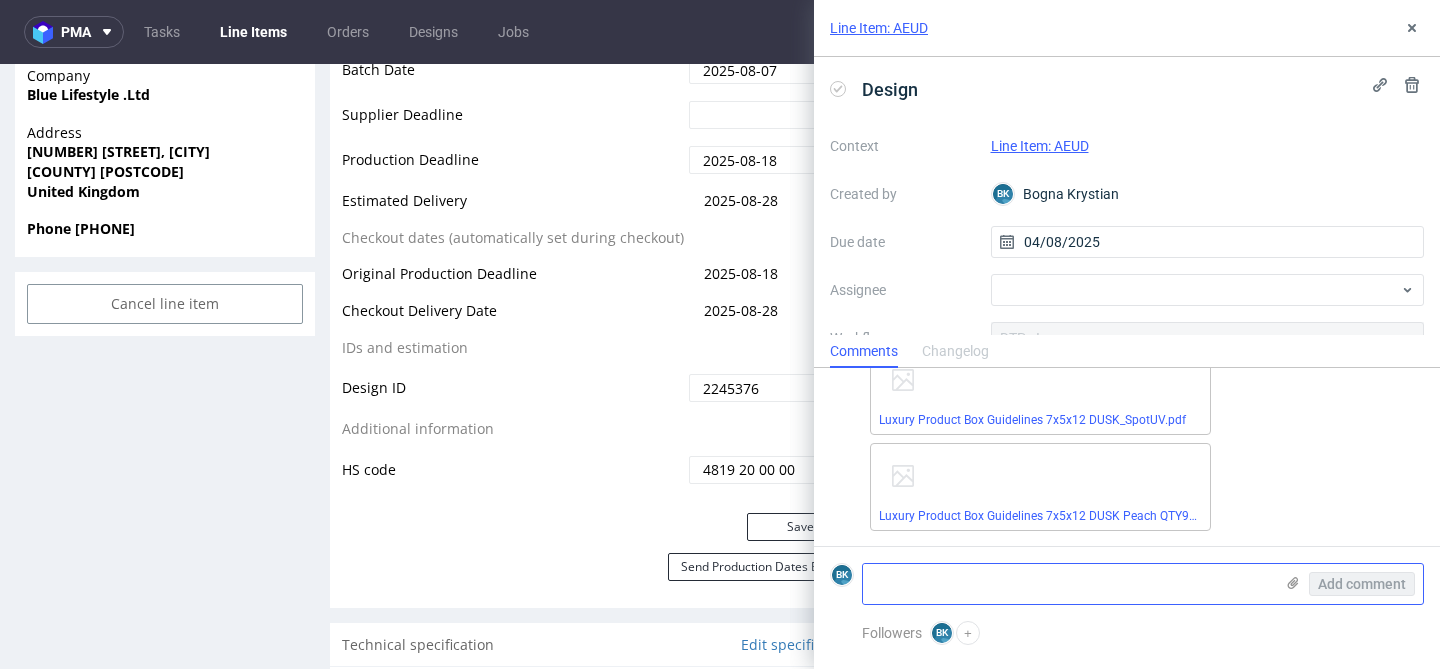 click at bounding box center [1068, 584] 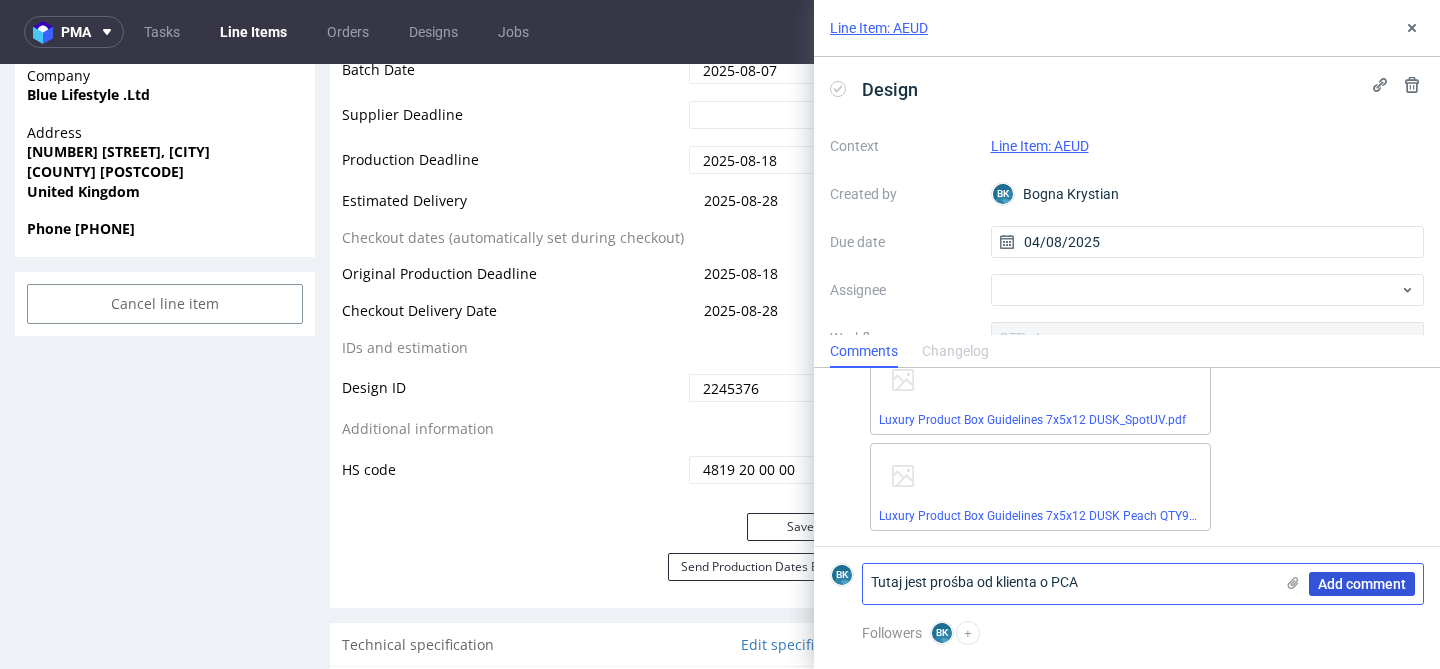 type on "Tutaj jest prośba od klienta o PCA" 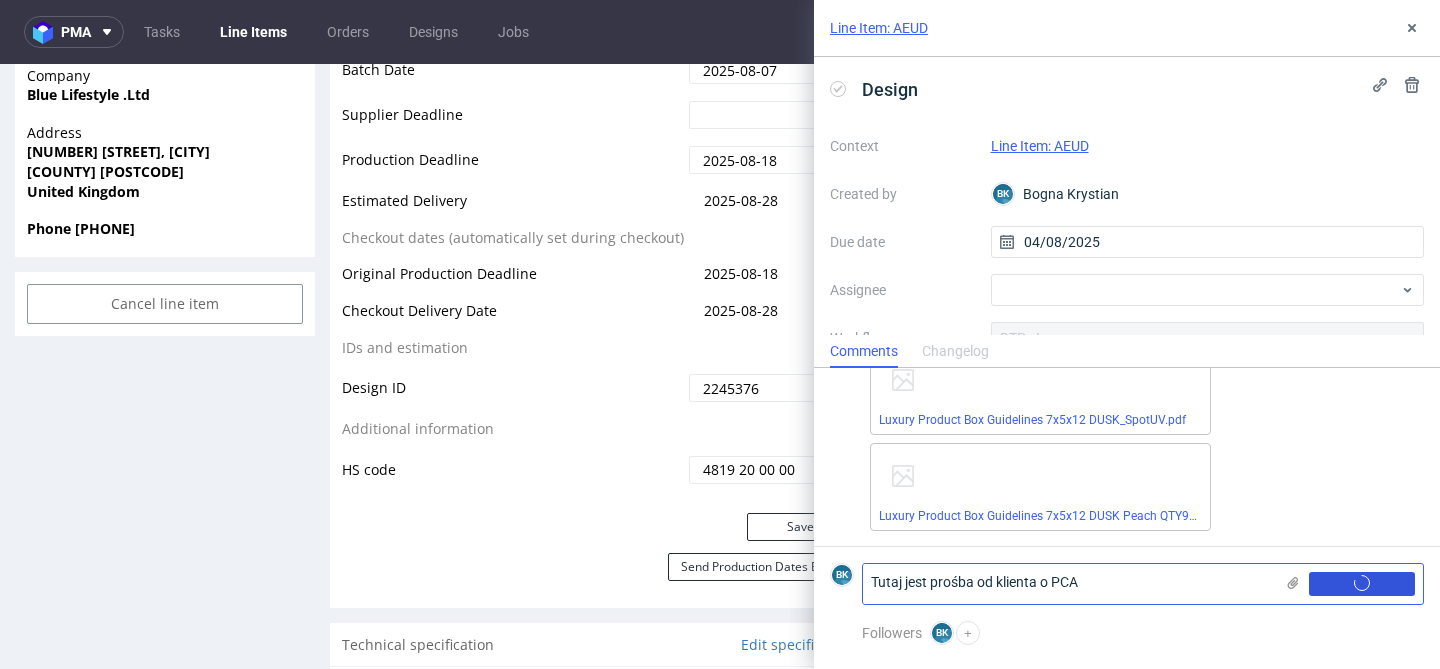 type 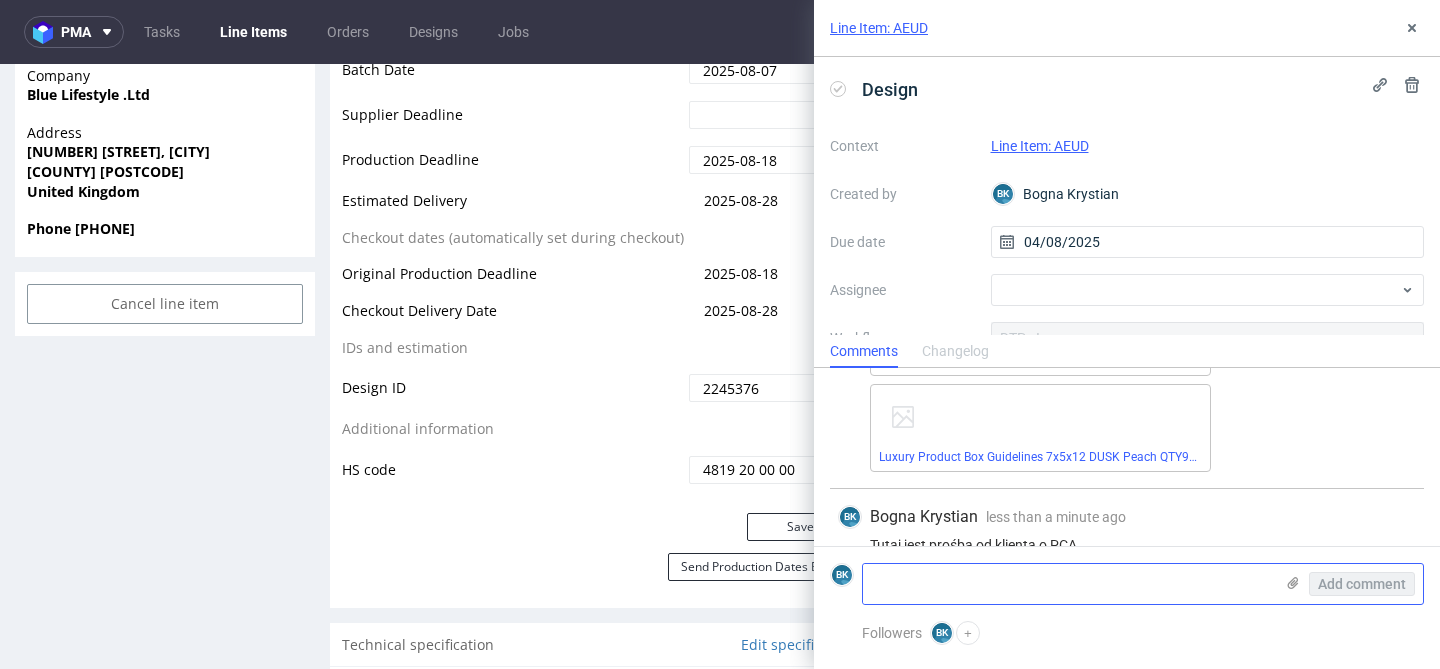 scroll, scrollTop: 182, scrollLeft: 0, axis: vertical 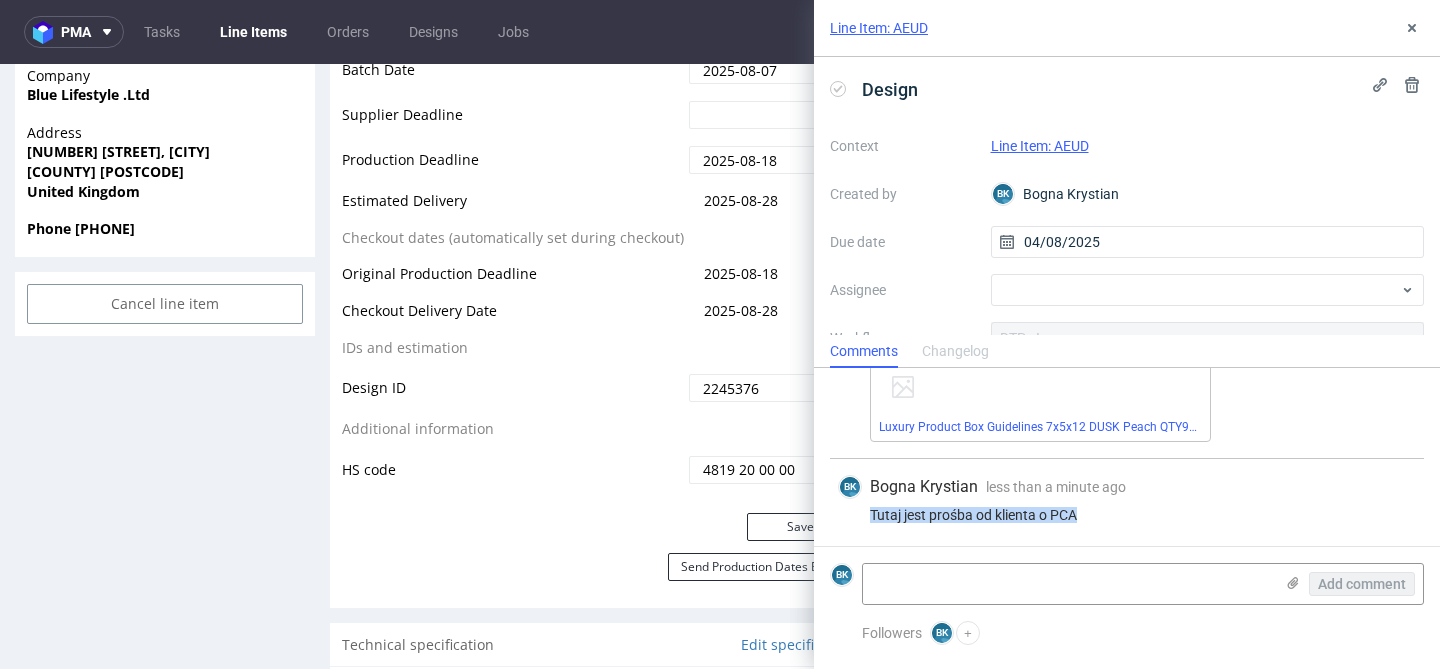 drag, startPoint x: 1097, startPoint y: 507, endPoint x: 856, endPoint y: 507, distance: 241 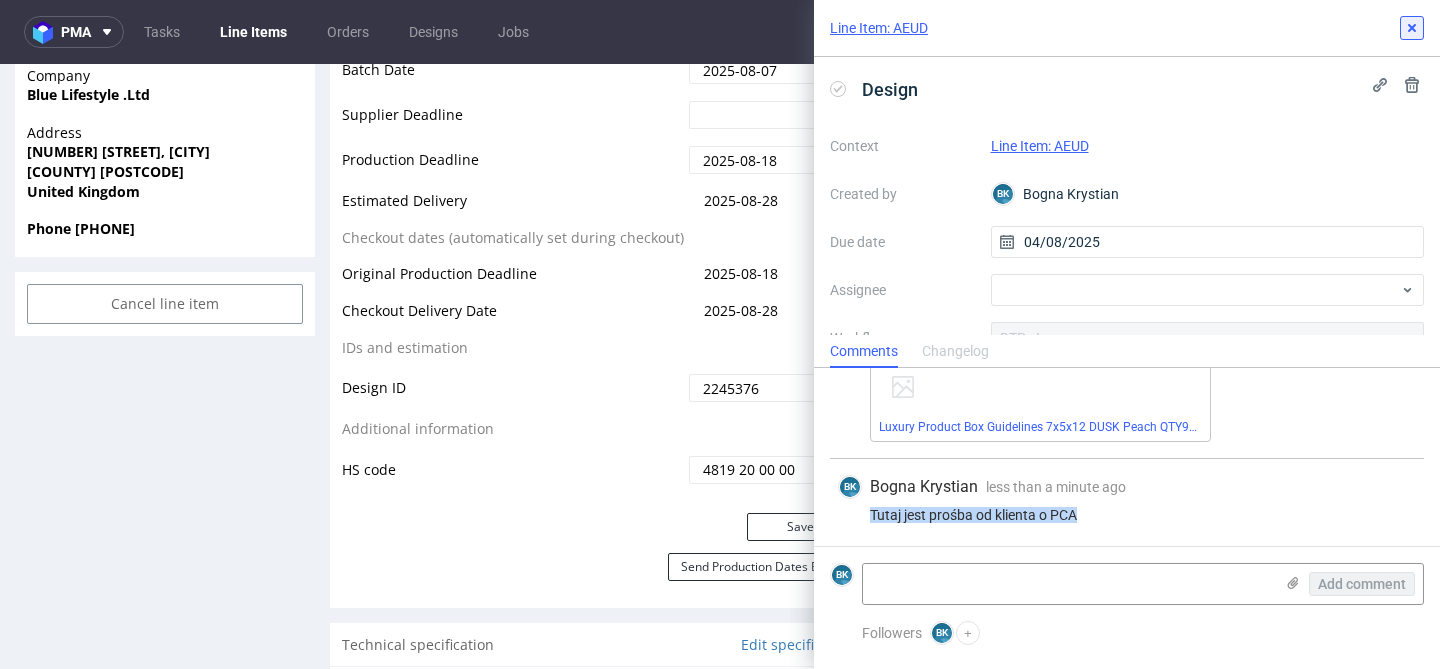 click 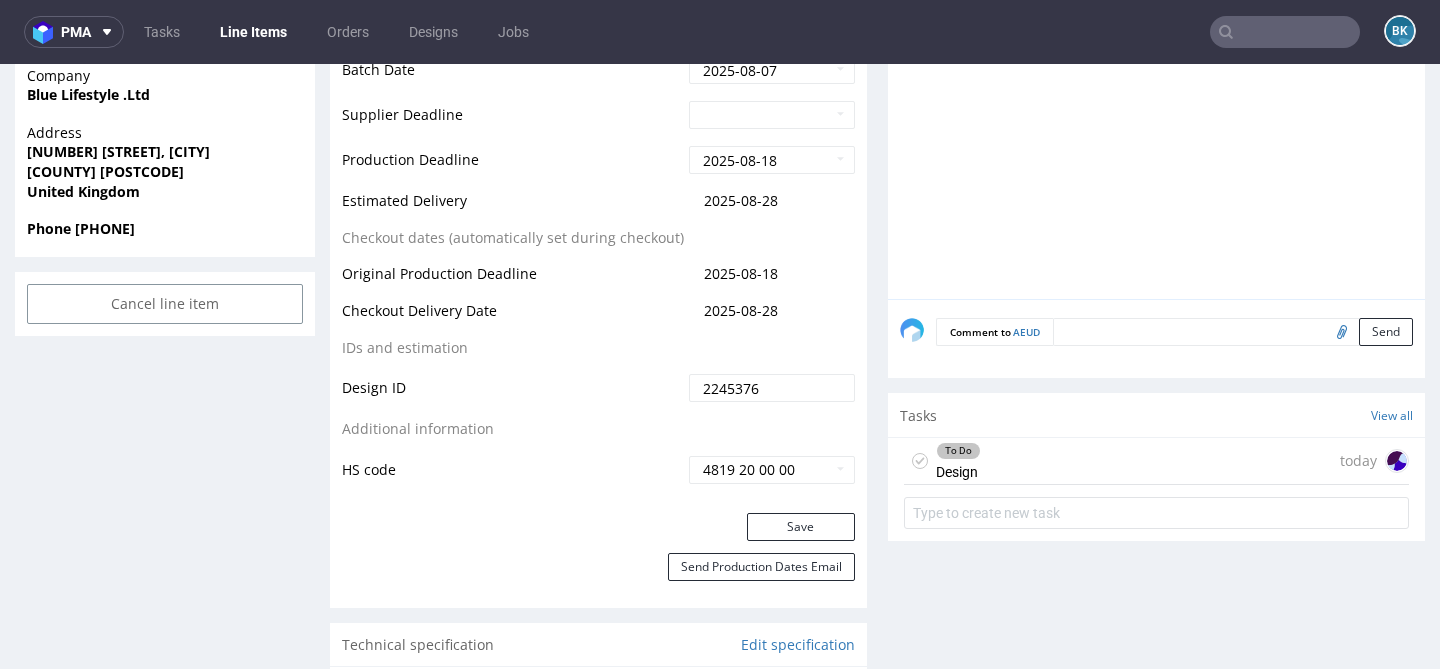 scroll, scrollTop: 0, scrollLeft: 0, axis: both 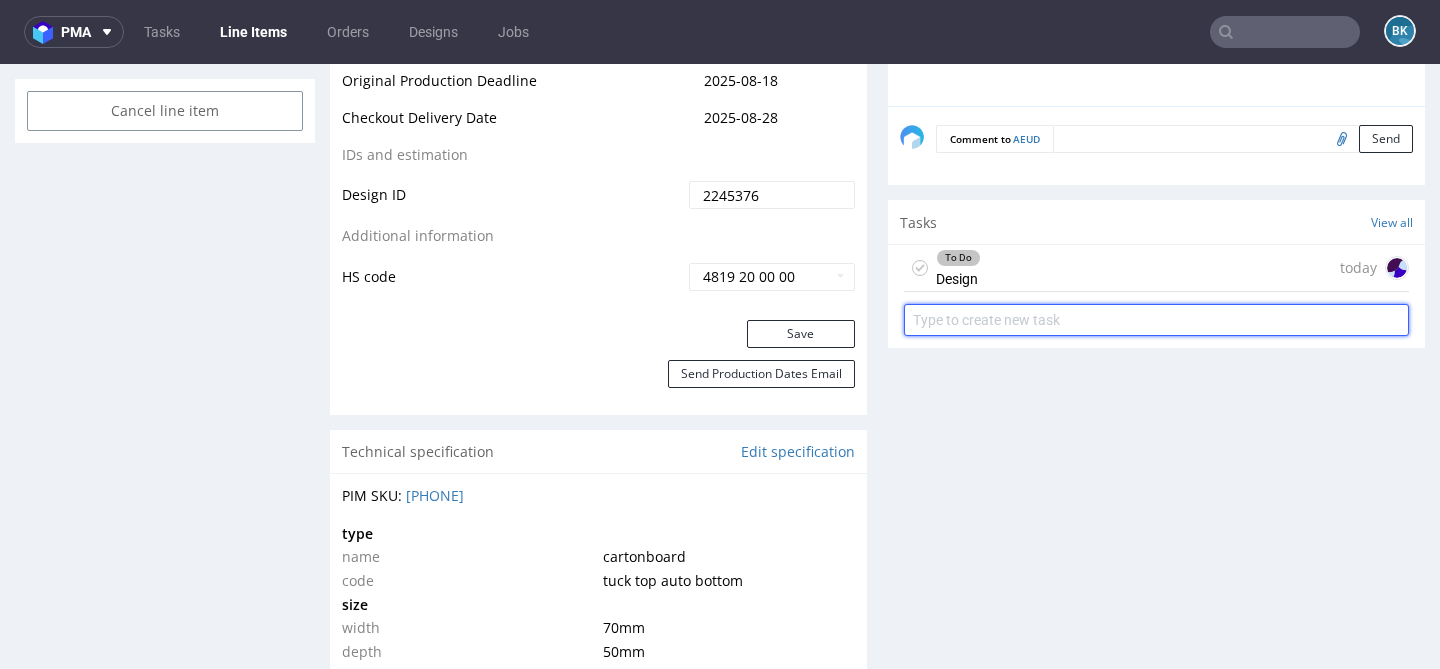 click at bounding box center (1156, 320) 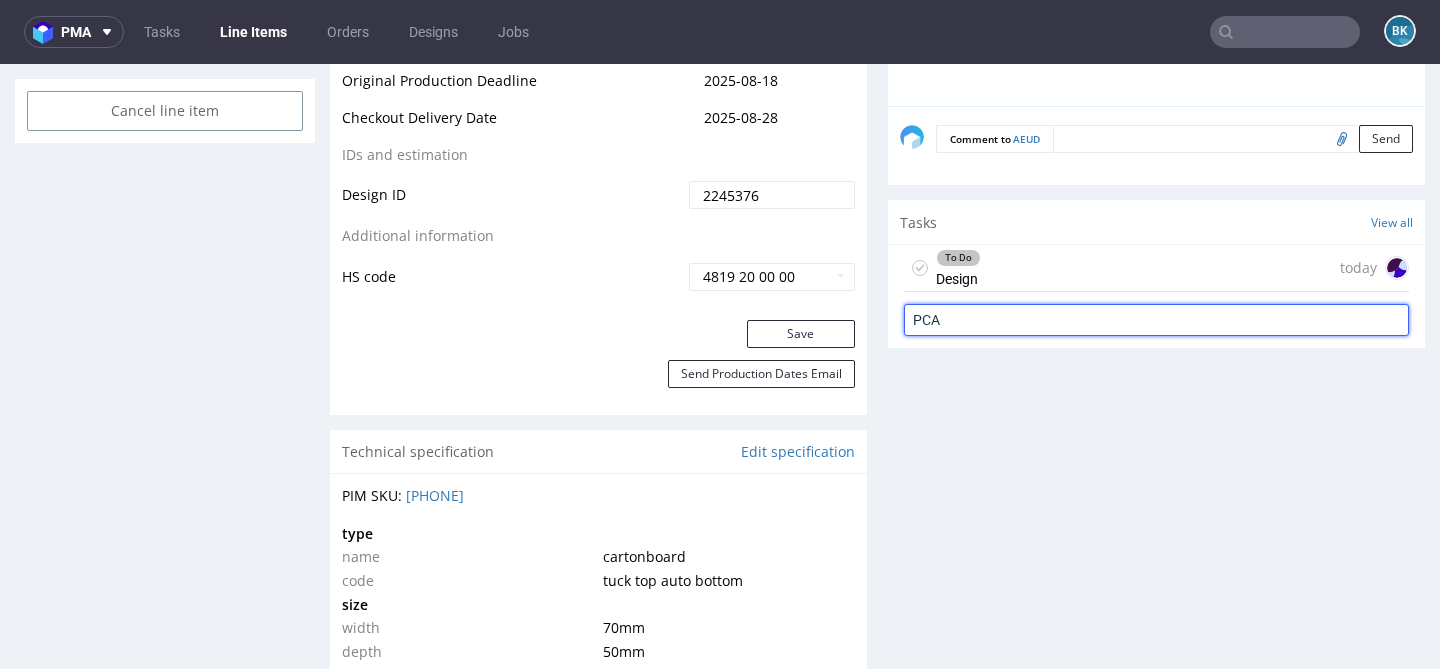 type on "PCA" 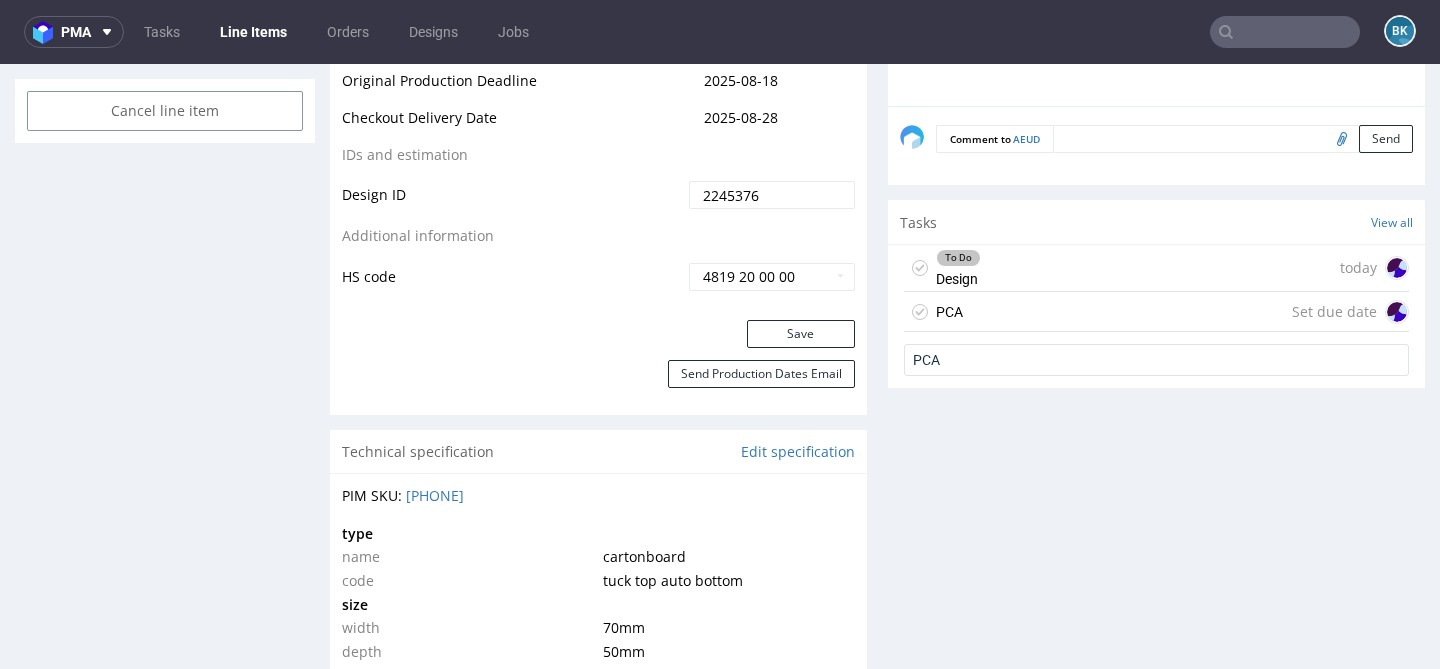 click on "PCA" at bounding box center (949, 312) 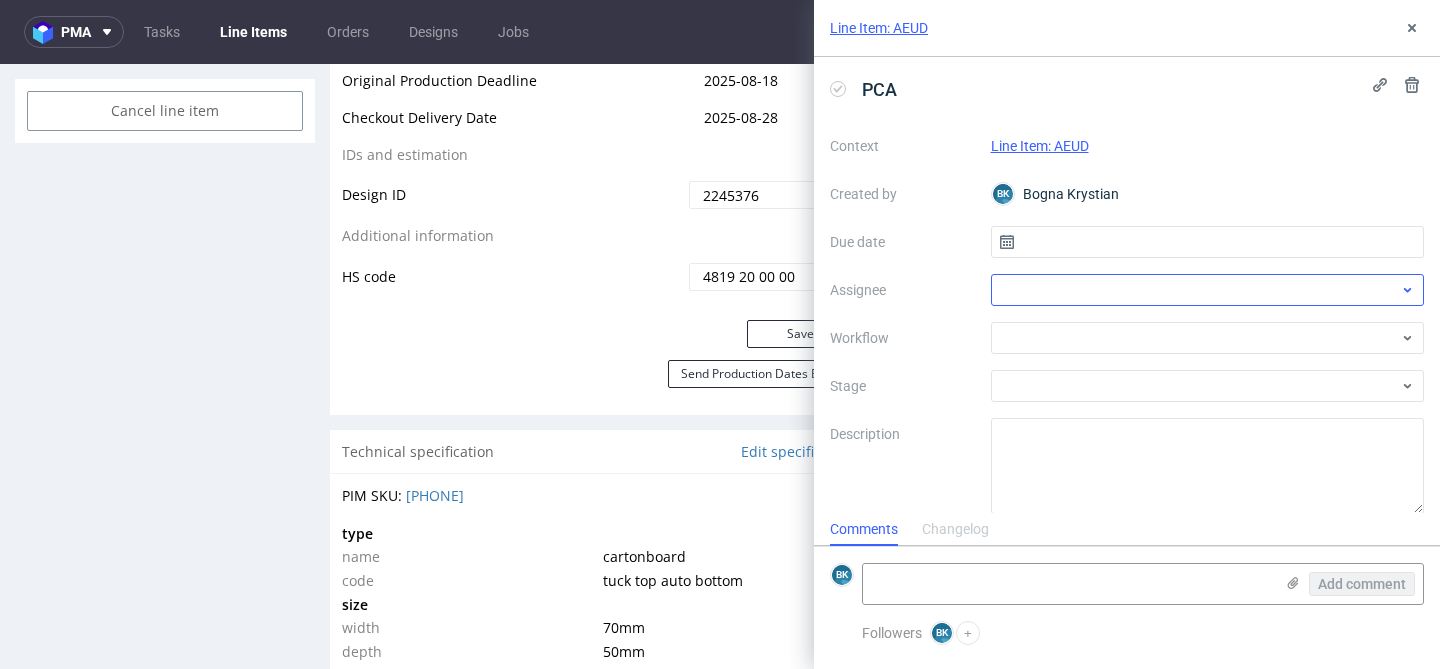 scroll, scrollTop: 16, scrollLeft: 0, axis: vertical 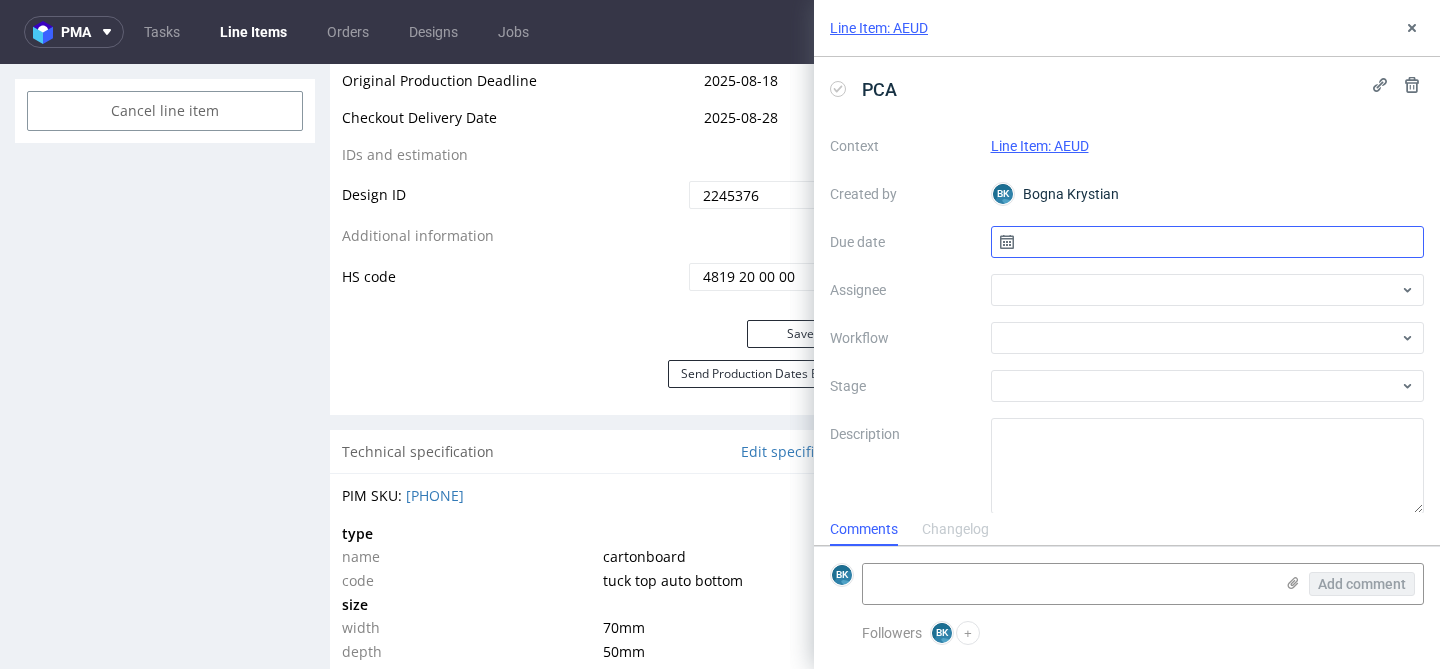 click at bounding box center (1208, 242) 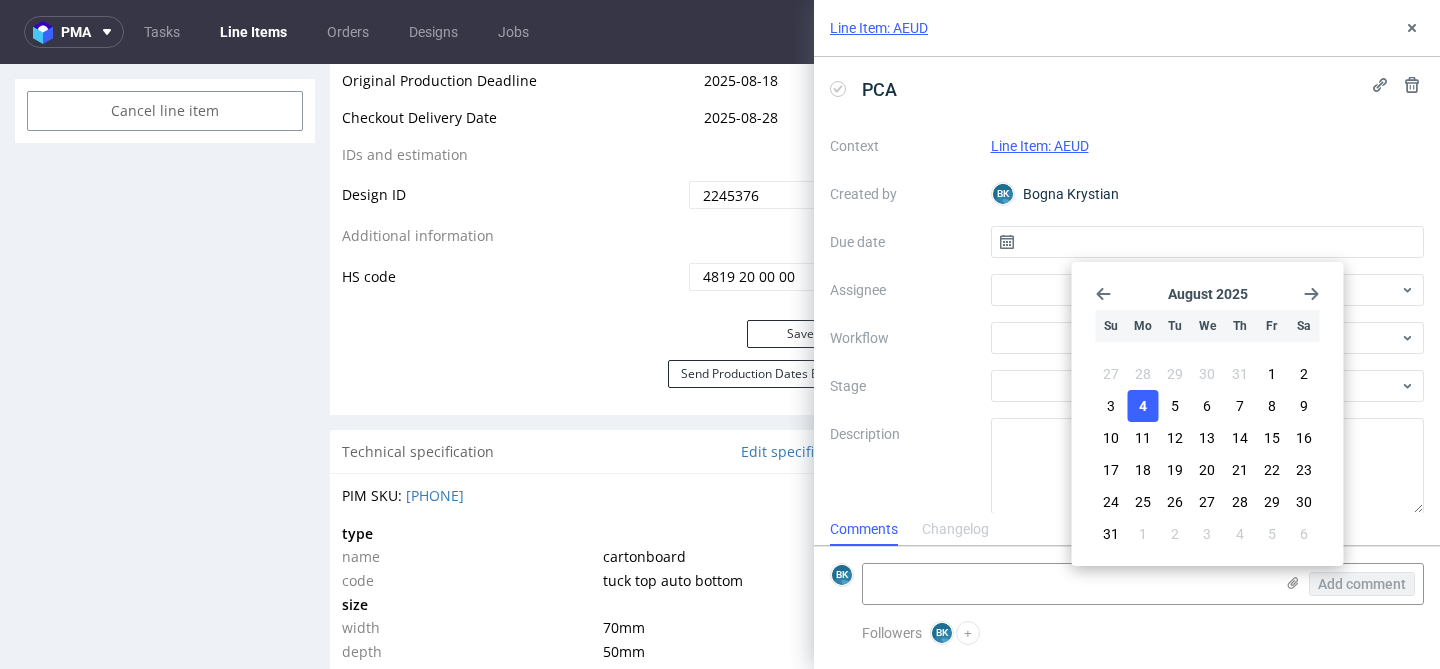 click on "4" at bounding box center (1143, 406) 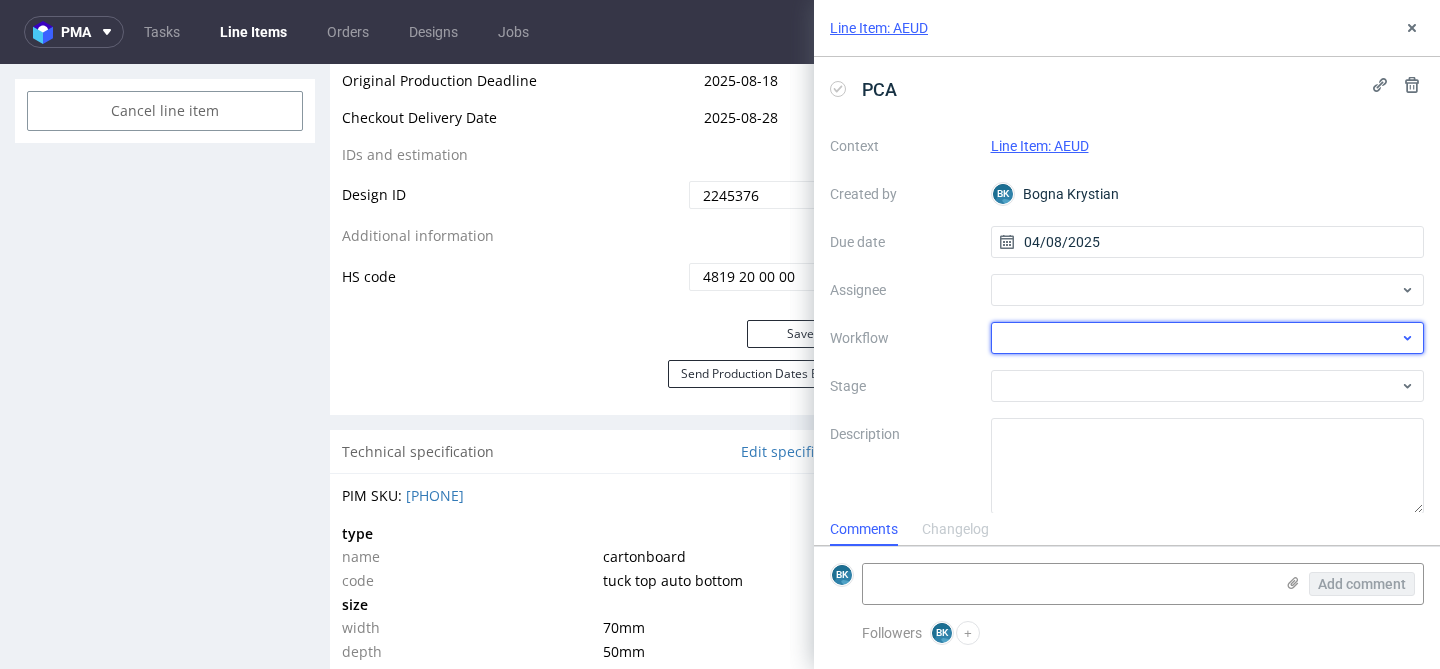 click at bounding box center [1208, 338] 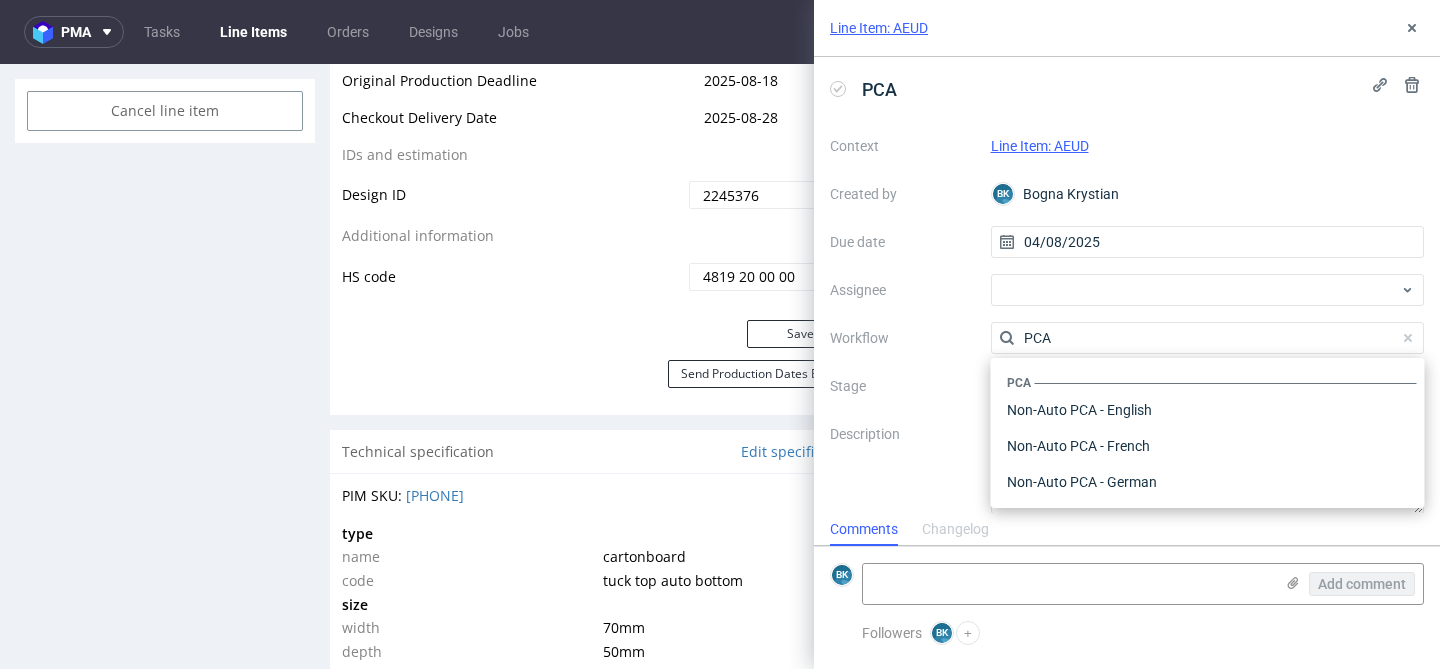 scroll, scrollTop: 1, scrollLeft: 0, axis: vertical 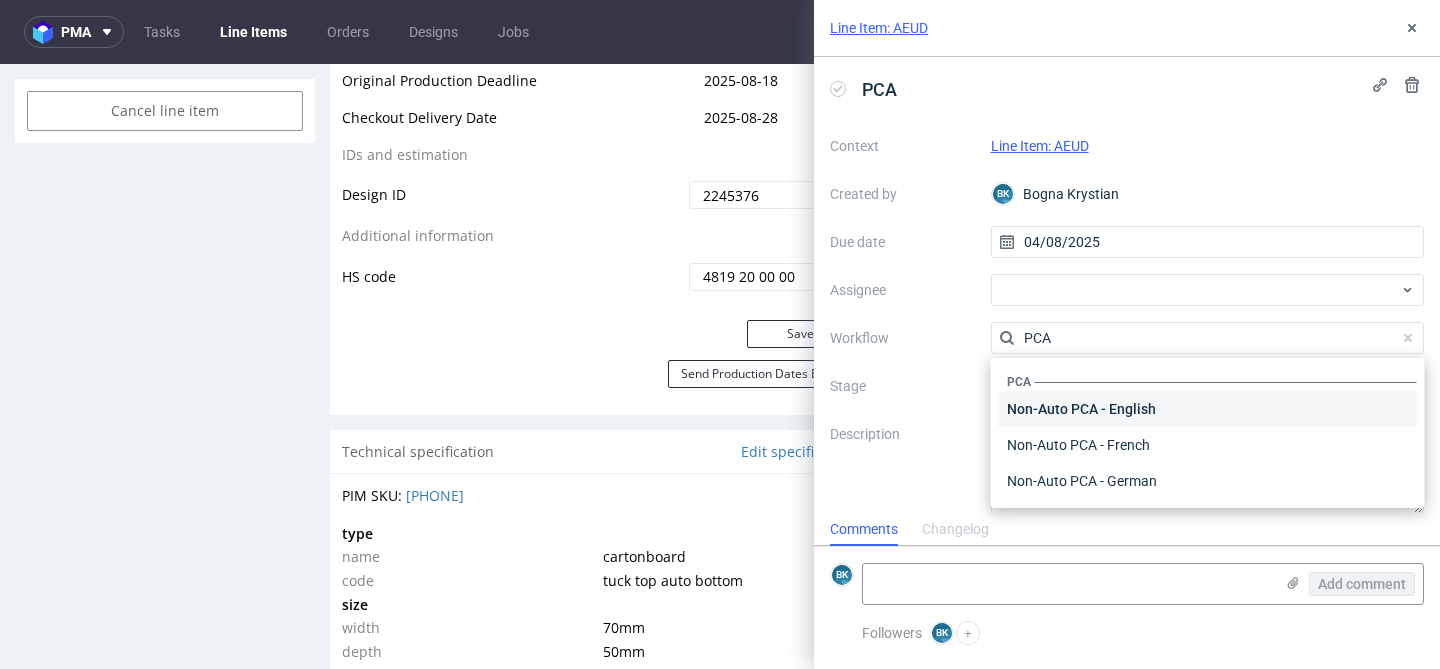 type on "PCA" 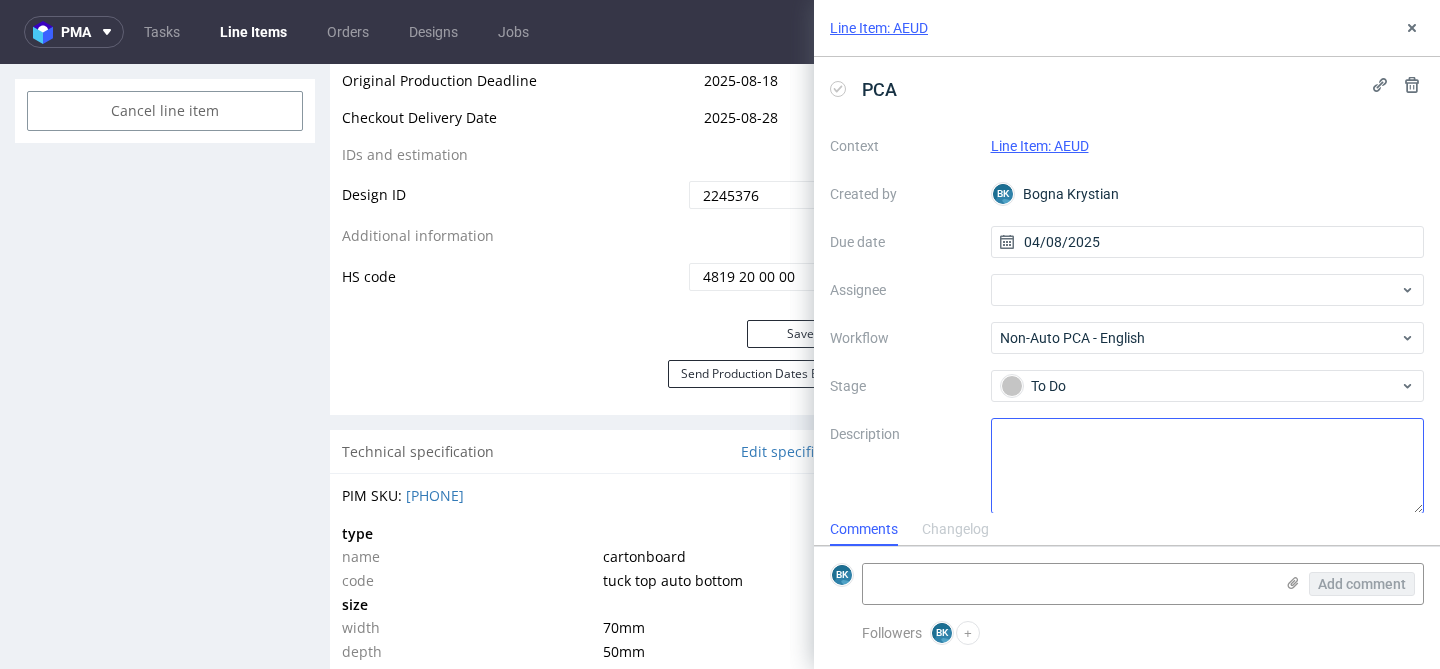 scroll, scrollTop: 17, scrollLeft: 0, axis: vertical 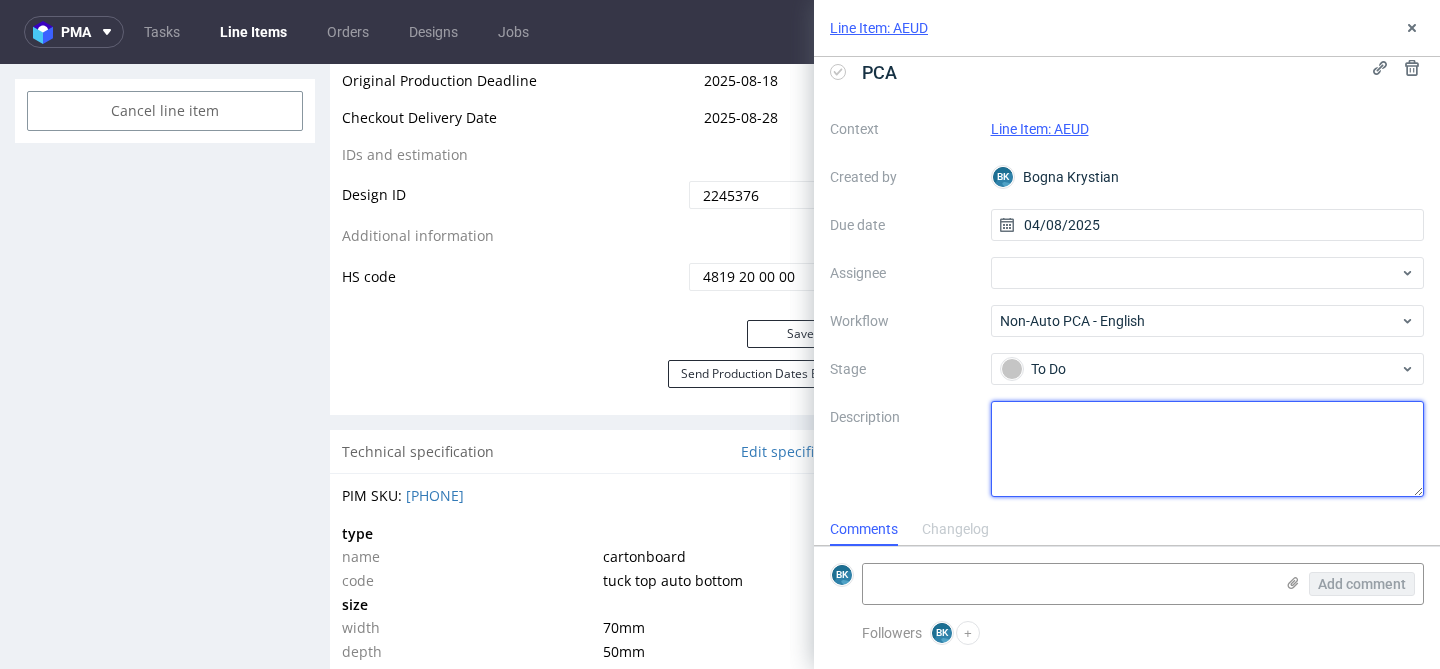 click at bounding box center (1208, 449) 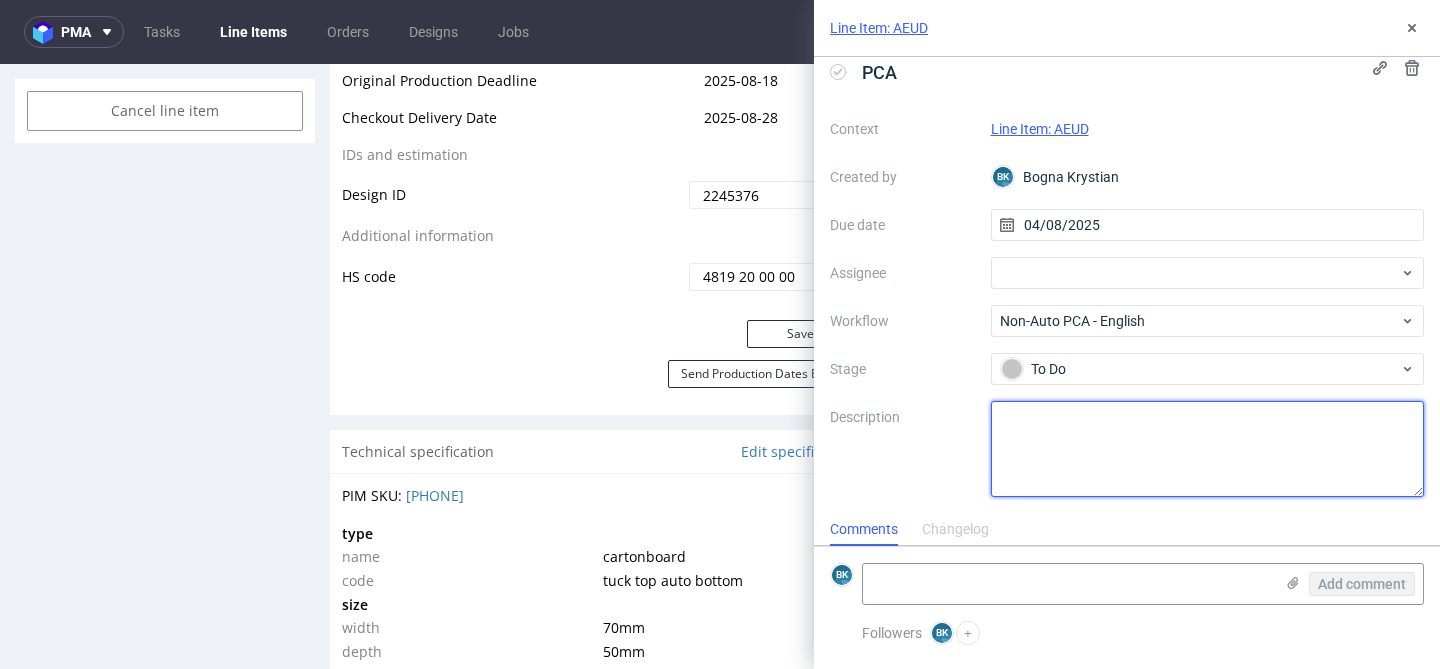 paste on "Tutaj jest prośba od klienta o PCA" 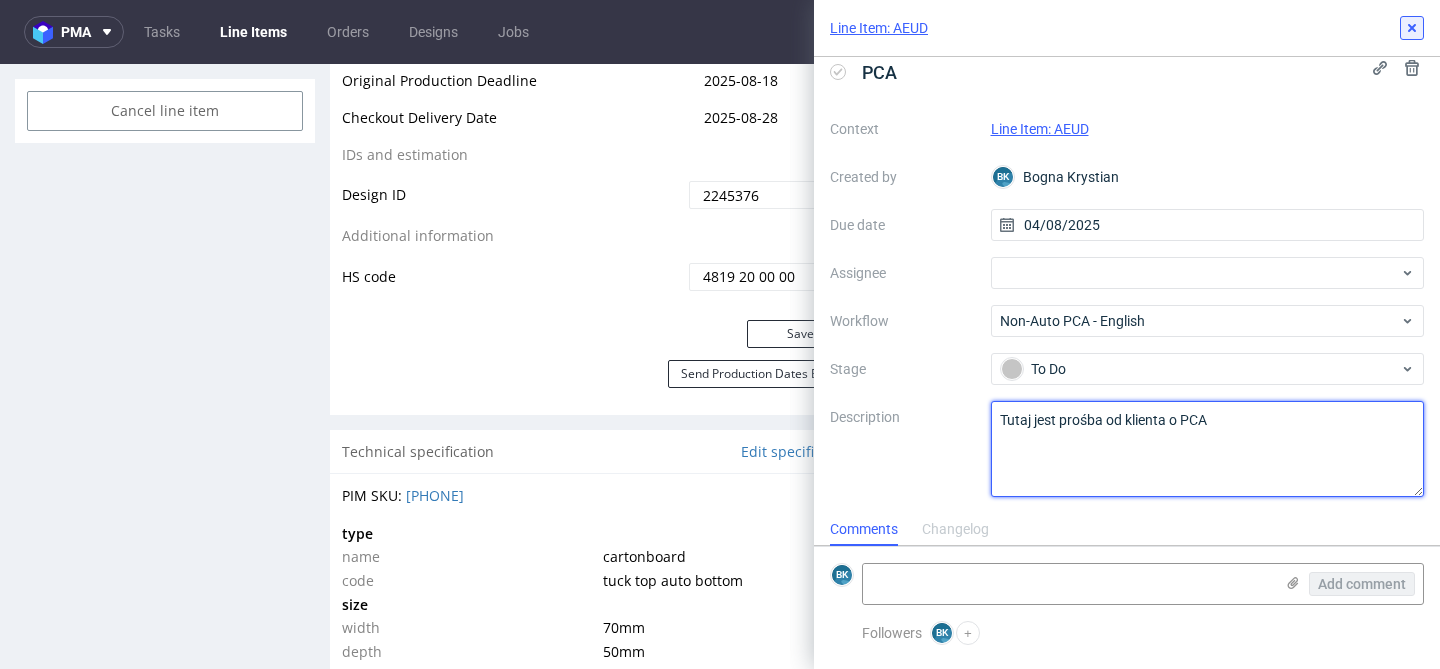type on "Tutaj jest prośba od klienta o PCA" 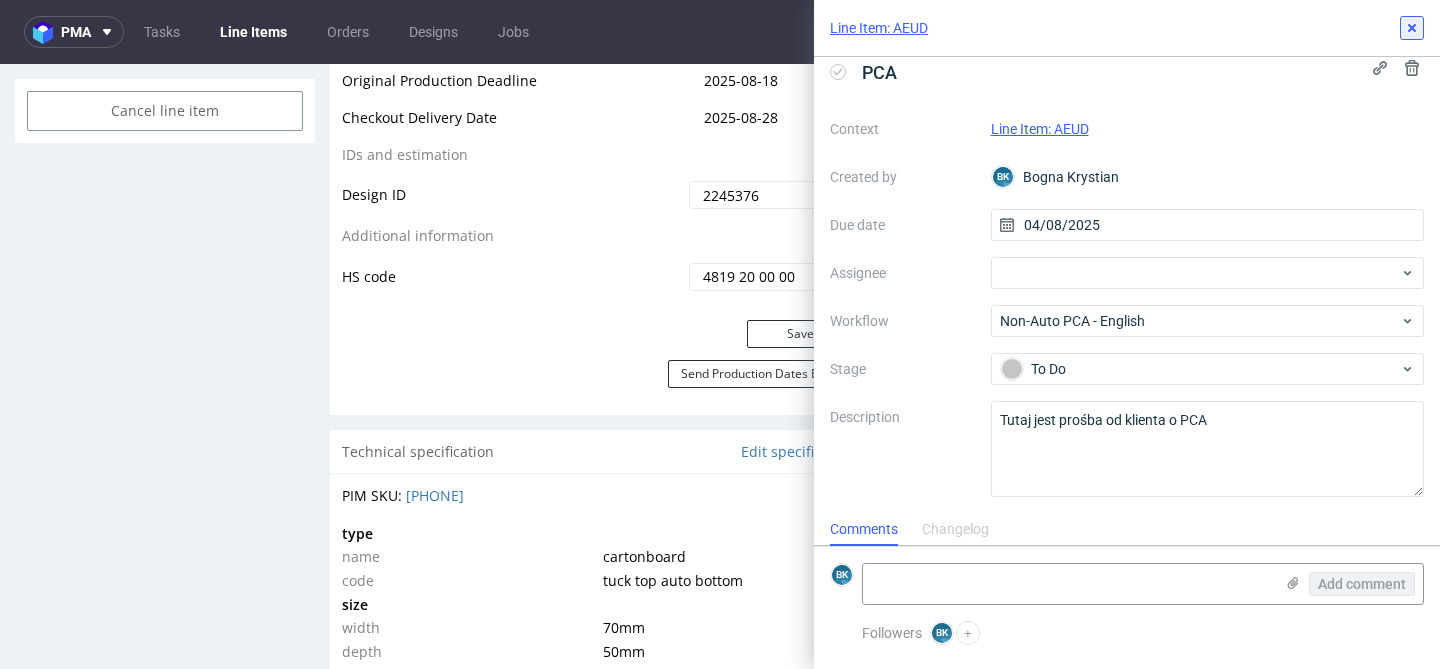 click 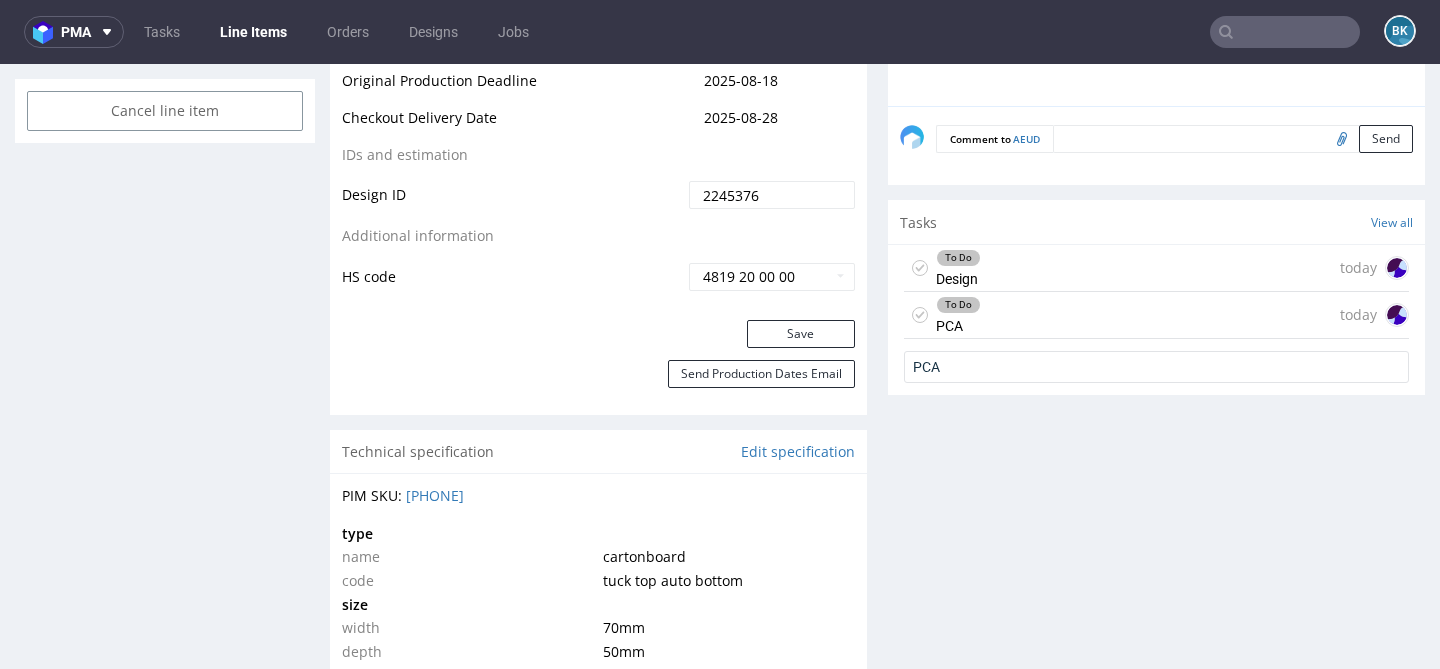 click on "To Do Design today" at bounding box center [1156, 268] 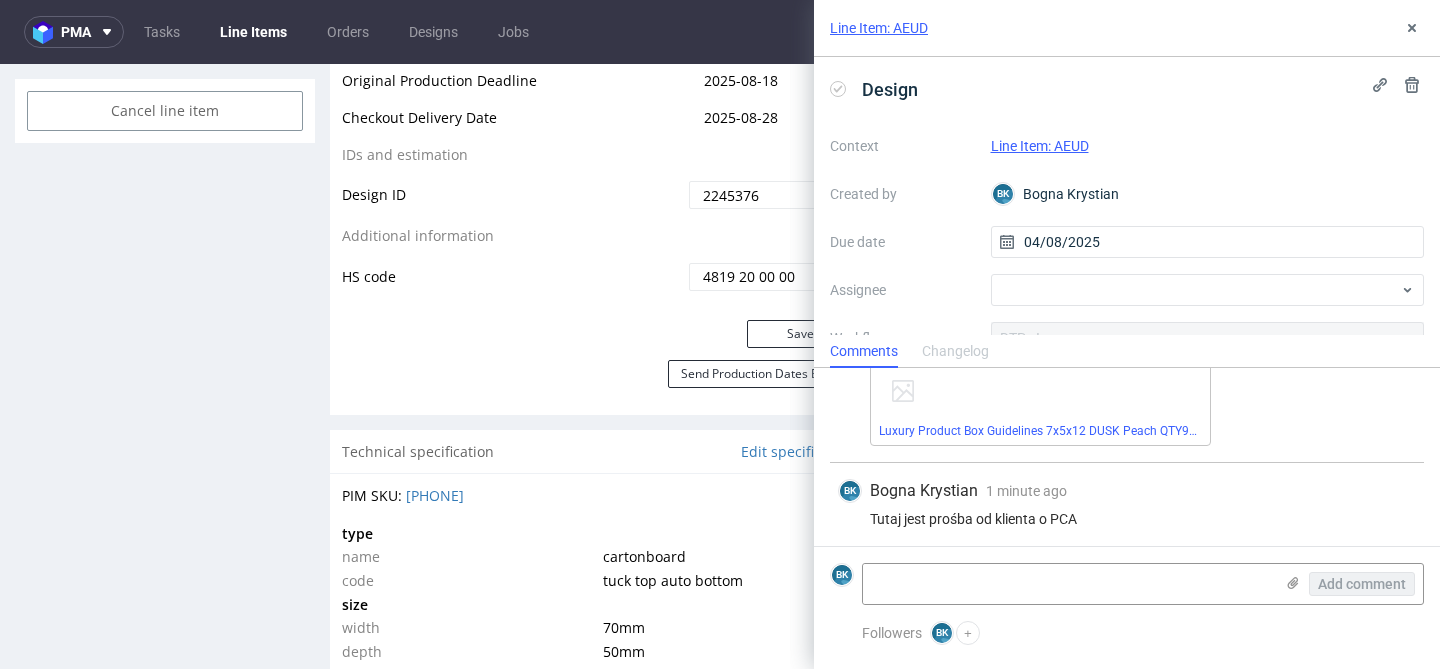 scroll, scrollTop: 182, scrollLeft: 0, axis: vertical 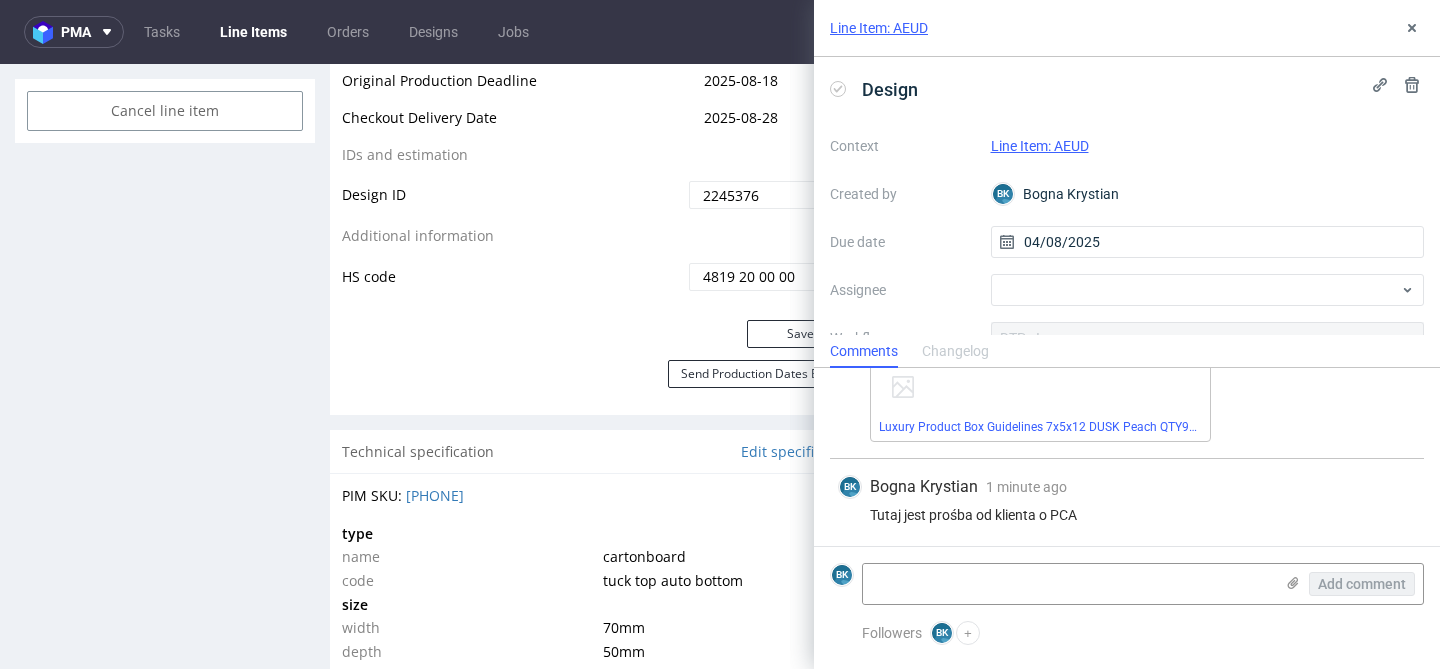 click on "Tutaj jest prośba od klienta o PCA" at bounding box center [1127, 515] 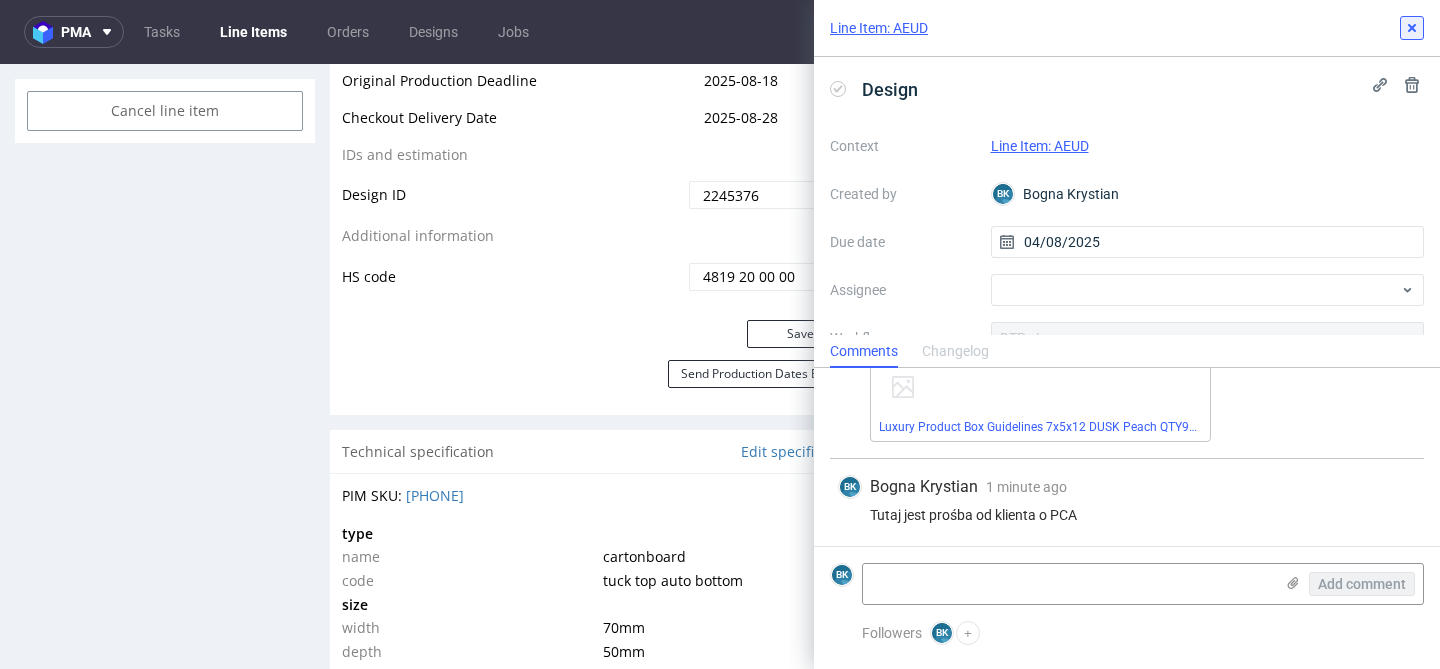 click 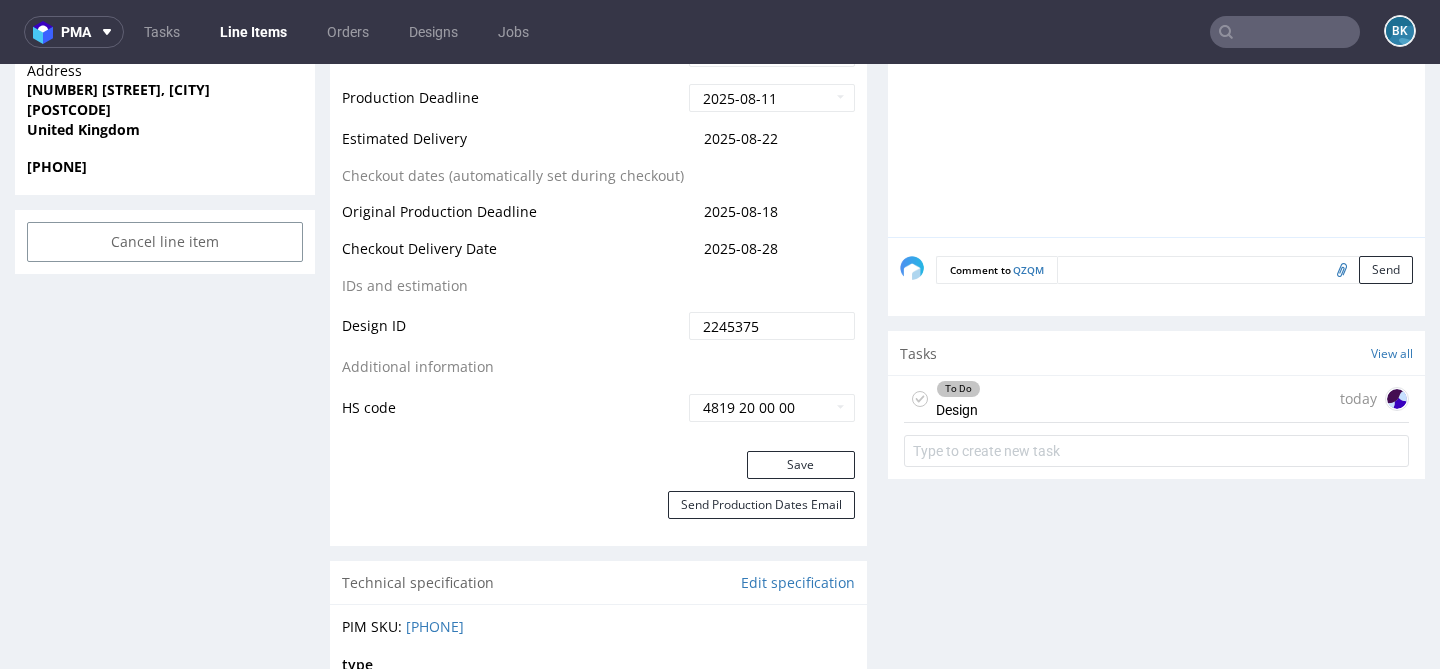 scroll, scrollTop: 993, scrollLeft: 0, axis: vertical 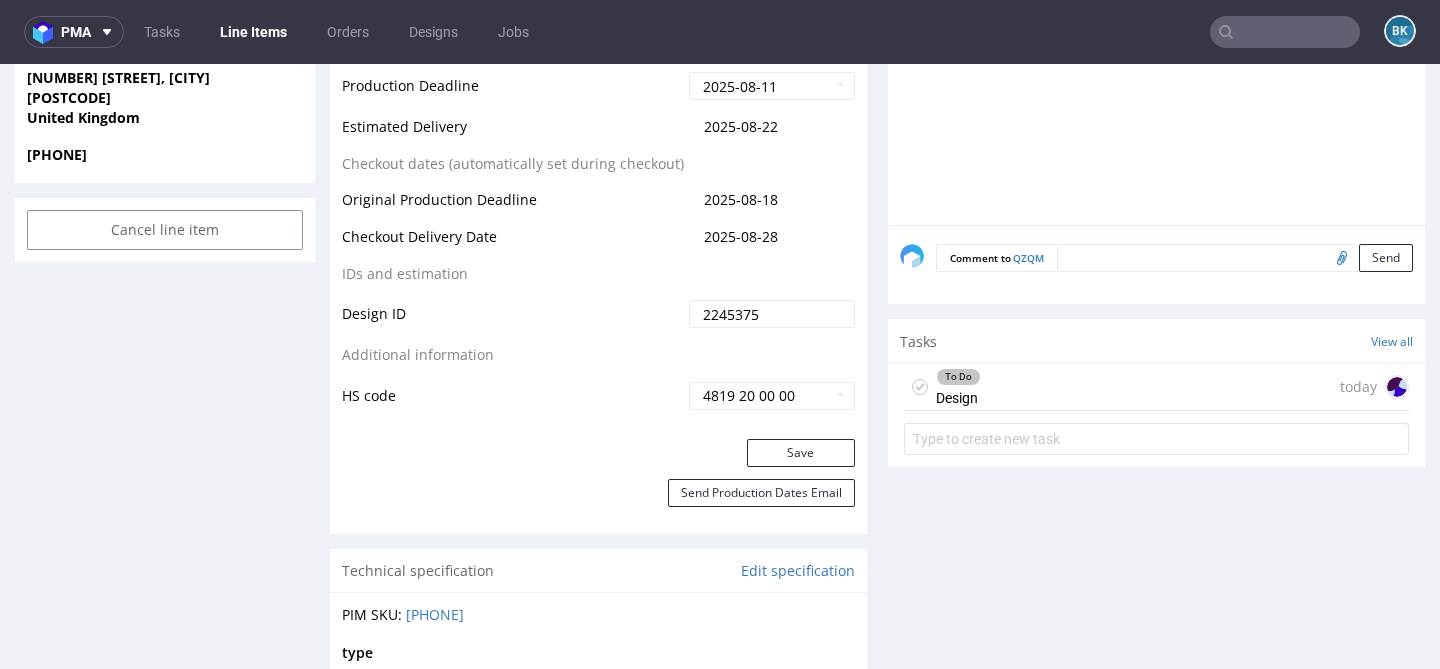 click on "To Do Design today" at bounding box center [1156, 387] 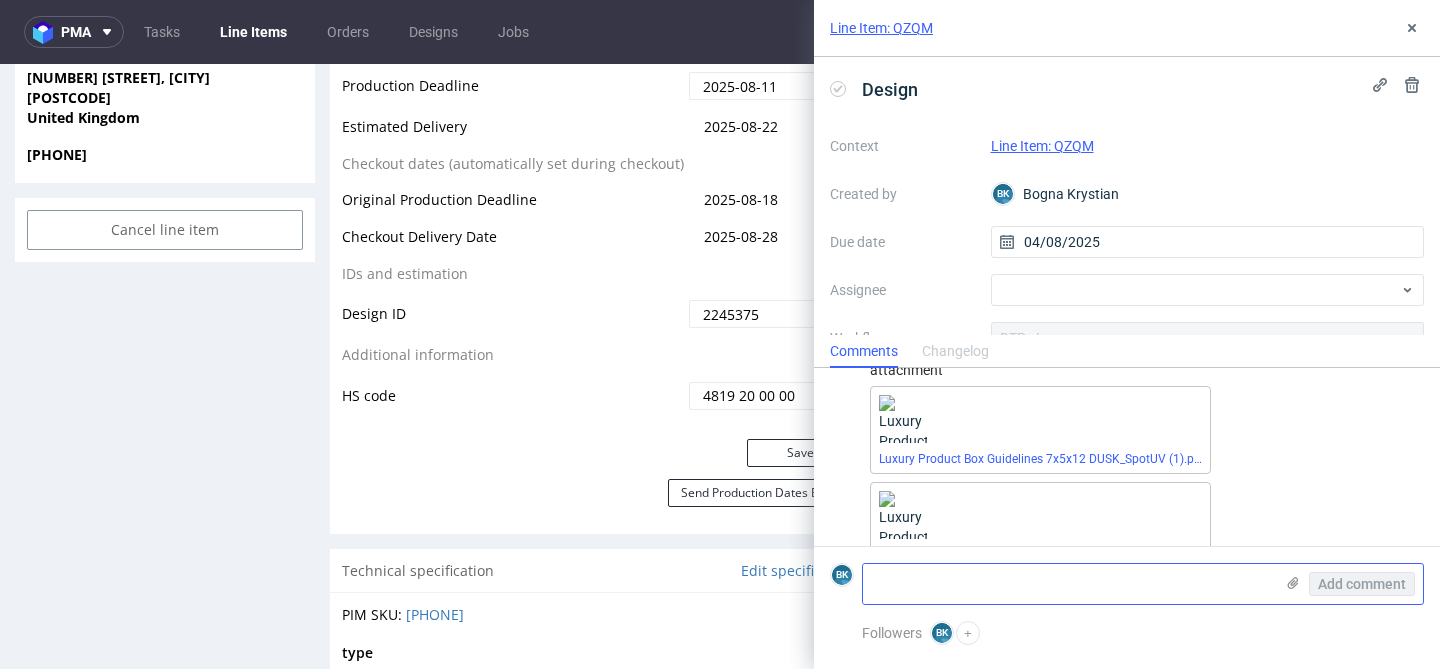 scroll, scrollTop: 182, scrollLeft: 0, axis: vertical 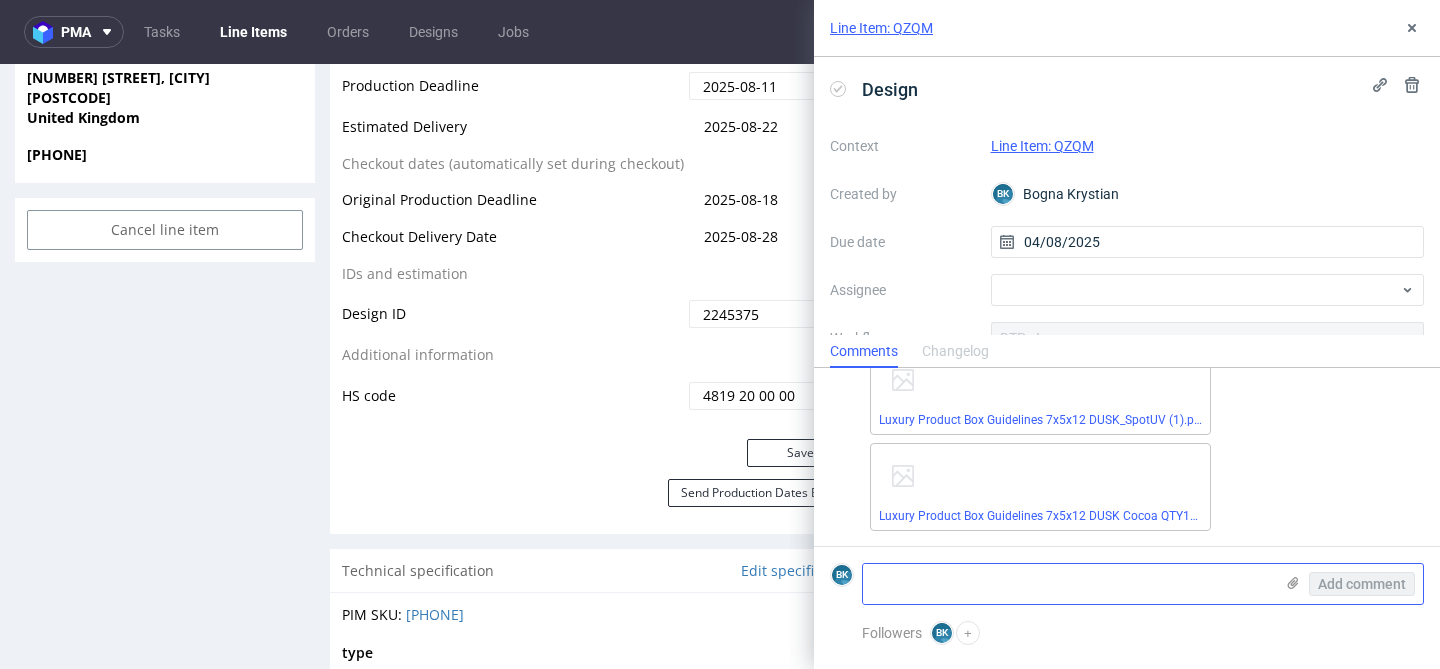 click at bounding box center (1068, 584) 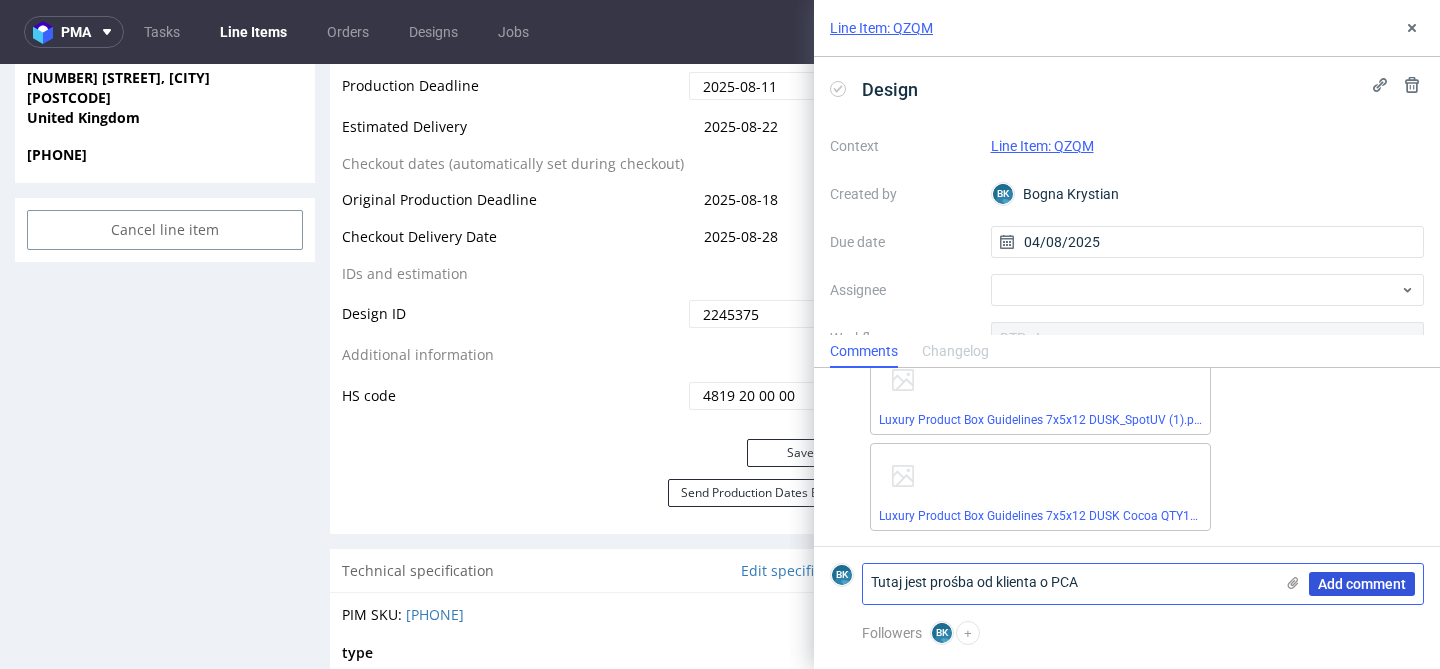 type on "Tutaj jest prośba od klienta o PCA" 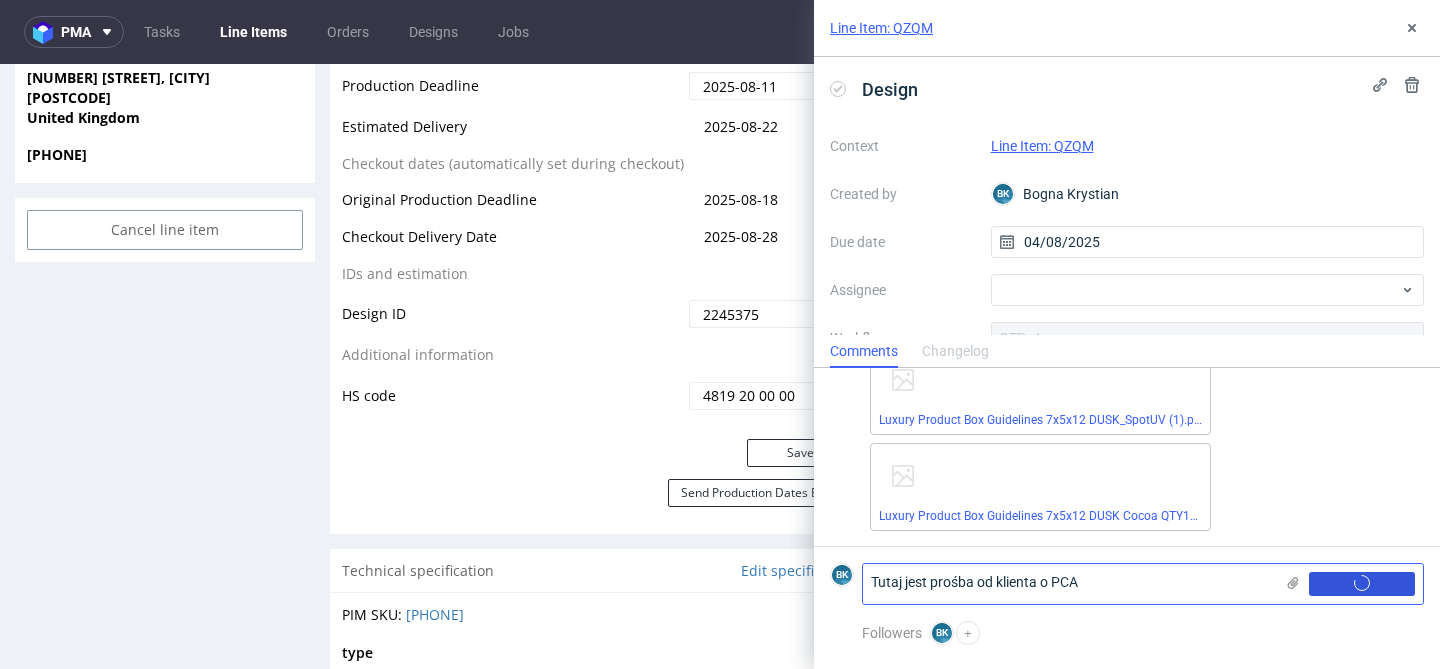 type 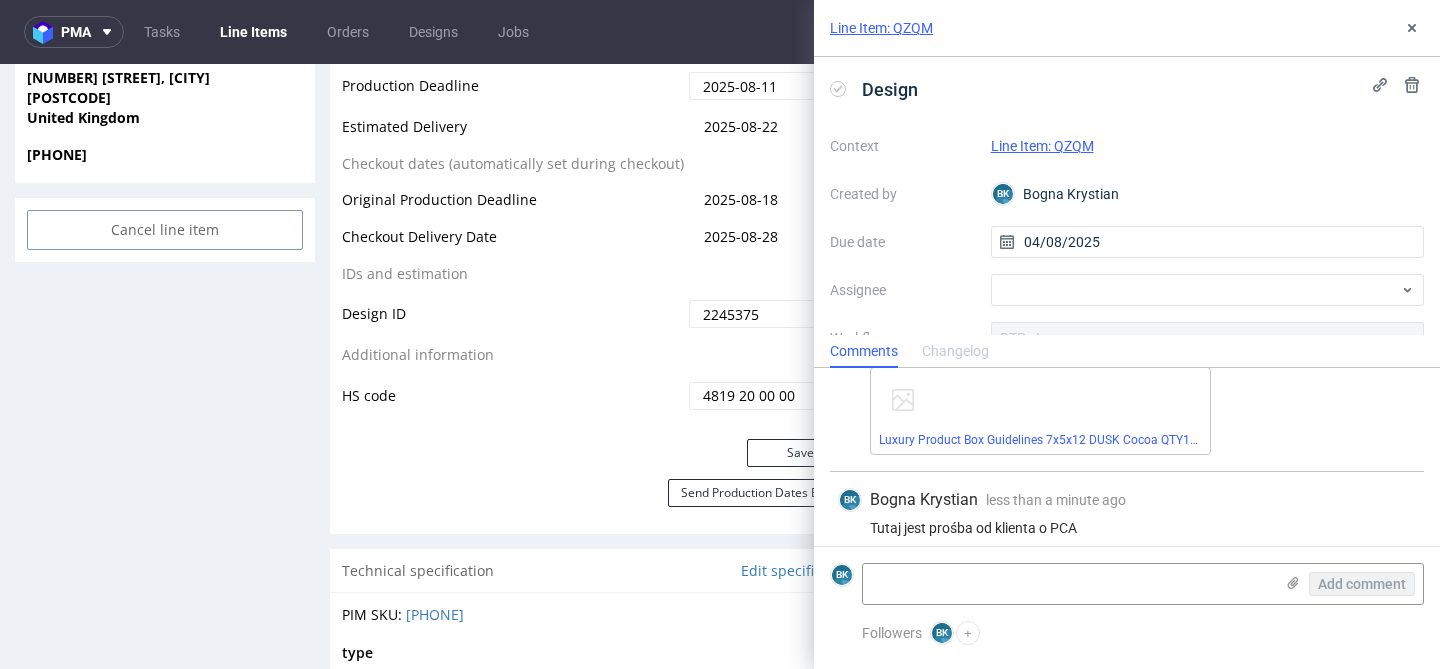 scroll, scrollTop: 271, scrollLeft: 0, axis: vertical 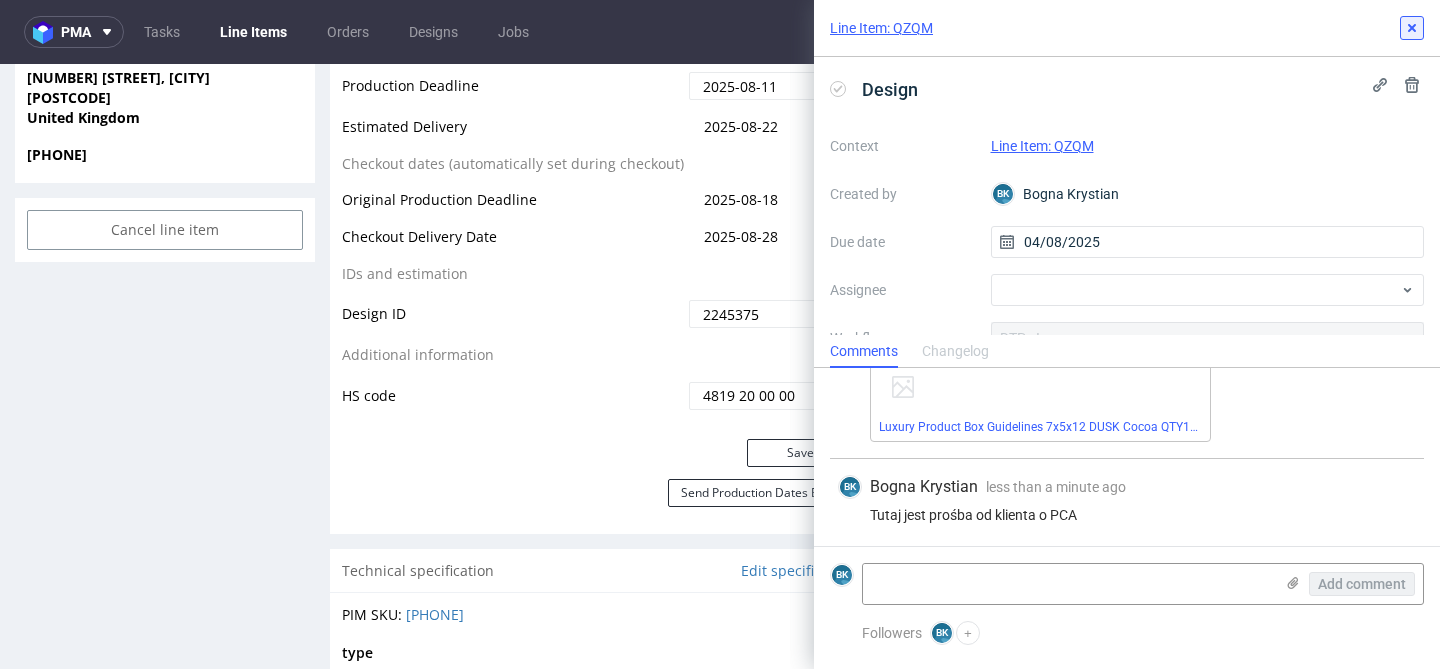 click at bounding box center [1412, 28] 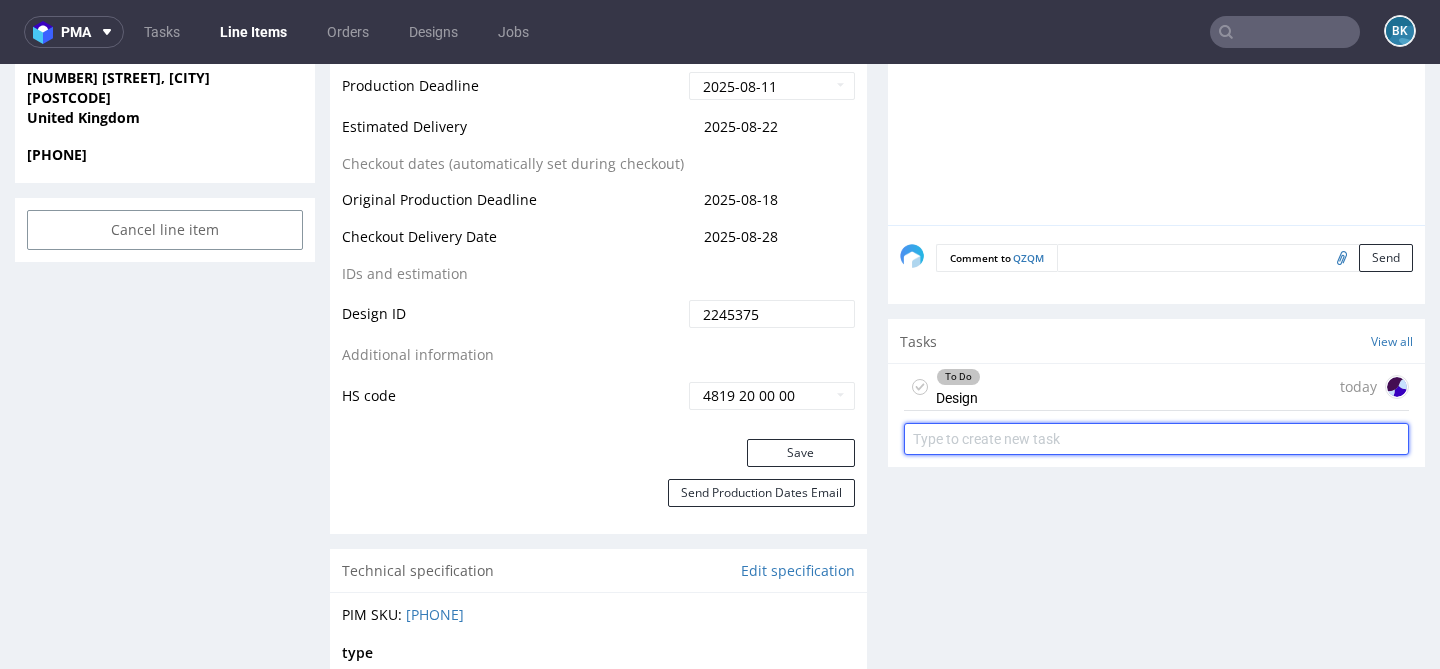 click at bounding box center (1156, 439) 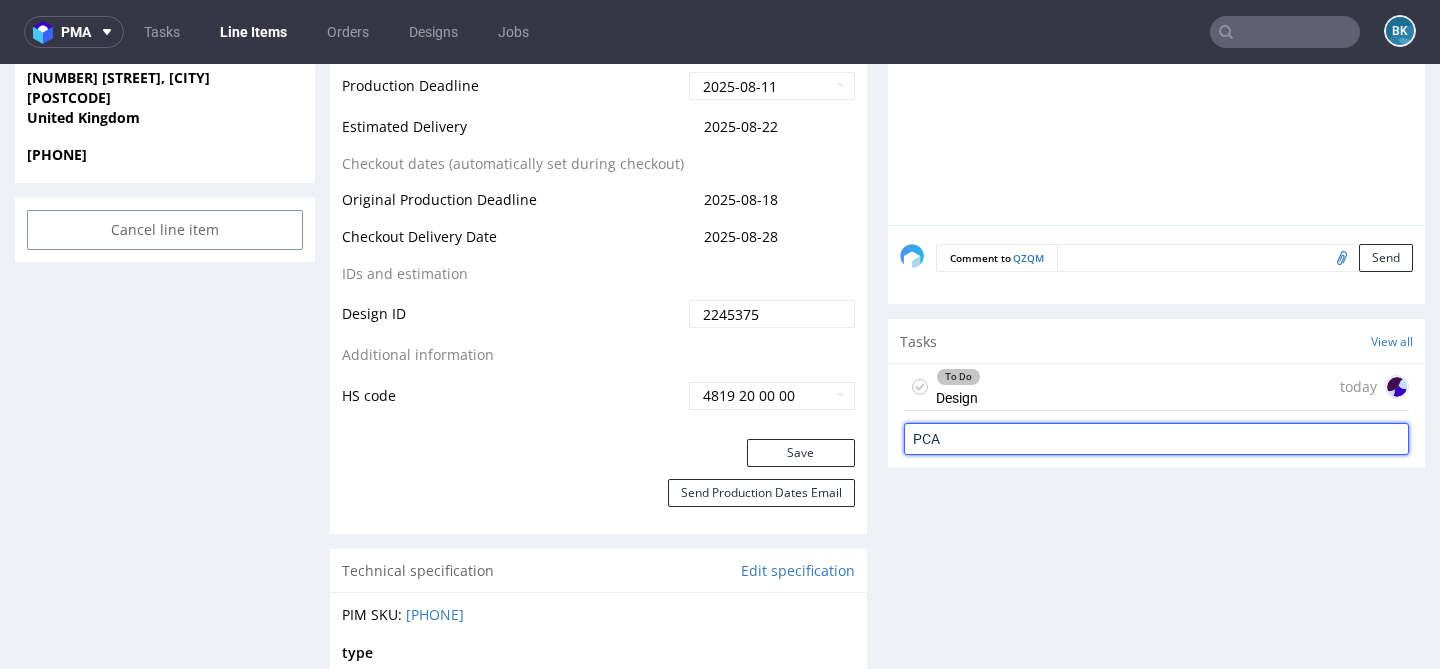 type on "PCA" 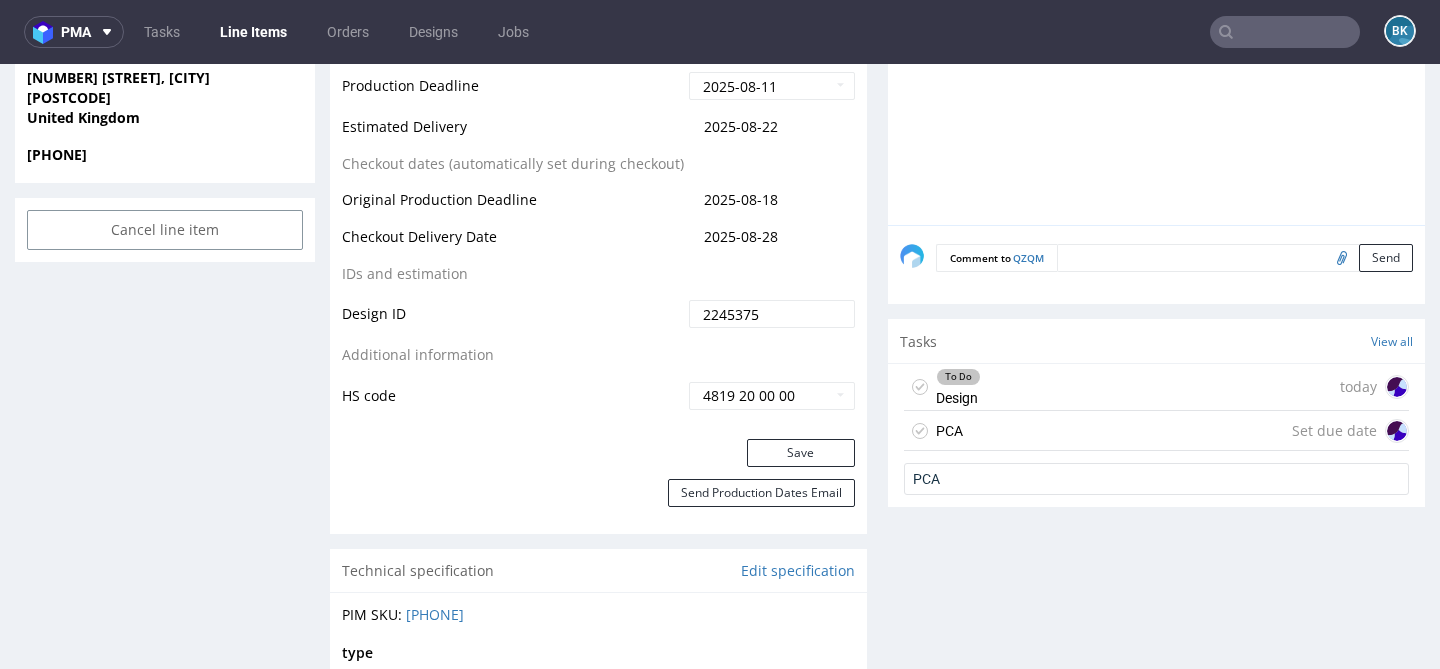 click on "PCA Set due date" at bounding box center [1156, 431] 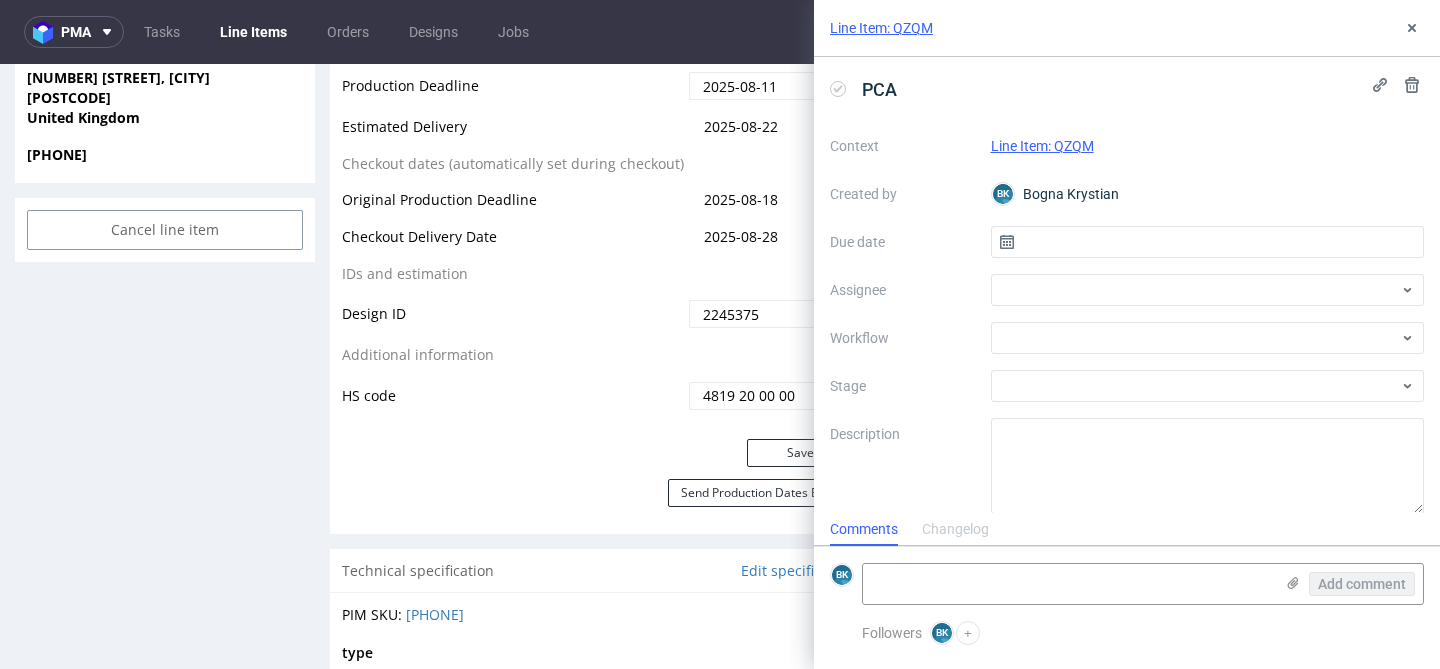 scroll, scrollTop: 16, scrollLeft: 0, axis: vertical 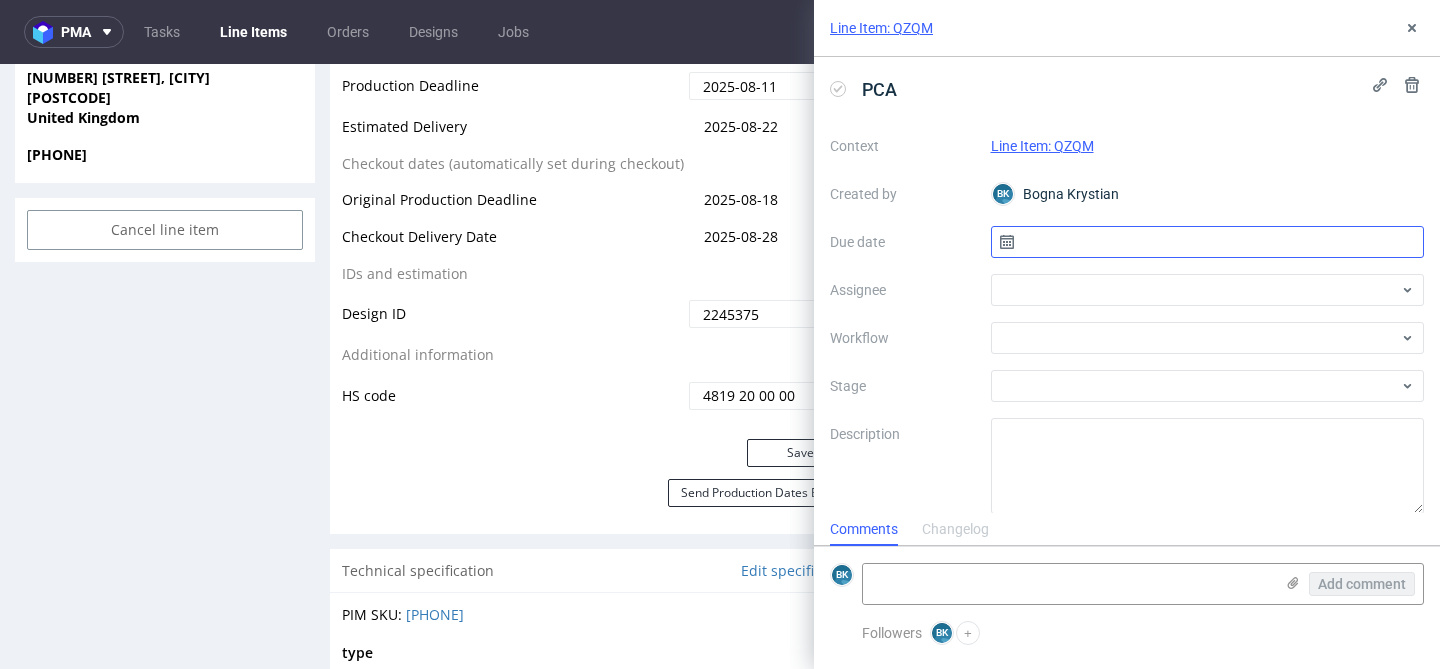 click at bounding box center (1208, 242) 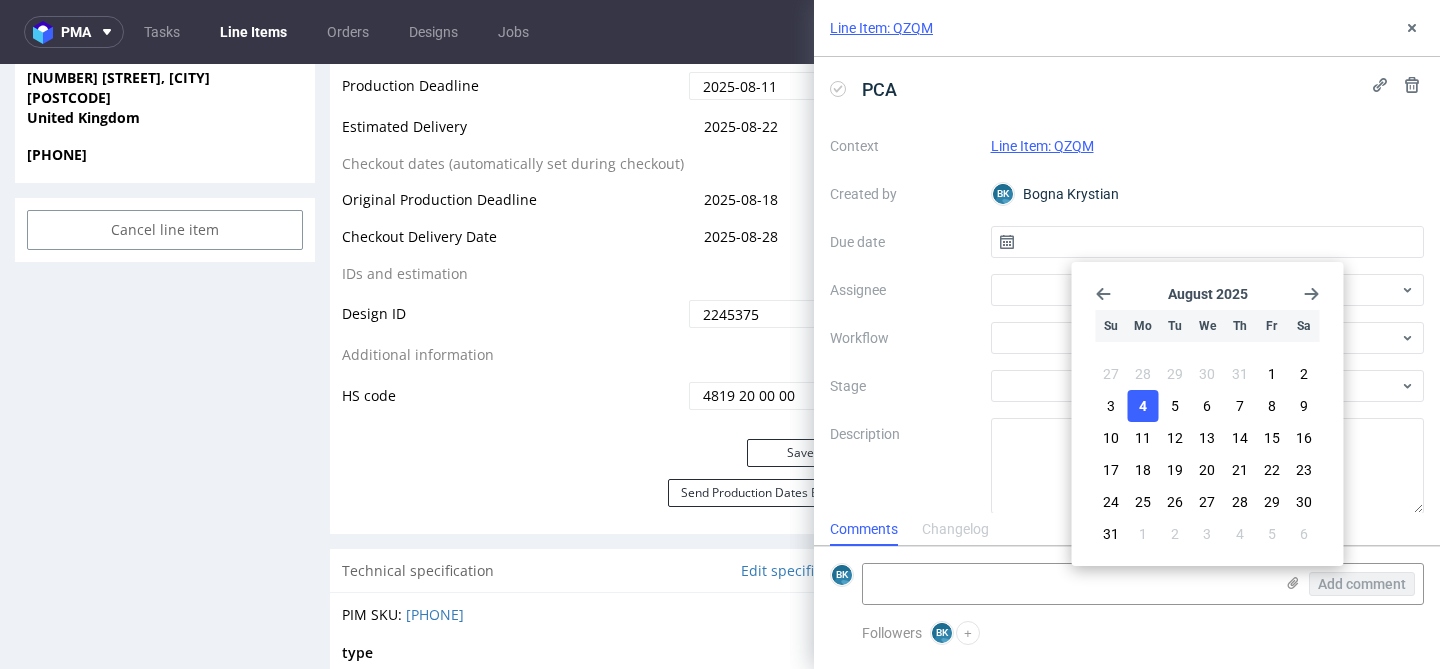 click on "4" at bounding box center (1143, 406) 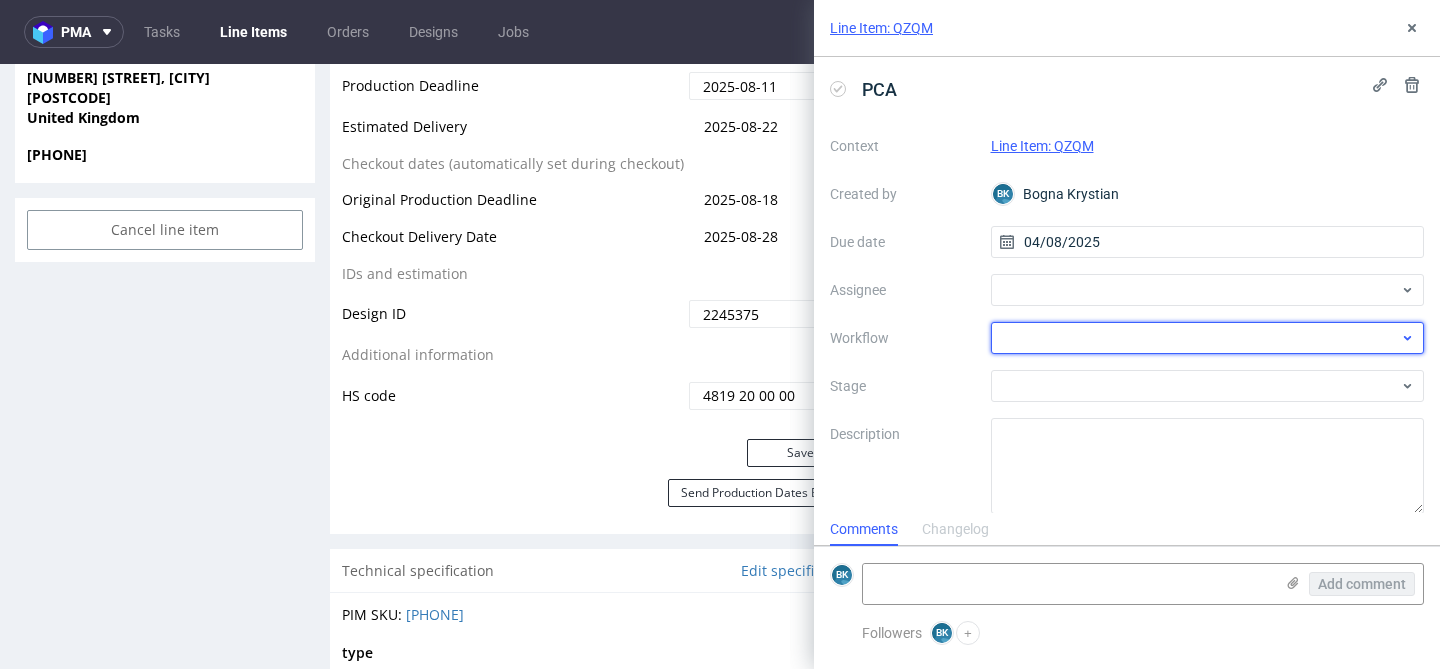 click at bounding box center (1208, 338) 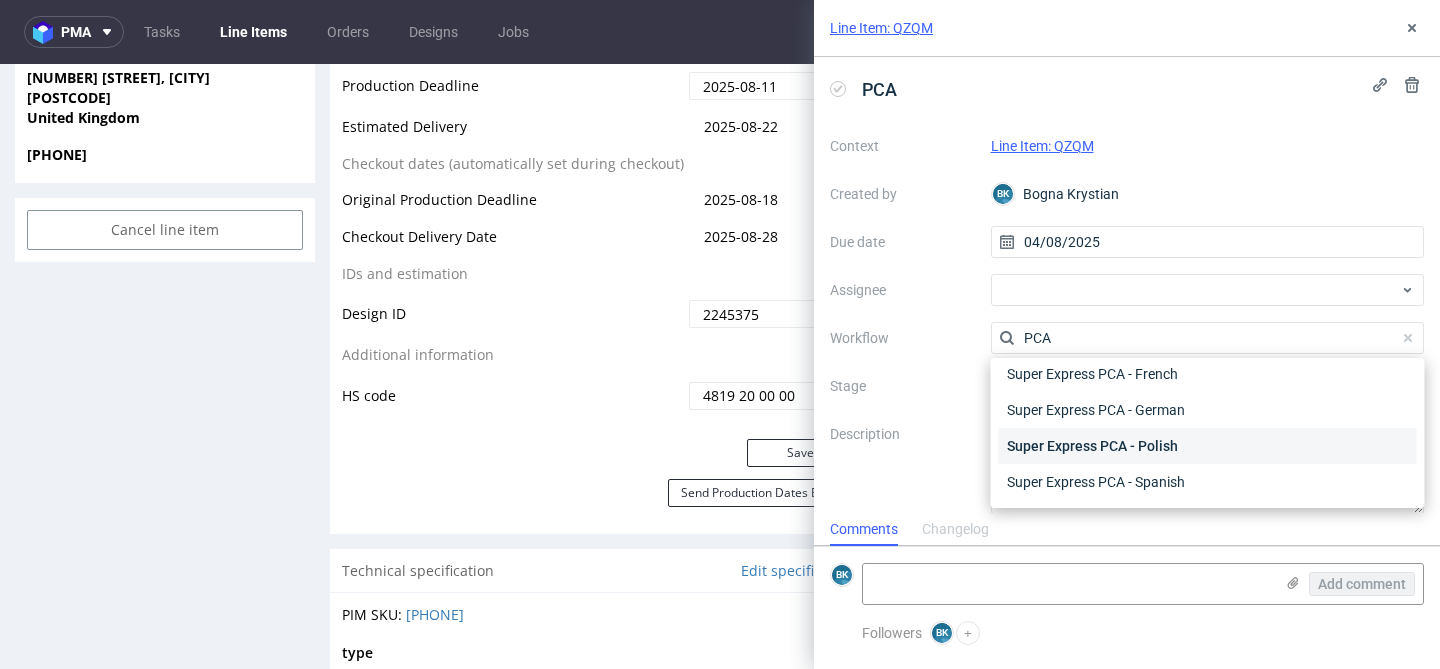 scroll, scrollTop: 0, scrollLeft: 0, axis: both 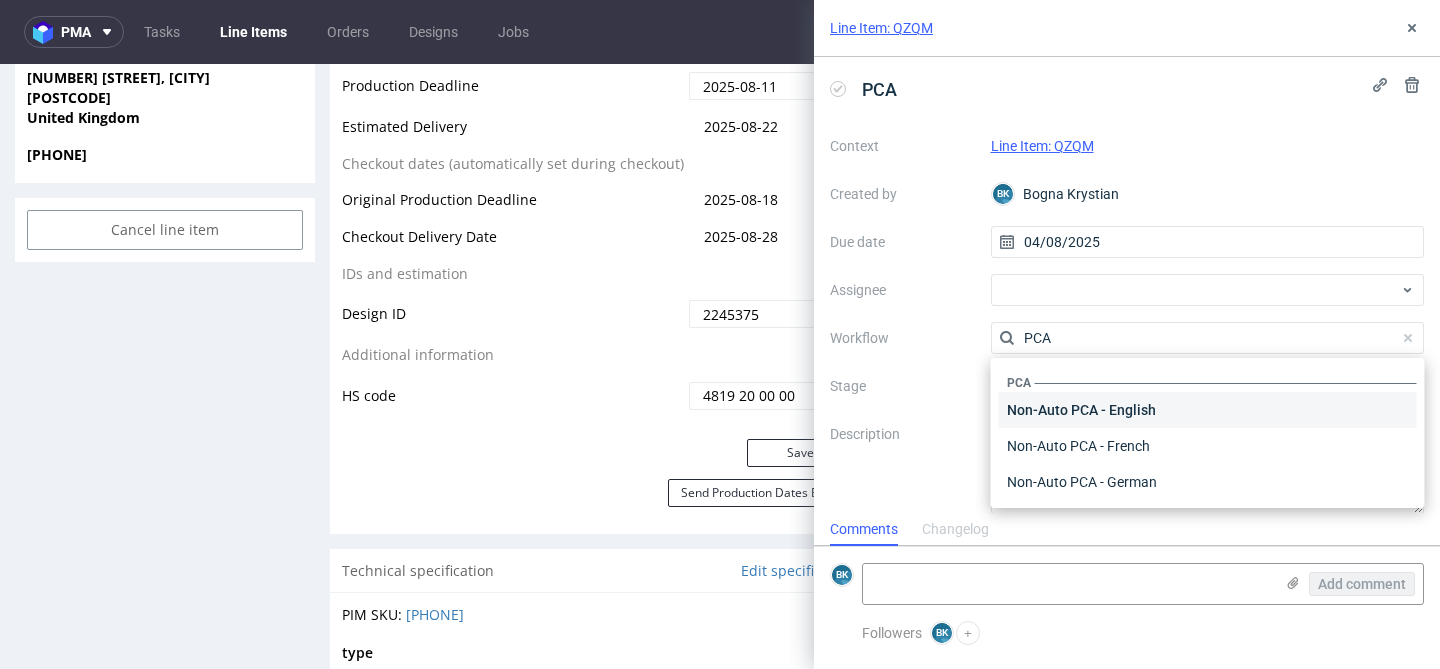 type on "PCA" 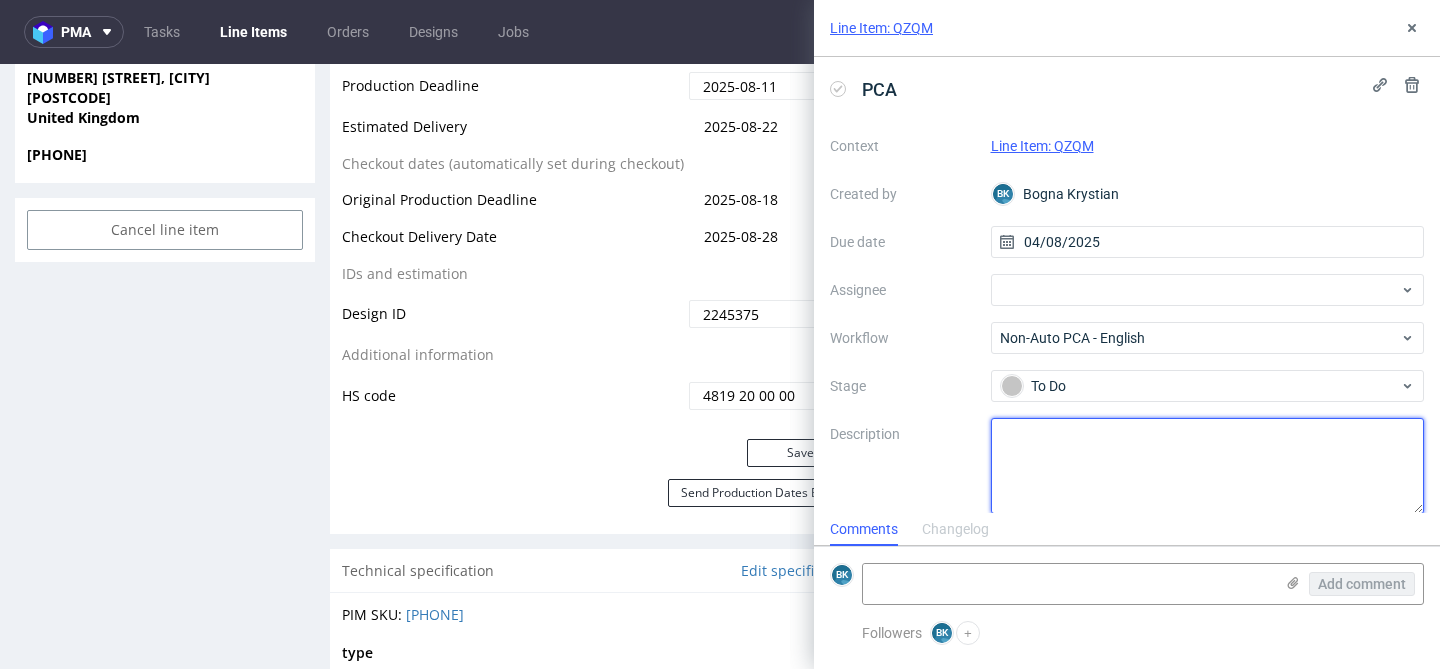 click at bounding box center (1208, 466) 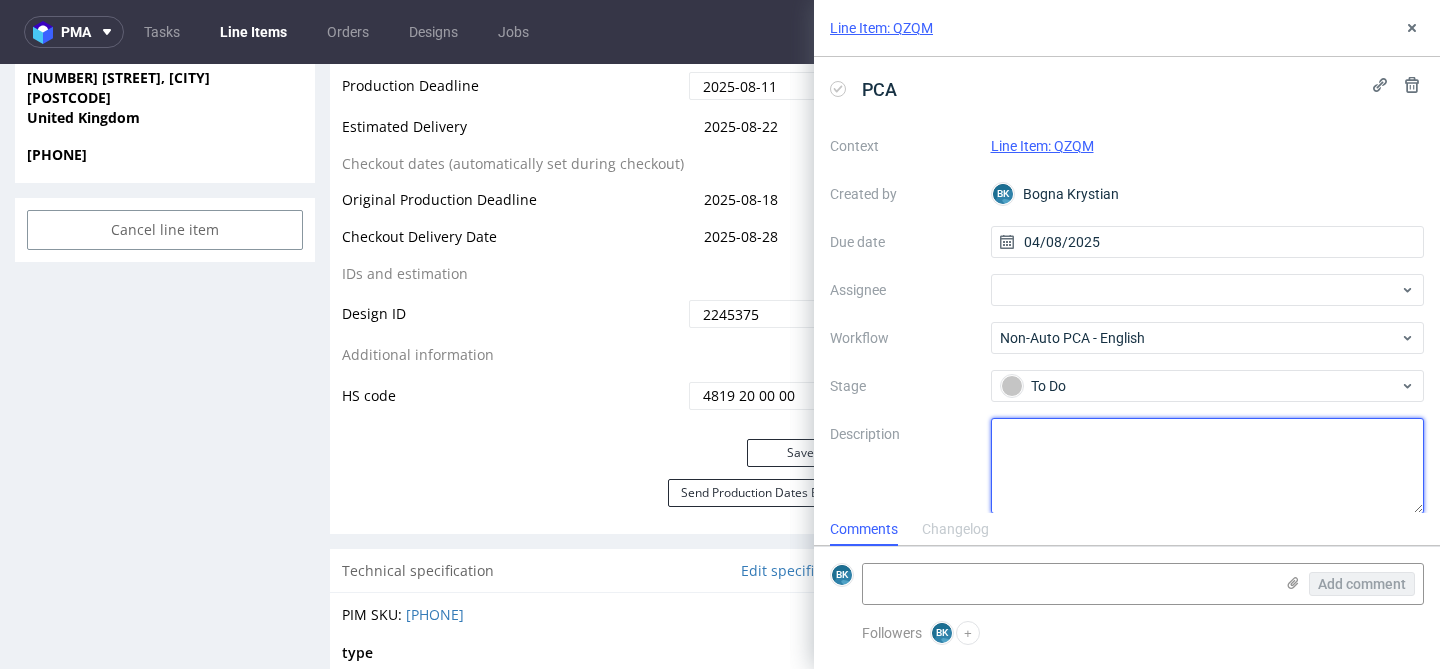 paste on "Tutaj jest prośba od klienta o PCA" 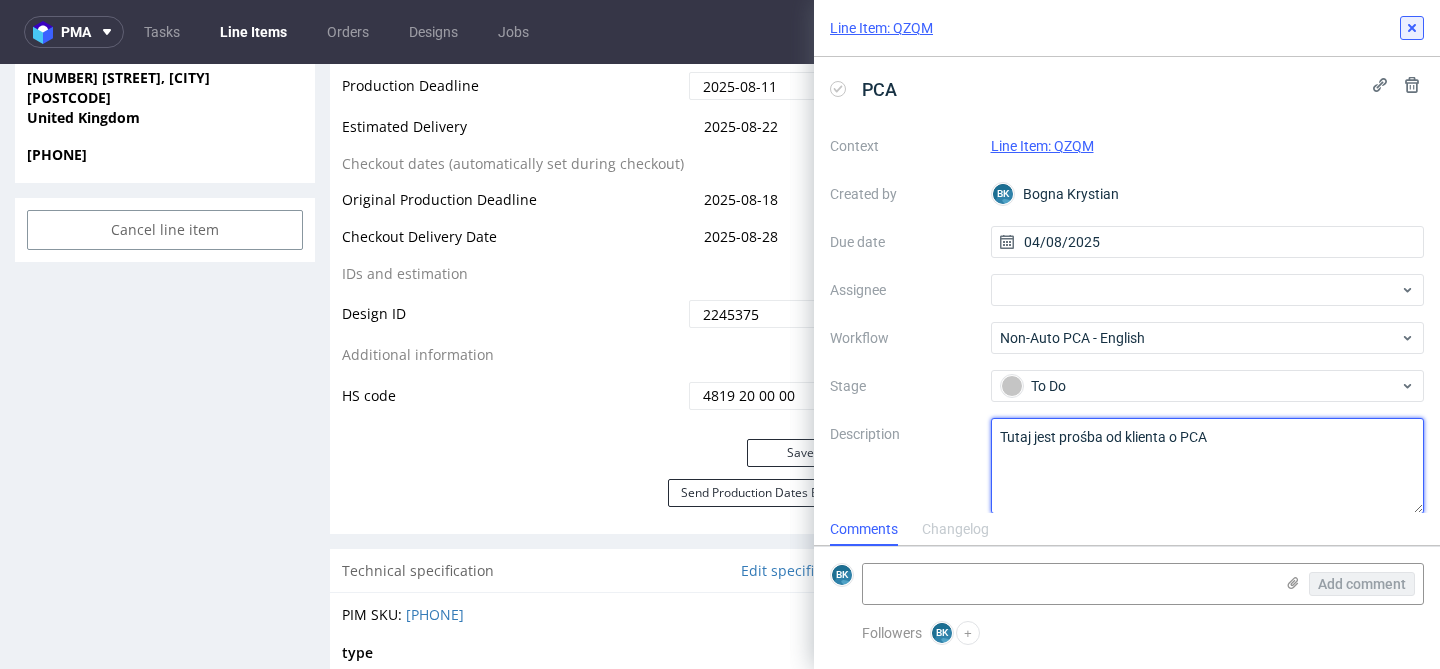 type on "Tutaj jest prośba od klienta o PCA" 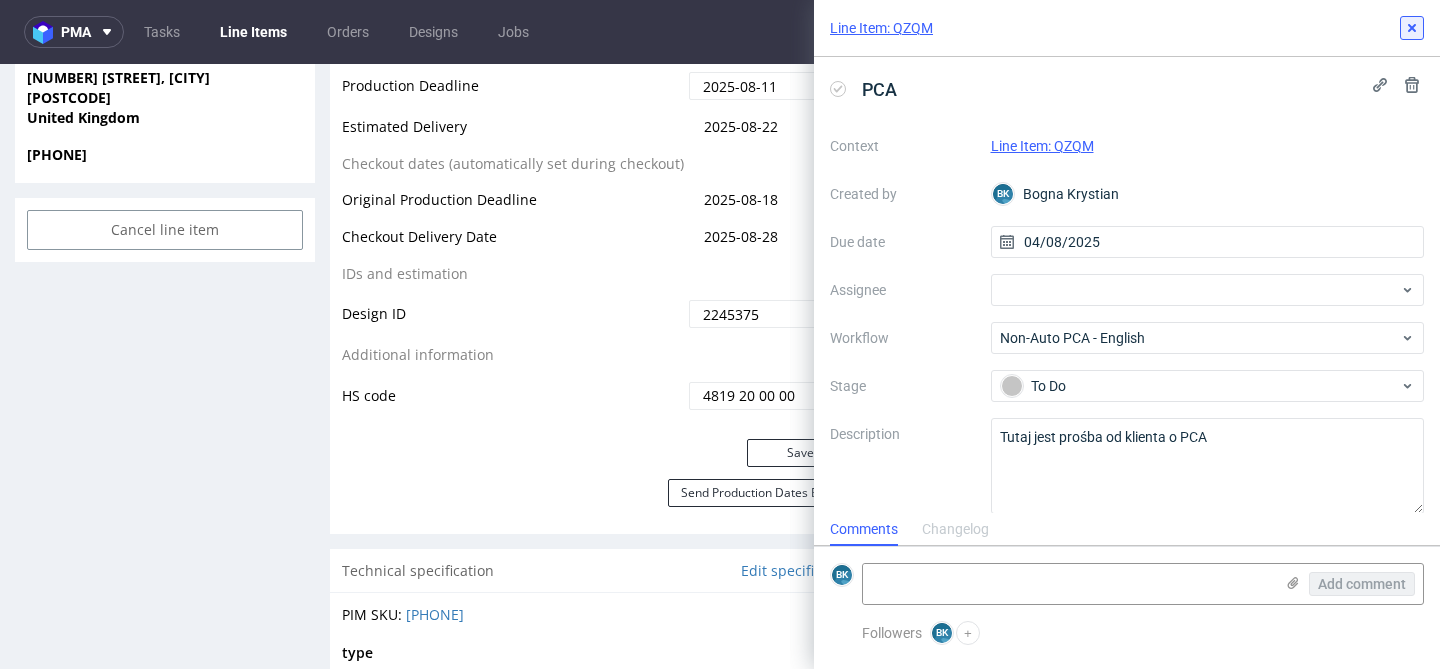 click 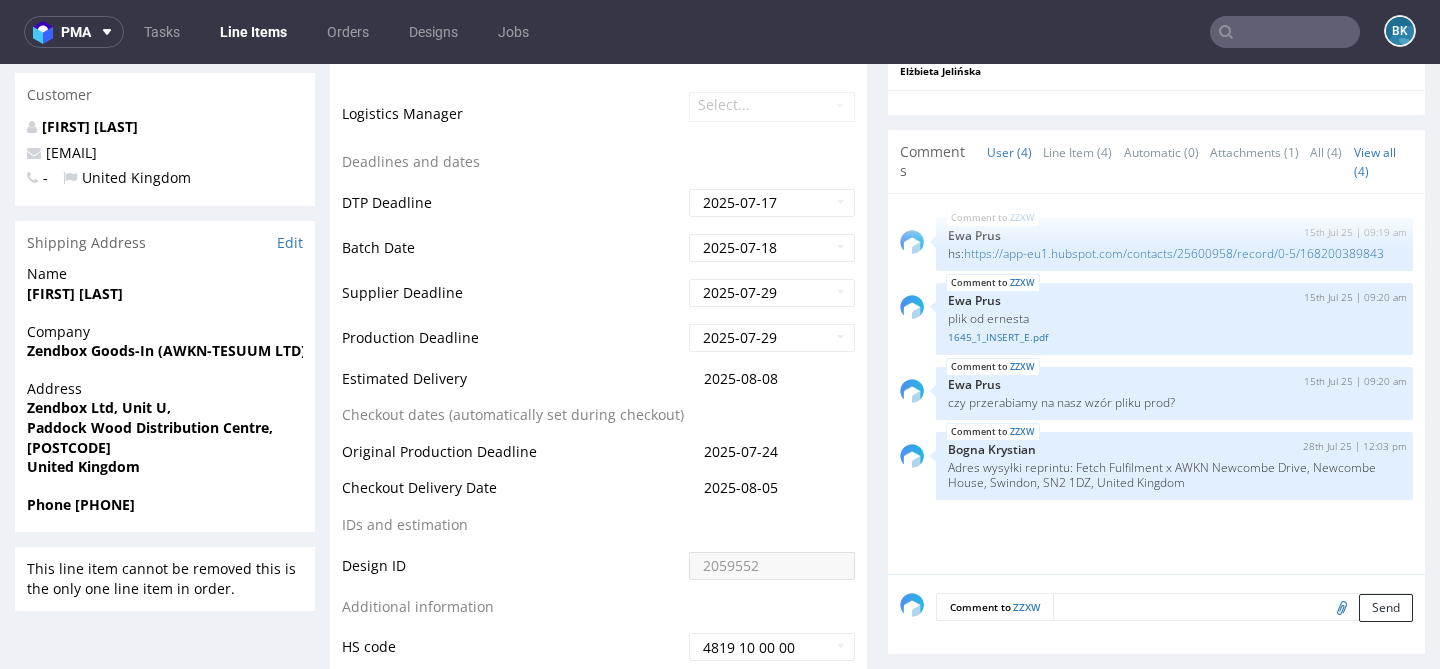 scroll, scrollTop: 720, scrollLeft: 0, axis: vertical 